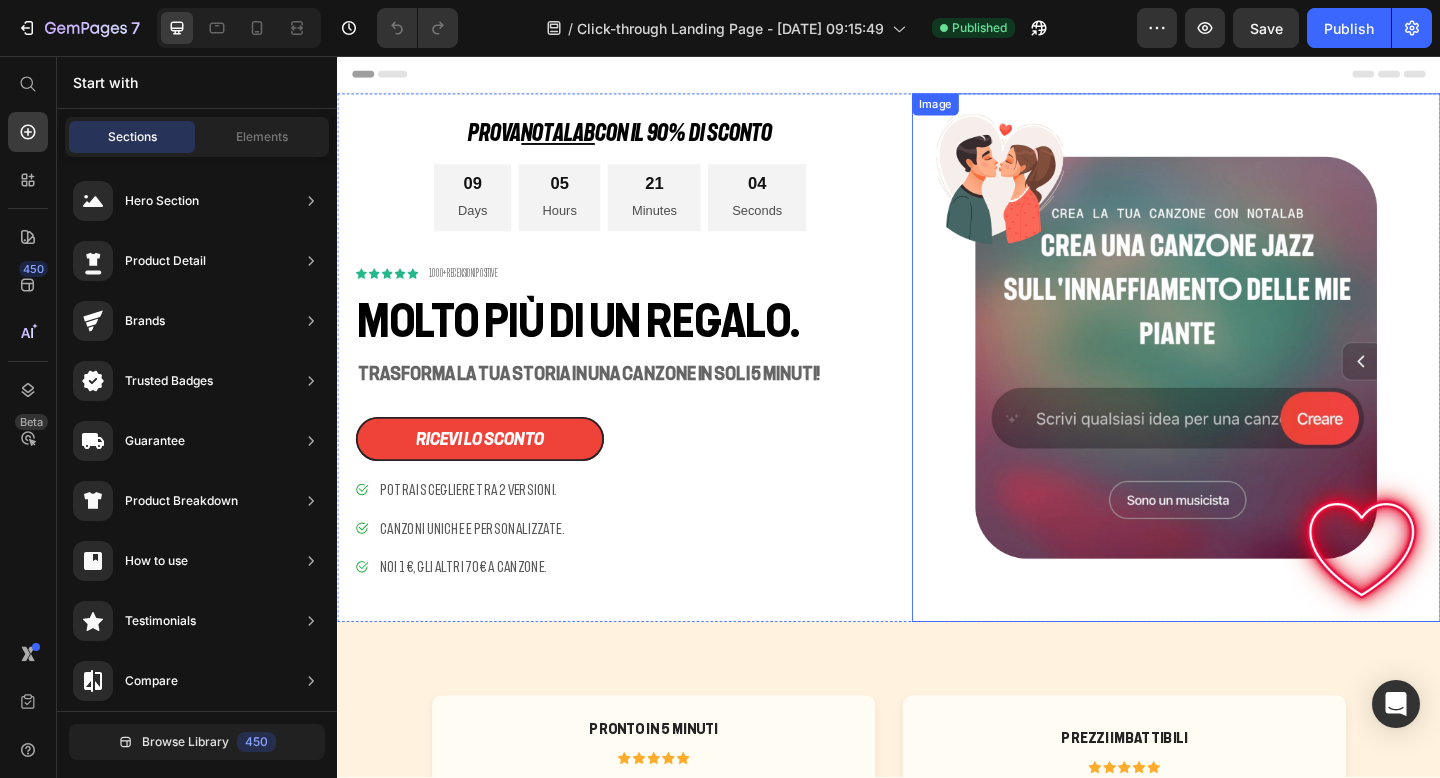 scroll, scrollTop: 0, scrollLeft: 0, axis: both 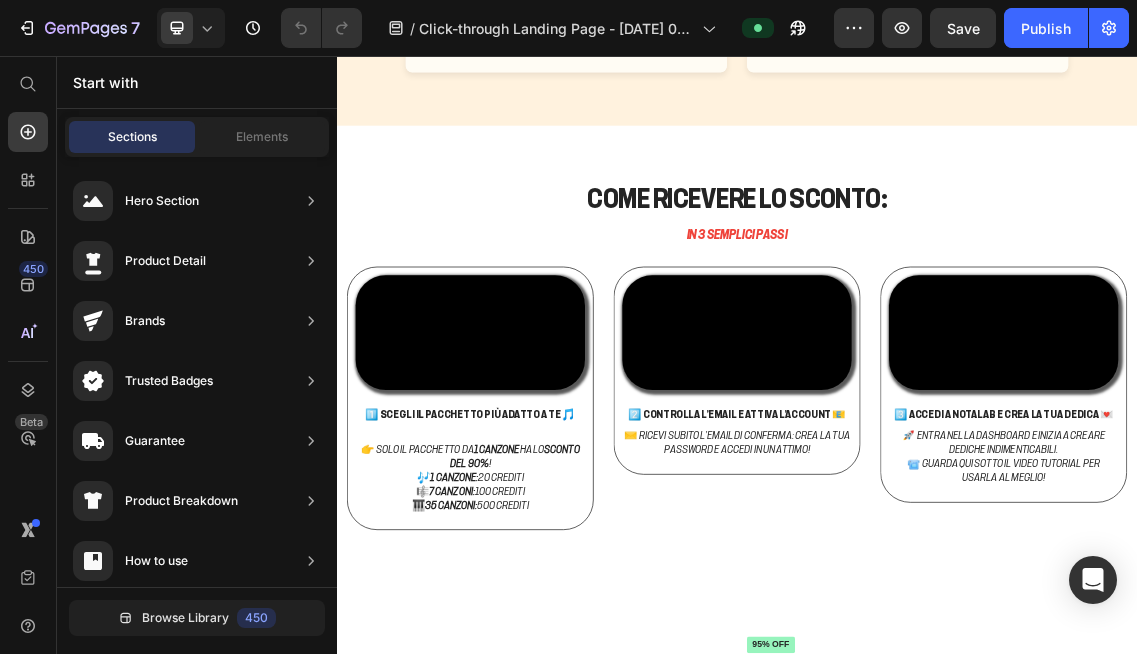 radio on "false" 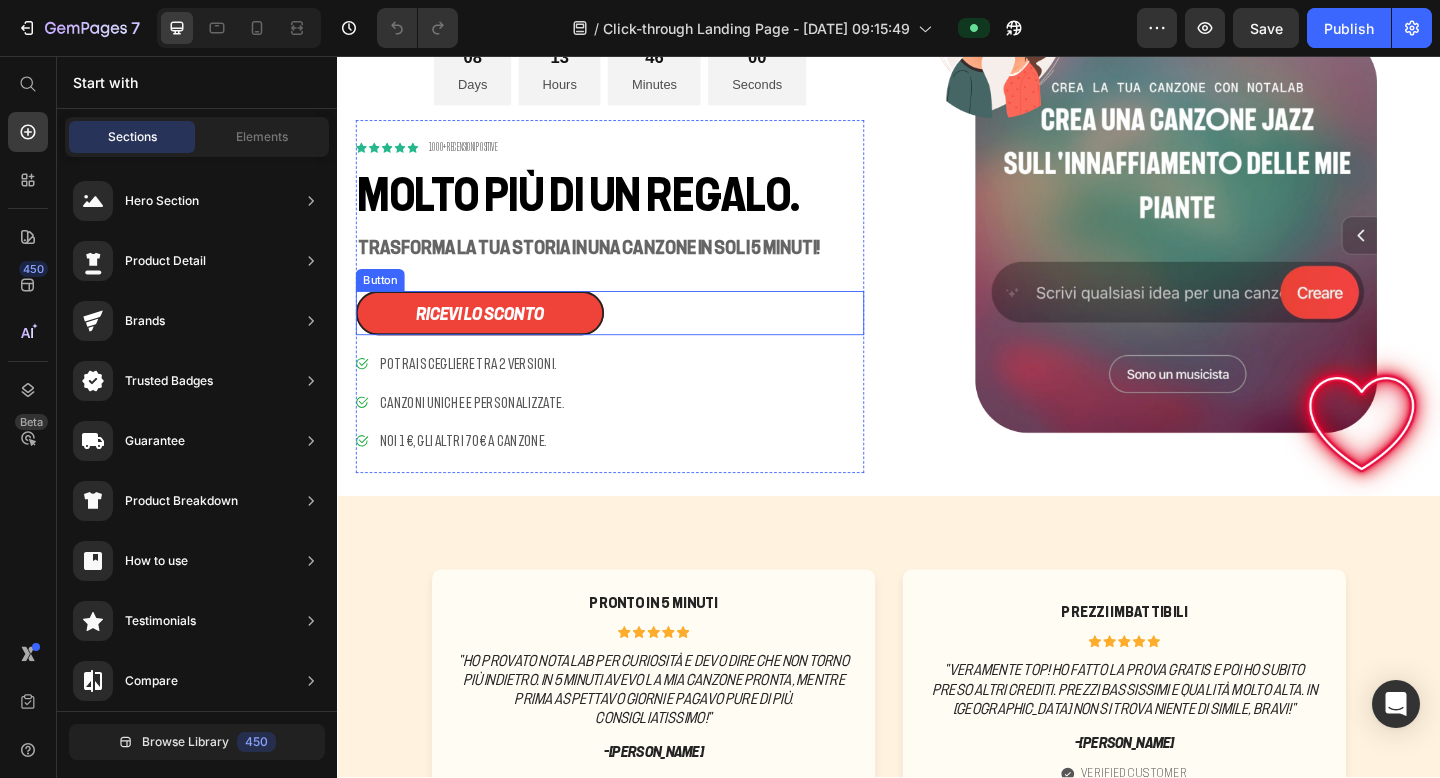scroll, scrollTop: 139, scrollLeft: 0, axis: vertical 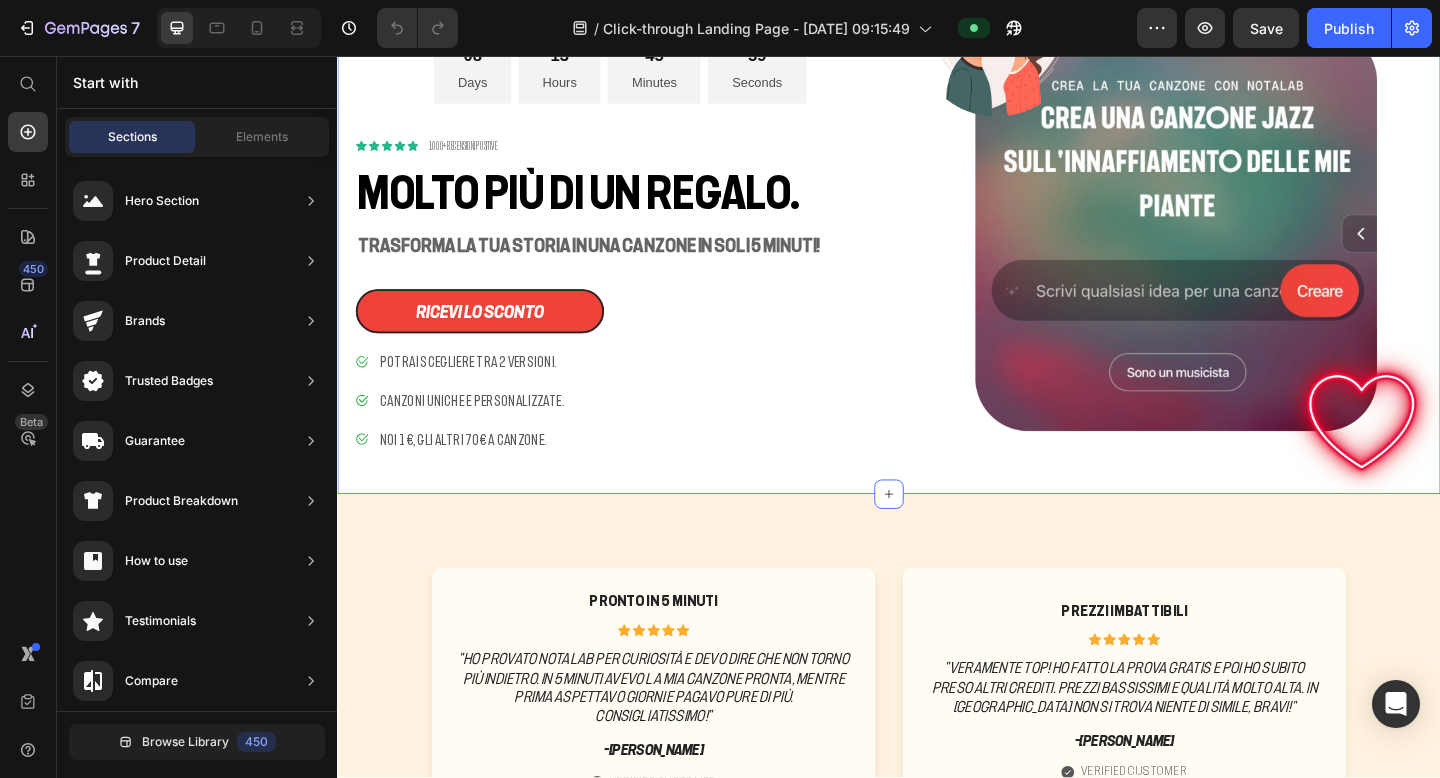 click on "PROVA  NOTALAB  con il 90% DI SCONTO Heading 08 Days 13 Hours 45 Minutes 59 Seconds Countdown Timer Icon Icon Icon Icon Icon Icon List 1000+ Recensioni Positive Text Block Row Molto più di un regalo.  Heading Trasforma la tua storia in una canzone in soli 5 minuti! Text Block ricevi lo sconto Button
Potrai scegliere tra 2 versioni.
Canzoni uniche e personalizzate.
Noi 1€, gli altri 70€ a canzone. Item List ACQUISTA ORA Button Row" at bounding box center (644, 245) 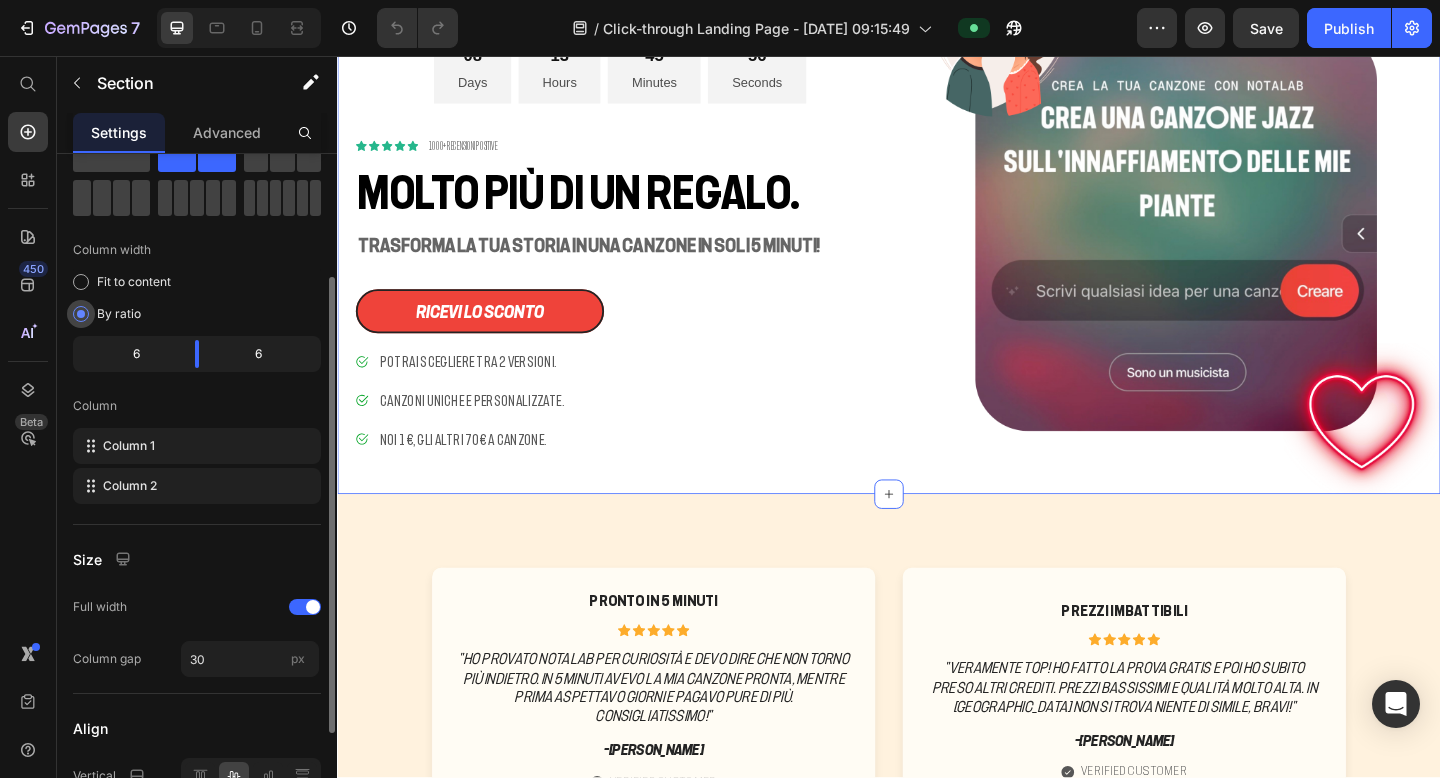 scroll, scrollTop: 131, scrollLeft: 0, axis: vertical 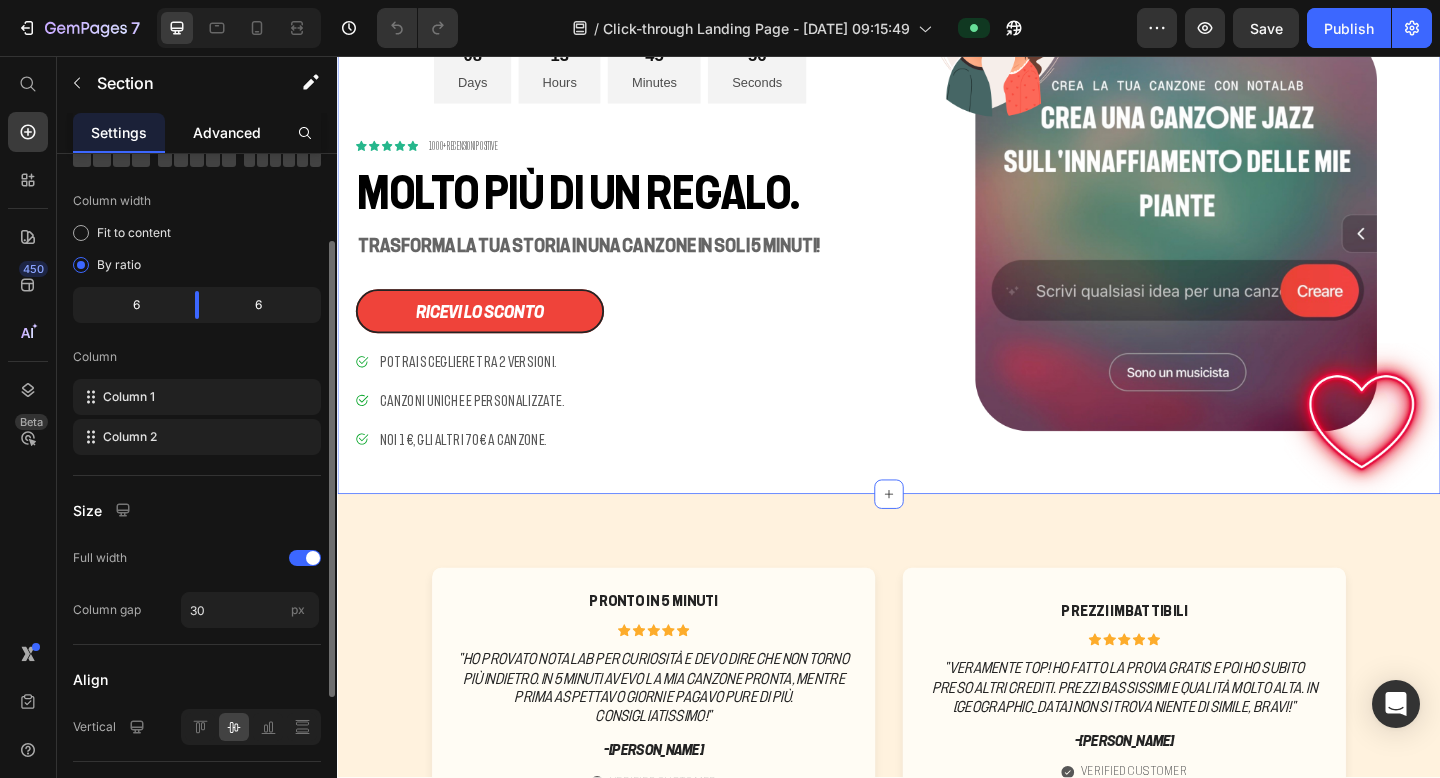 click on "Advanced" at bounding box center (227, 132) 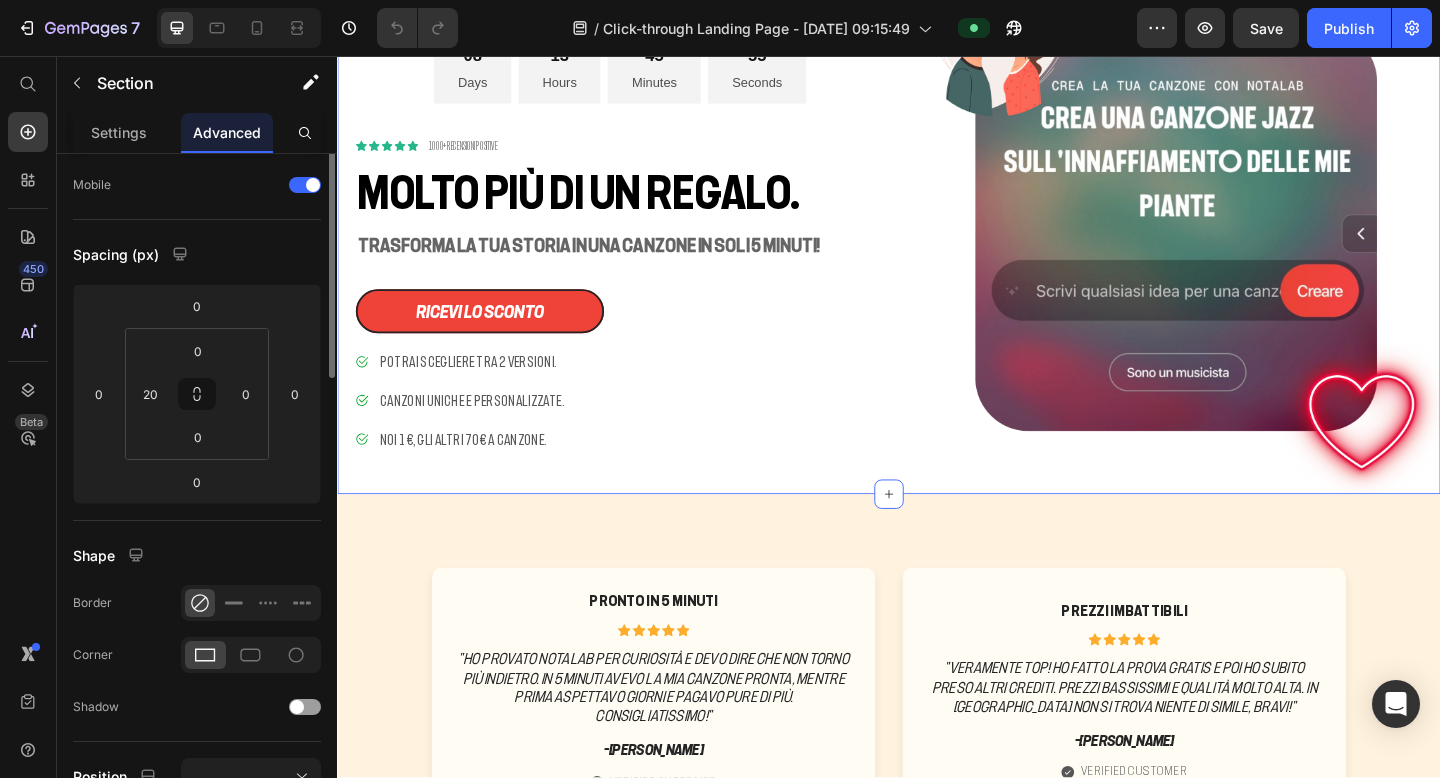 scroll, scrollTop: 0, scrollLeft: 0, axis: both 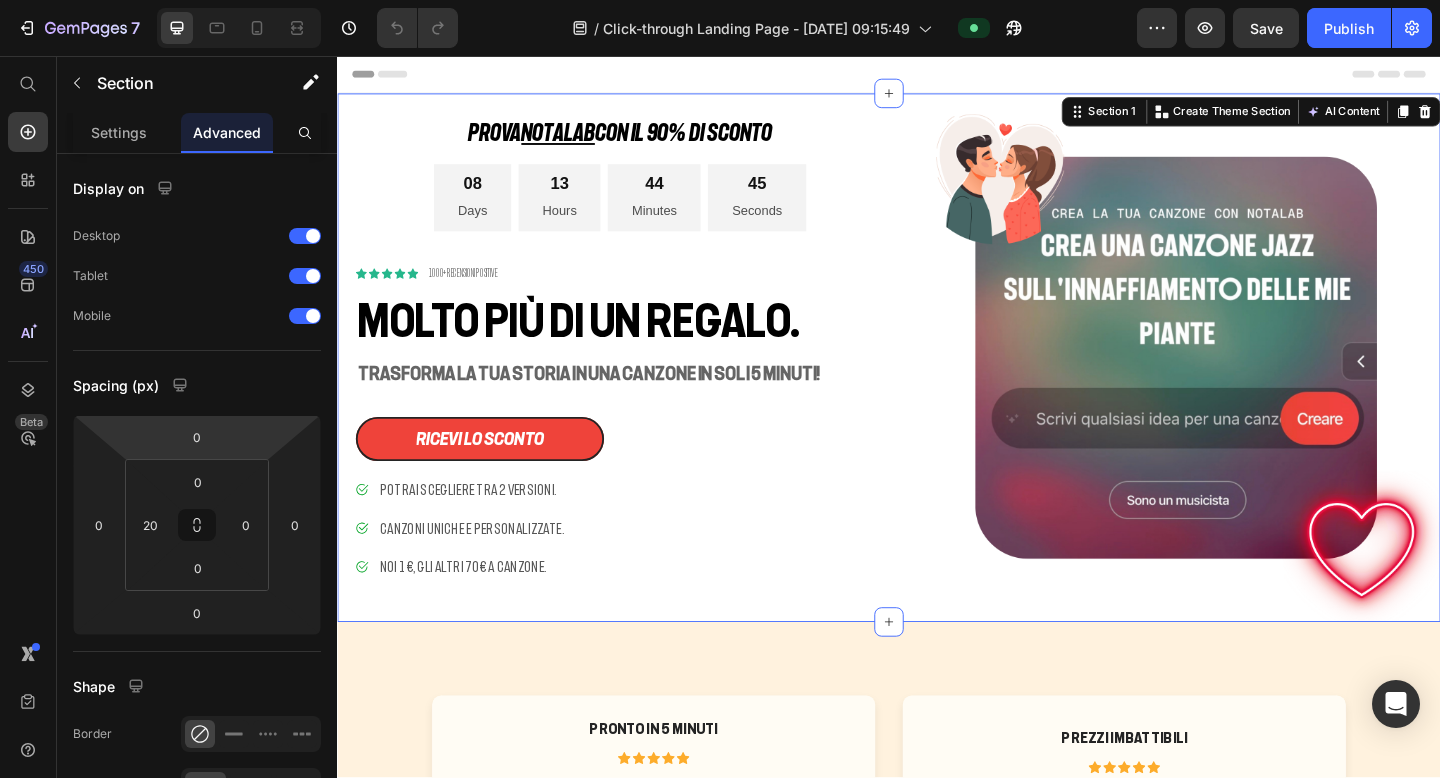 click on "Header" at bounding box center [937, 76] 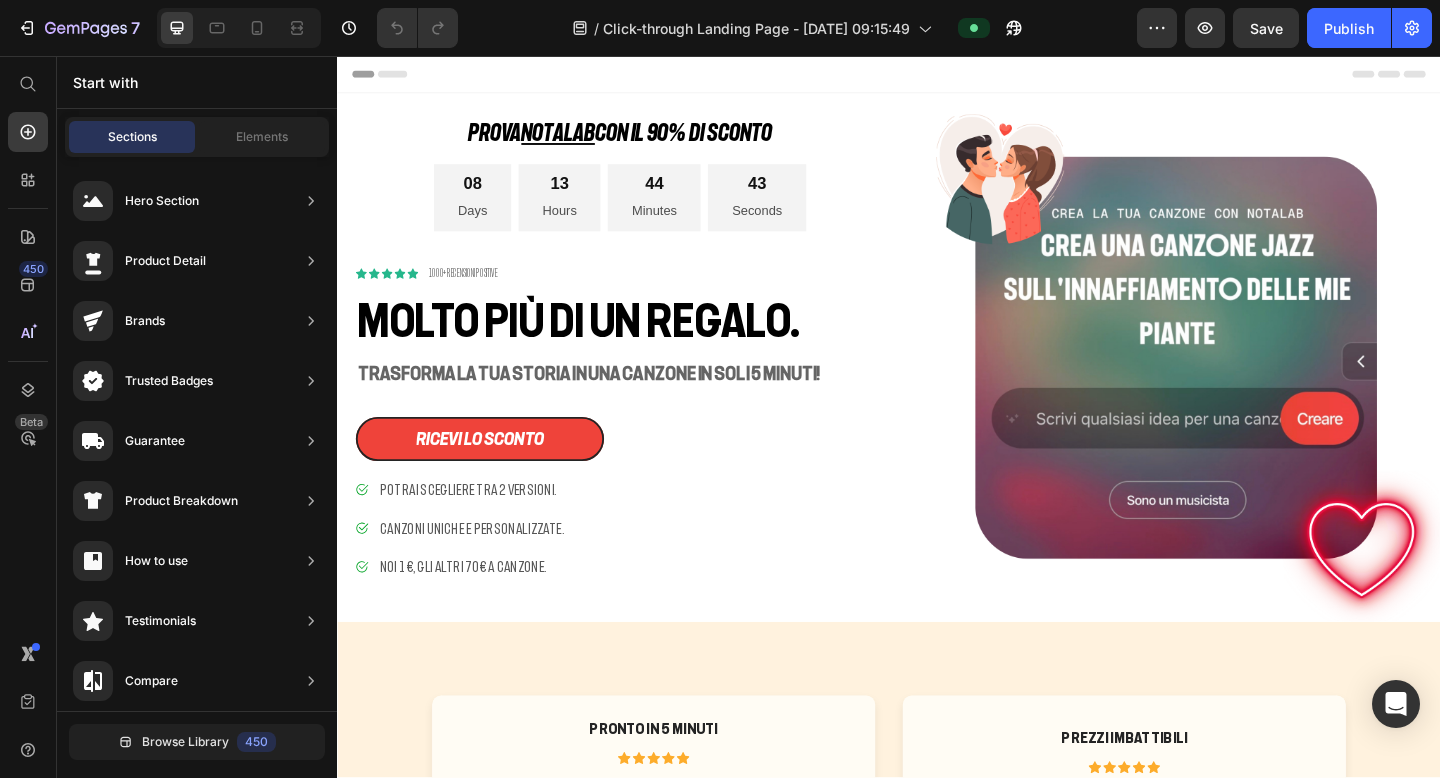 click on "Header" at bounding box center [937, 76] 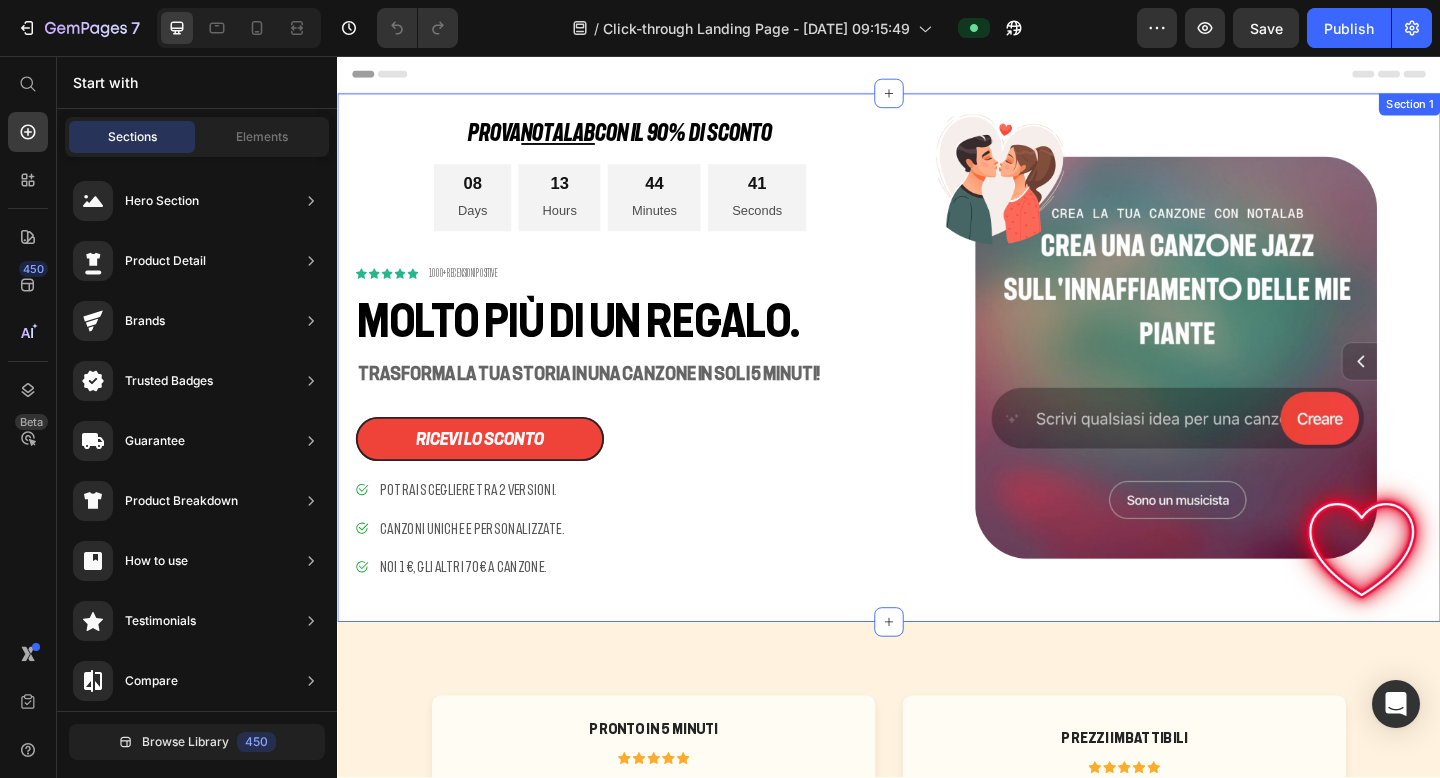 click on "PROVA  NOTALAB  con il 90% DI SCONTO Heading 08 Days 13 Hours 44 Minutes 41 Seconds Countdown Timer Icon Icon Icon Icon Icon Icon List 1000+ Recensioni Positive Text Block Row Molto più di un regalo.  Heading Trasforma la tua storia in una canzone in soli 5 minuti! Text Block ricevi lo sconto Button
Potrai scegliere tra 2 versioni.
Canzoni uniche e personalizzate.
Noi 1€, gli altri 70€ a canzone. Item List ACQUISTA ORA Button Row Image Section 1" at bounding box center [937, 384] 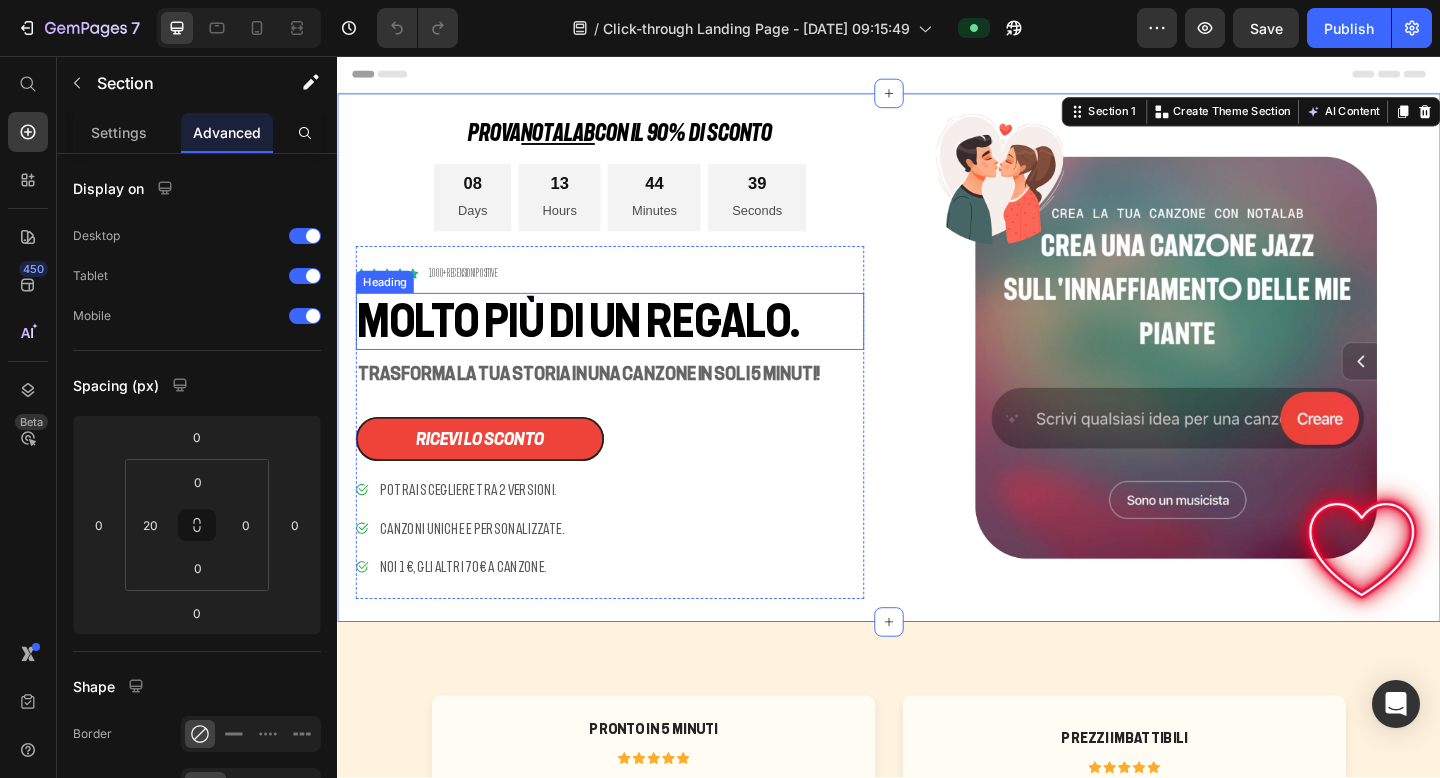 click on "Molto più di un regalo." at bounding box center [633, 345] 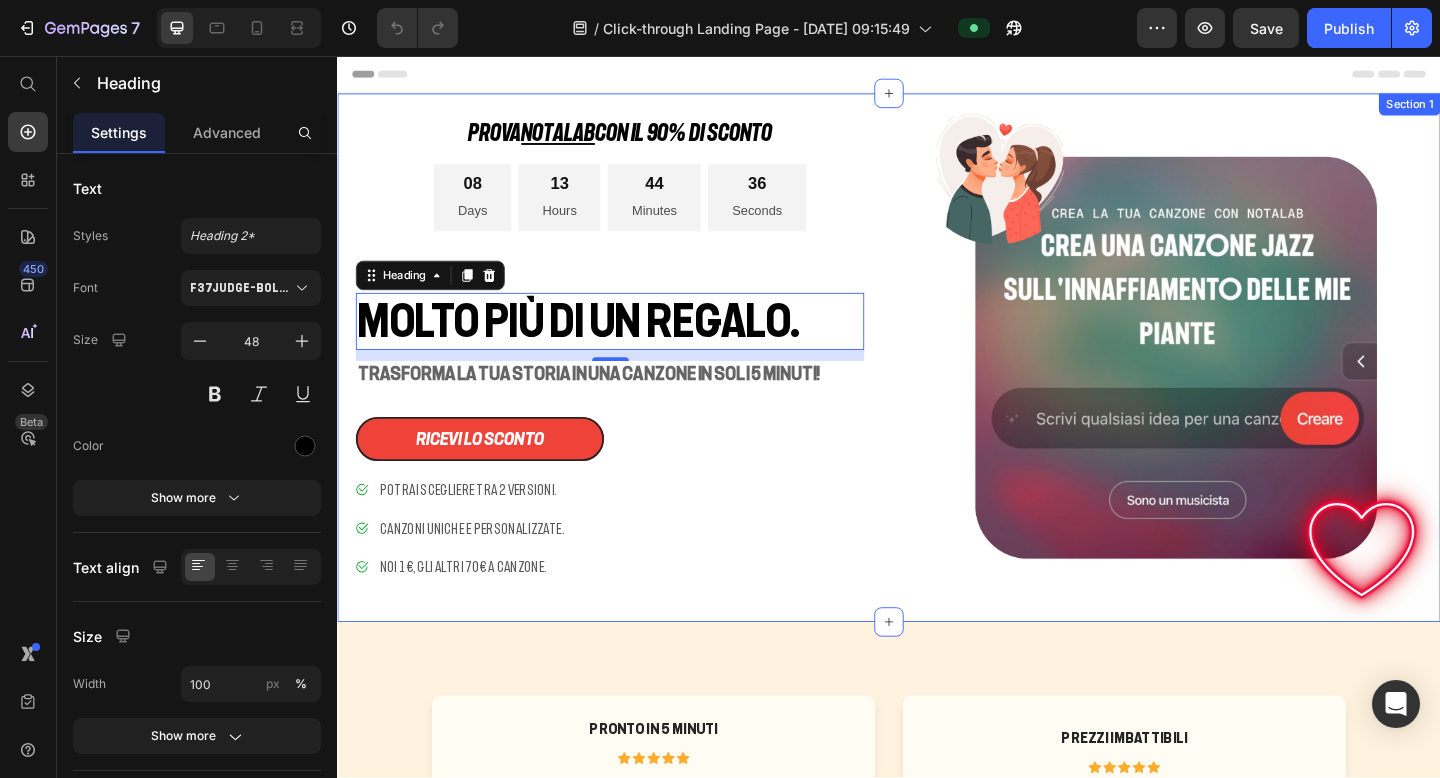 click on "PROVA  NOTALAB  con il 90% DI SCONTO Heading 08 Days 13 Hours 44 Minutes 36 Seconds Countdown Timer Icon Icon Icon Icon Icon Icon List 1000+ Recensioni Positive Text Block Row Molto più di un regalo.  Heading   12 Trasforma la tua storia in una canzone in soli 5 minuti! Text Block ricevi lo sconto Button
Potrai scegliere tra 2 versioni.
Canzoni uniche e personalizzate.
Noi 1€, gli altri 70€ a canzone. Item List ACQUISTA ORA Button Row Image Section 1" at bounding box center (937, 384) 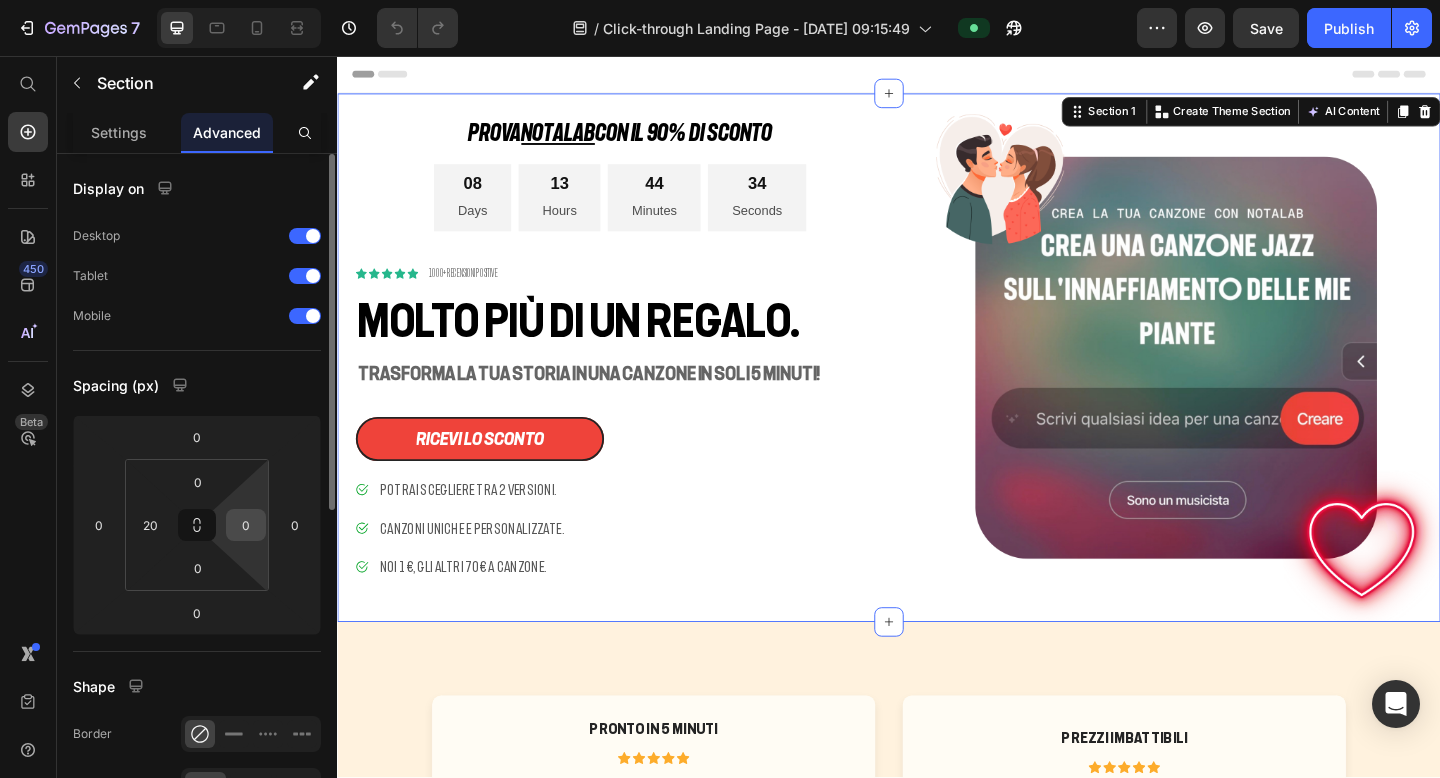 click on "0" at bounding box center [246, 525] 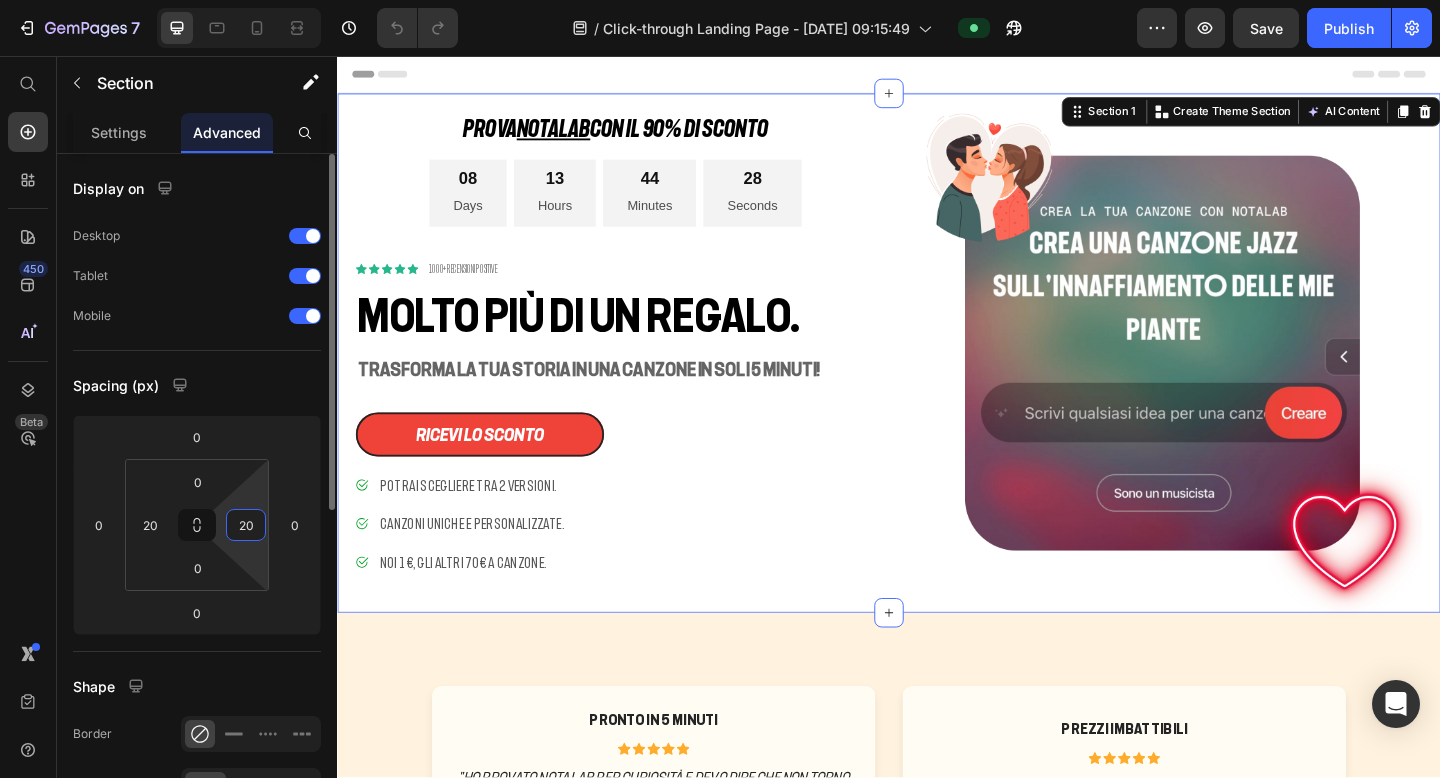 type on "20" 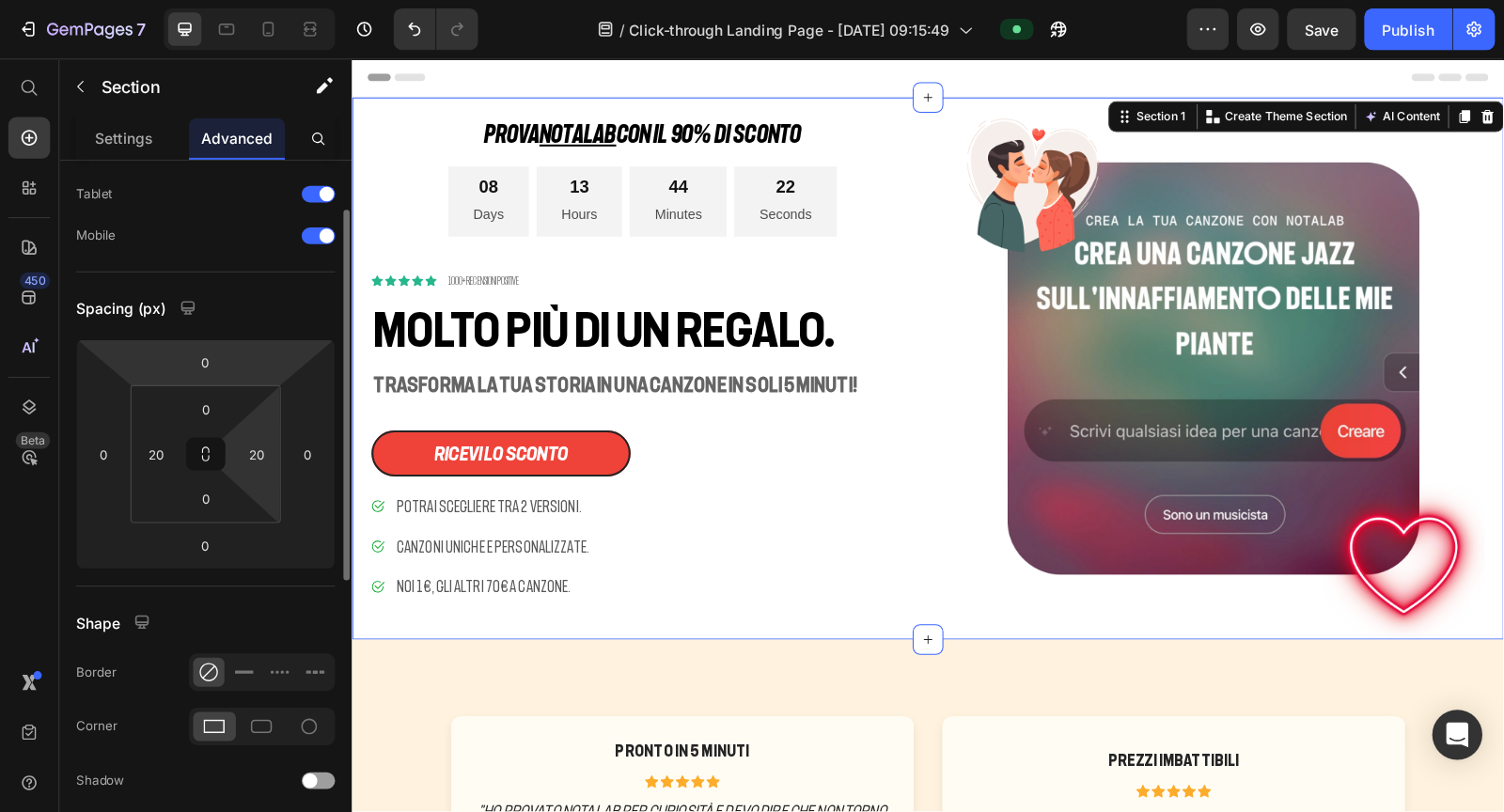 scroll, scrollTop: 86, scrollLeft: 0, axis: vertical 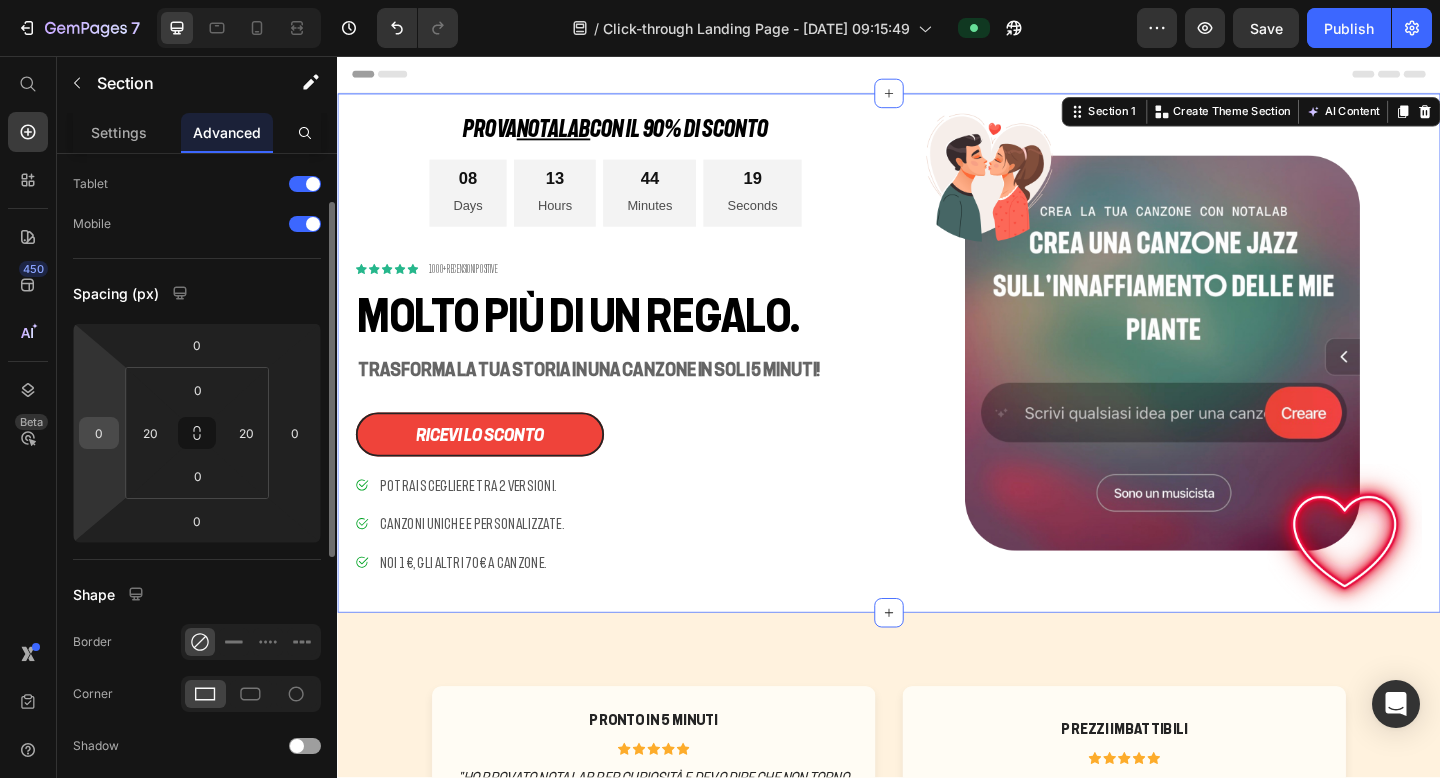click on "0" at bounding box center (99, 433) 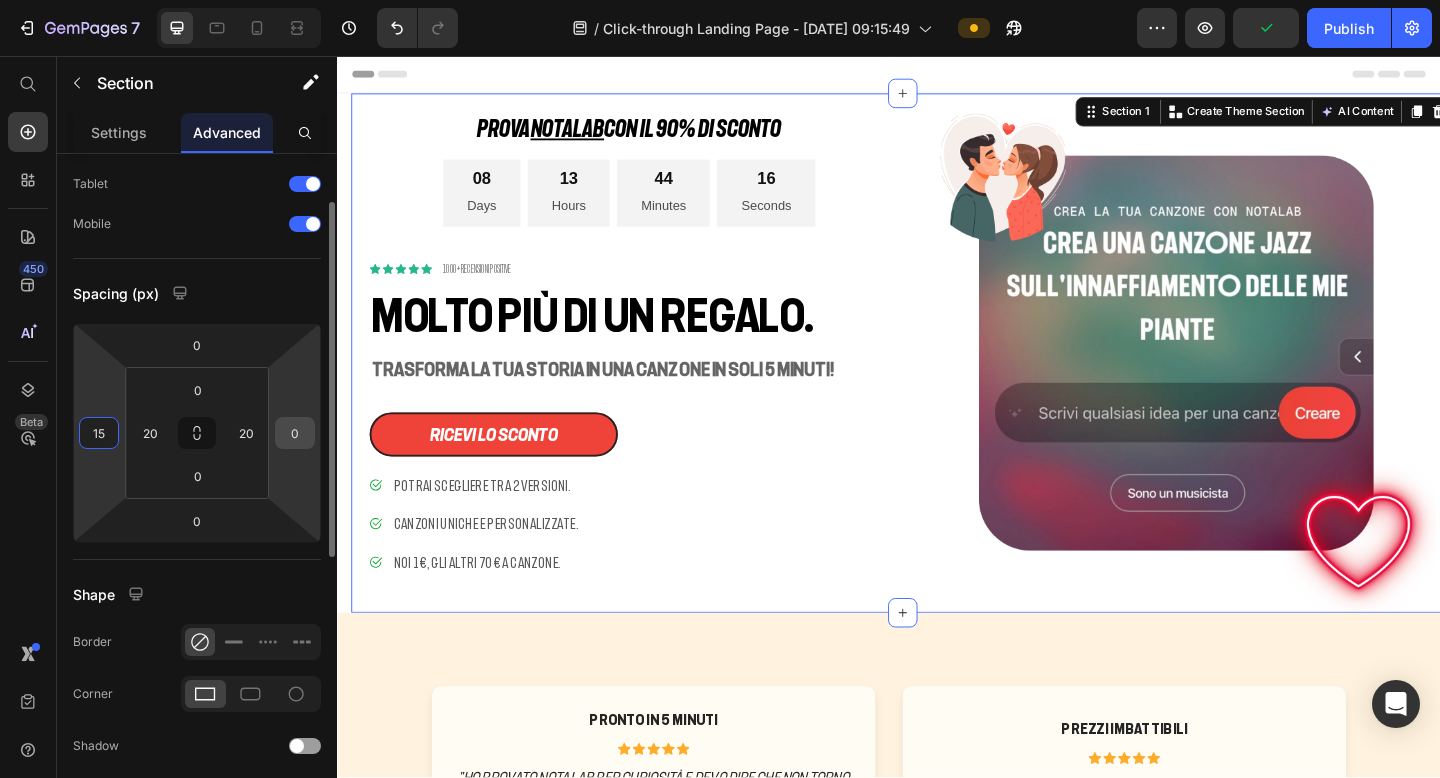 type on "15" 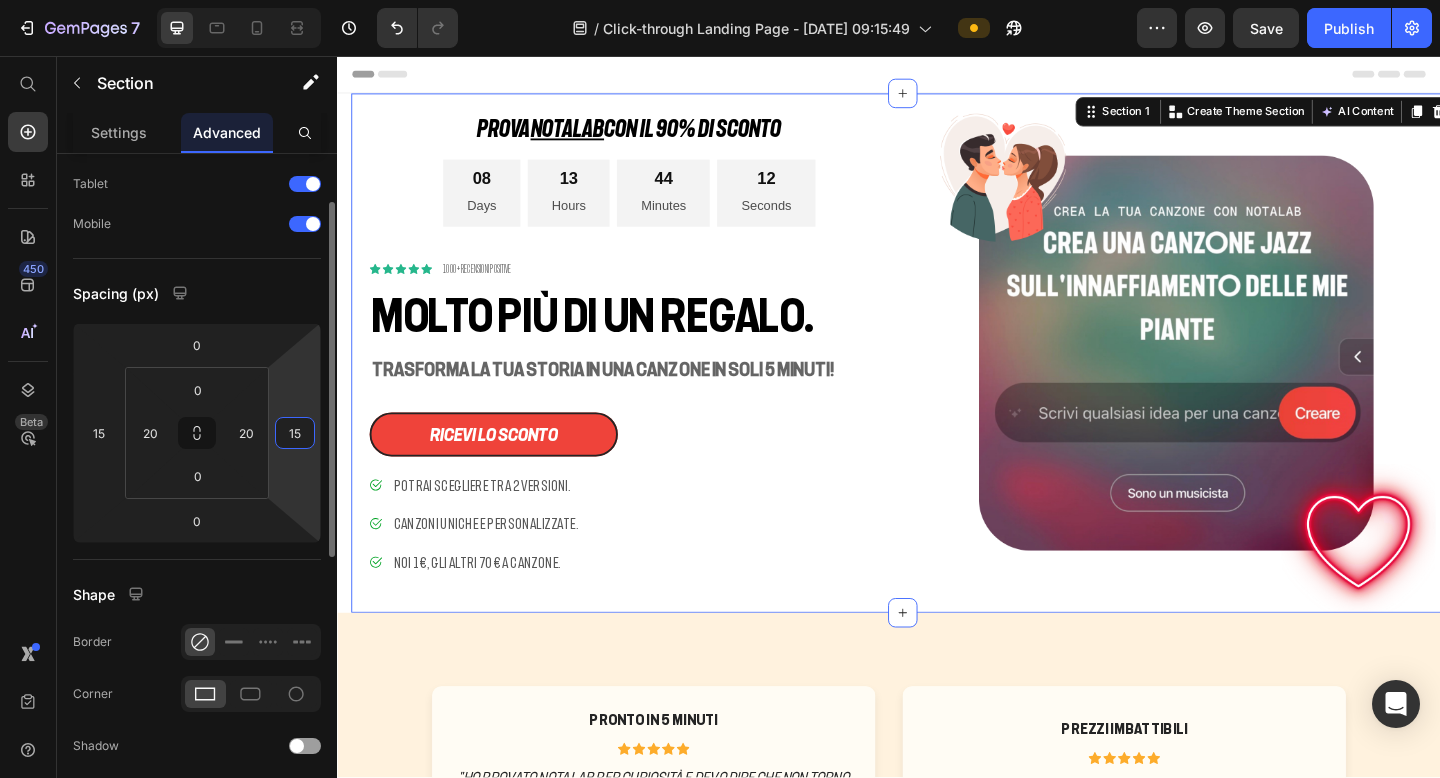type on "15" 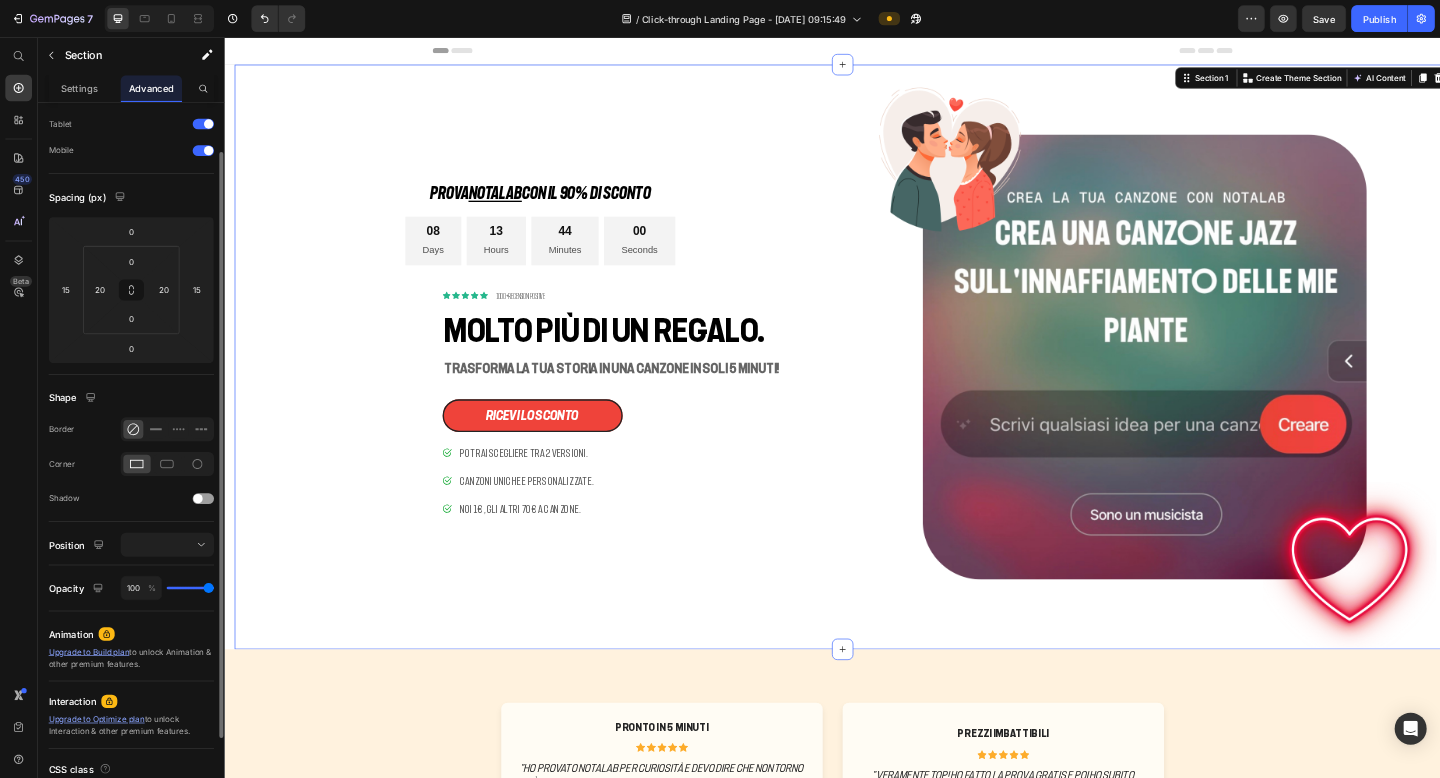 scroll, scrollTop: 0, scrollLeft: 0, axis: both 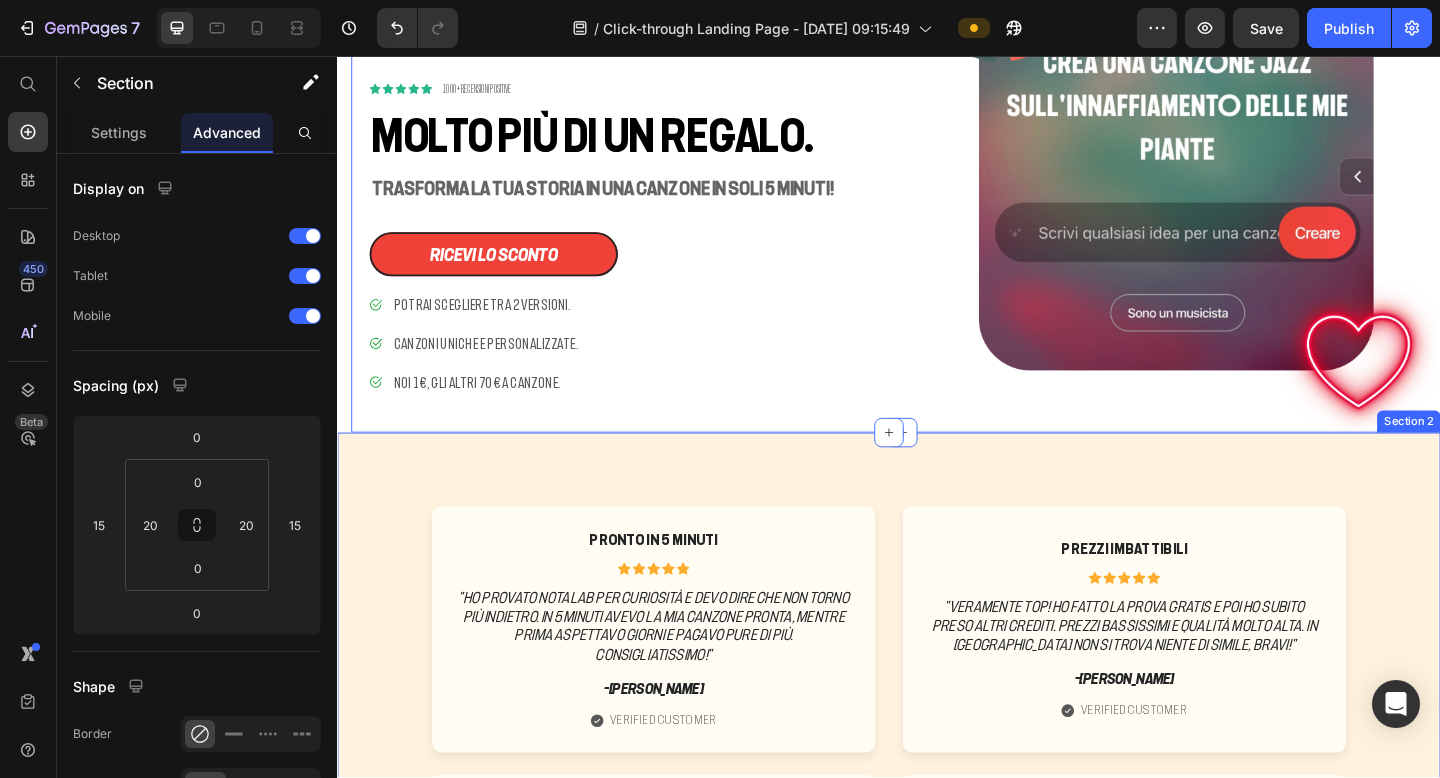 click on "Pronto in 5 minuti Text Block Icon Icon Icon Icon Icon Icon List "Ho provato NotaLab per curiosità e devo dire che non torno più indietro. In 5 minuti avevo la mia canzone pronta, mentre prima aspettavo giorni e pagavo pure di più. Consigliatissimo!" Text Block -[PERSON_NAME] Text Block
Icon Verified Customer Text Block Row Hero Banner Prezzi imbattibili Text Block Icon Icon Icon Icon Icon Icon List "Veramente top! Ho fatto la prova gratis e poi ho subito preso altri crediti. Prezzi bassissimi e qualità molto alta. In [GEOGRAPHIC_DATA] non si trova niente di simile, bravi!" Text Block -[PERSON_NAME] Text Block
Icon Verified Customer Text Block Row Hero Banner Row Facile e veloce Text Block Icon Icon Icon Icon Icon Icon List "All’inizio ero scettico ma devo dire che funziona. Mi piace perché è veloce, economico e la dashboard è facile da usare. Gli altri servizi costano troppo e sono lenti." Text Block -[PERSON_NAME] Text Block
Icon Verified Customer Text Block Row Icon Icon" at bounding box center [937, 1242] 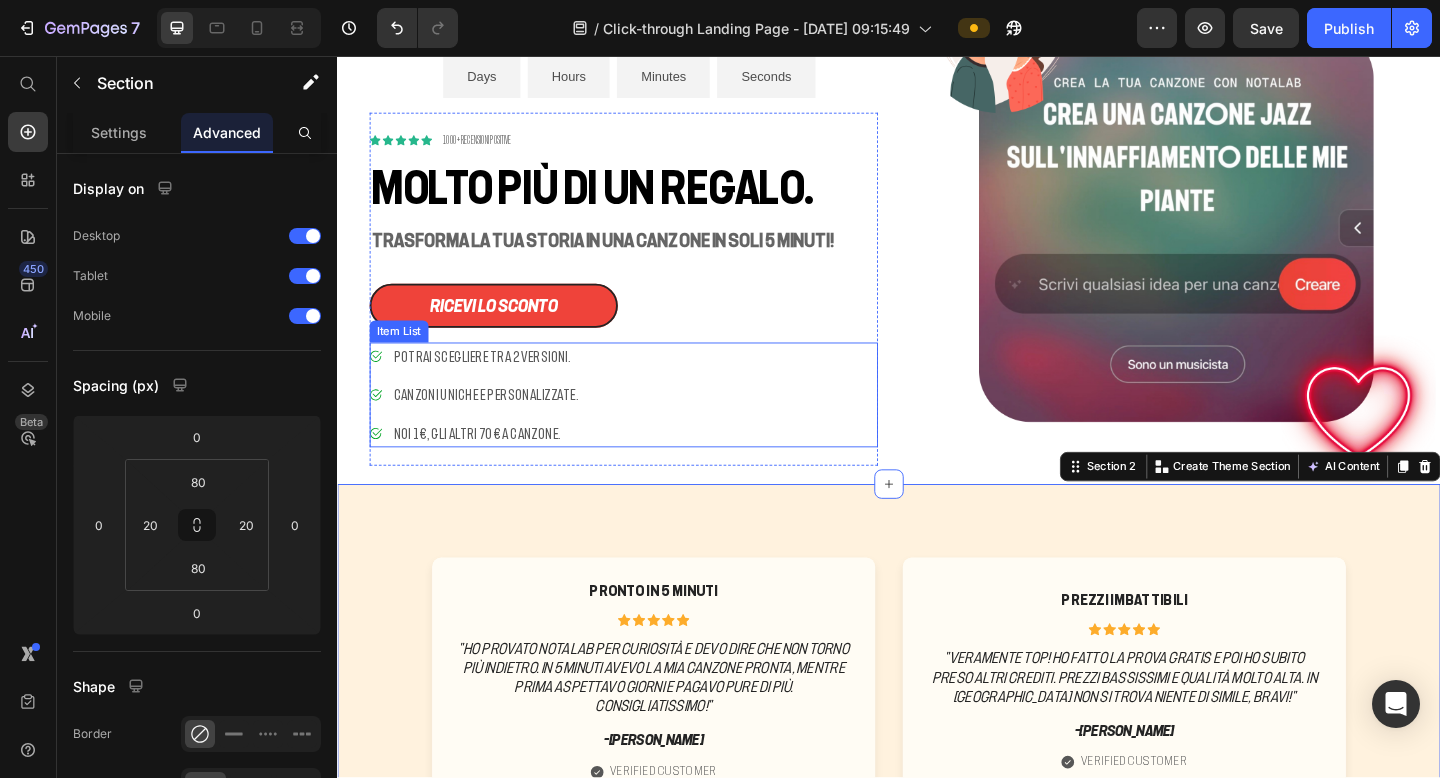 scroll, scrollTop: 0, scrollLeft: 0, axis: both 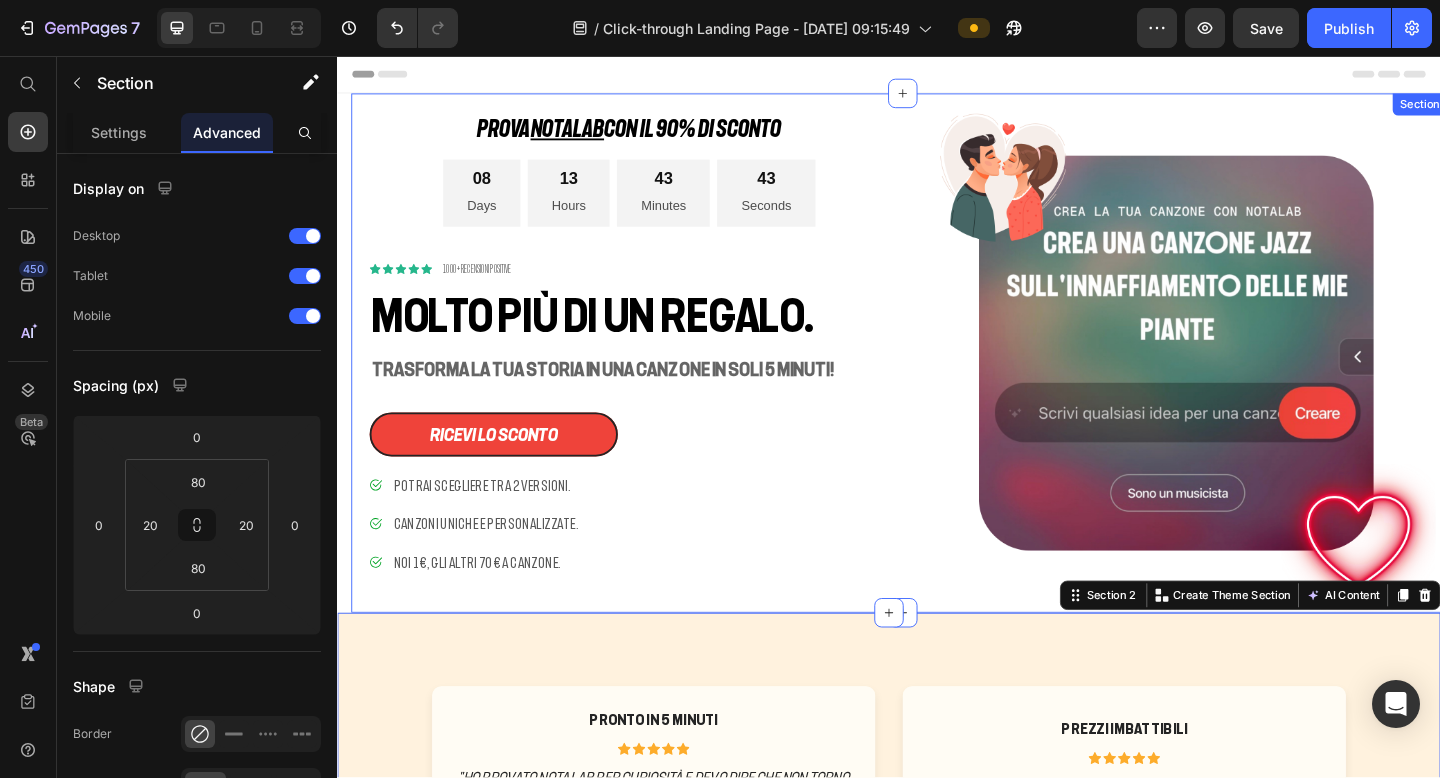 click on "PROVA  NOTALAB  con il 90% DI SCONTO Heading 08 Days 13 Hours 43 Minutes 43 Seconds Countdown Timer Icon Icon Icon Icon Icon Icon List 1000+ Recensioni Positive Text Block Row Molto più di un regalo.  Heading Trasforma la tua storia in una canzone in soli 5 minuti! Text Block ricevi lo sconto Button
Potrai scegliere tra 2 versioni.
Canzoni uniche e personalizzate.
Noi 1€, gli altri 70€ a canzone. Item List ACQUISTA ORA Button Row Image Section 1" at bounding box center [952, 379] 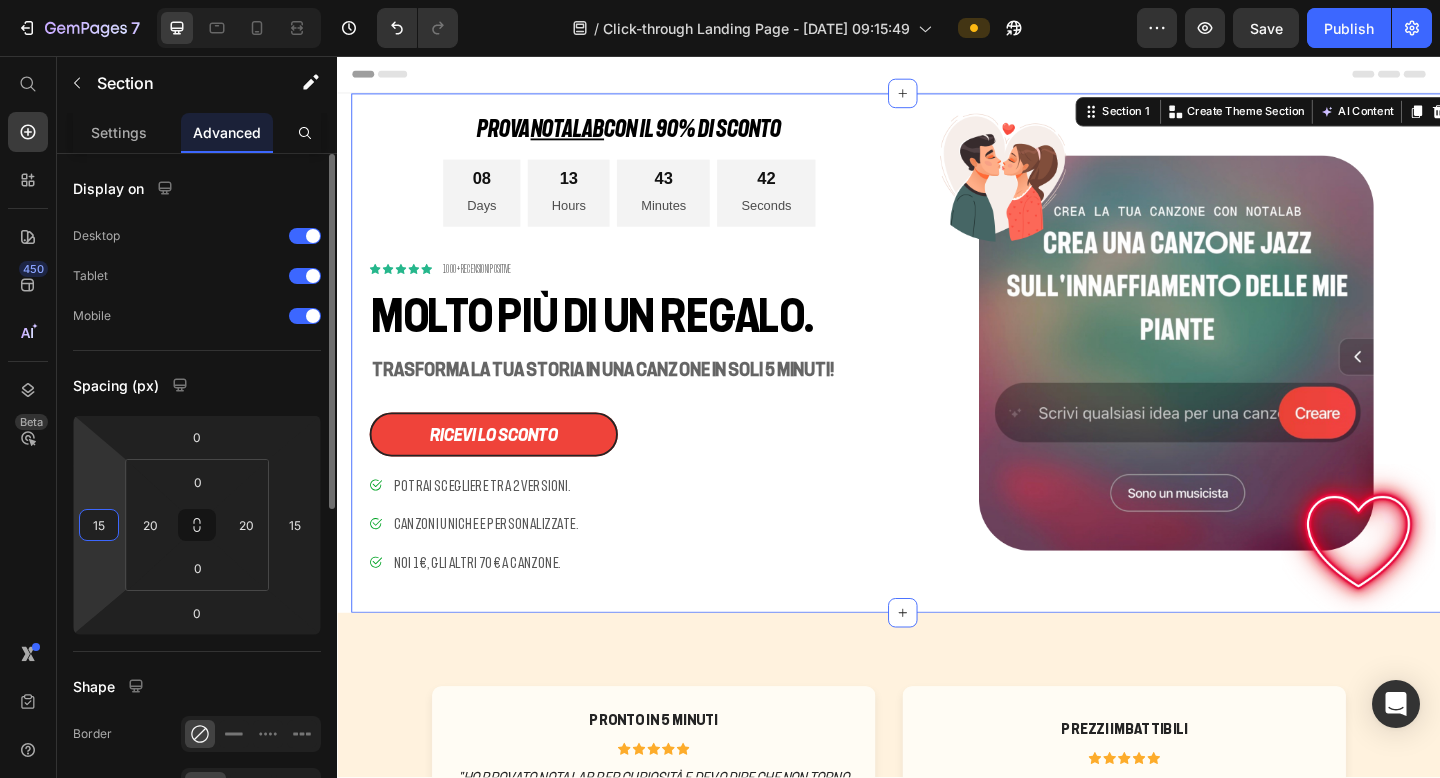 click on "15" at bounding box center (99, 525) 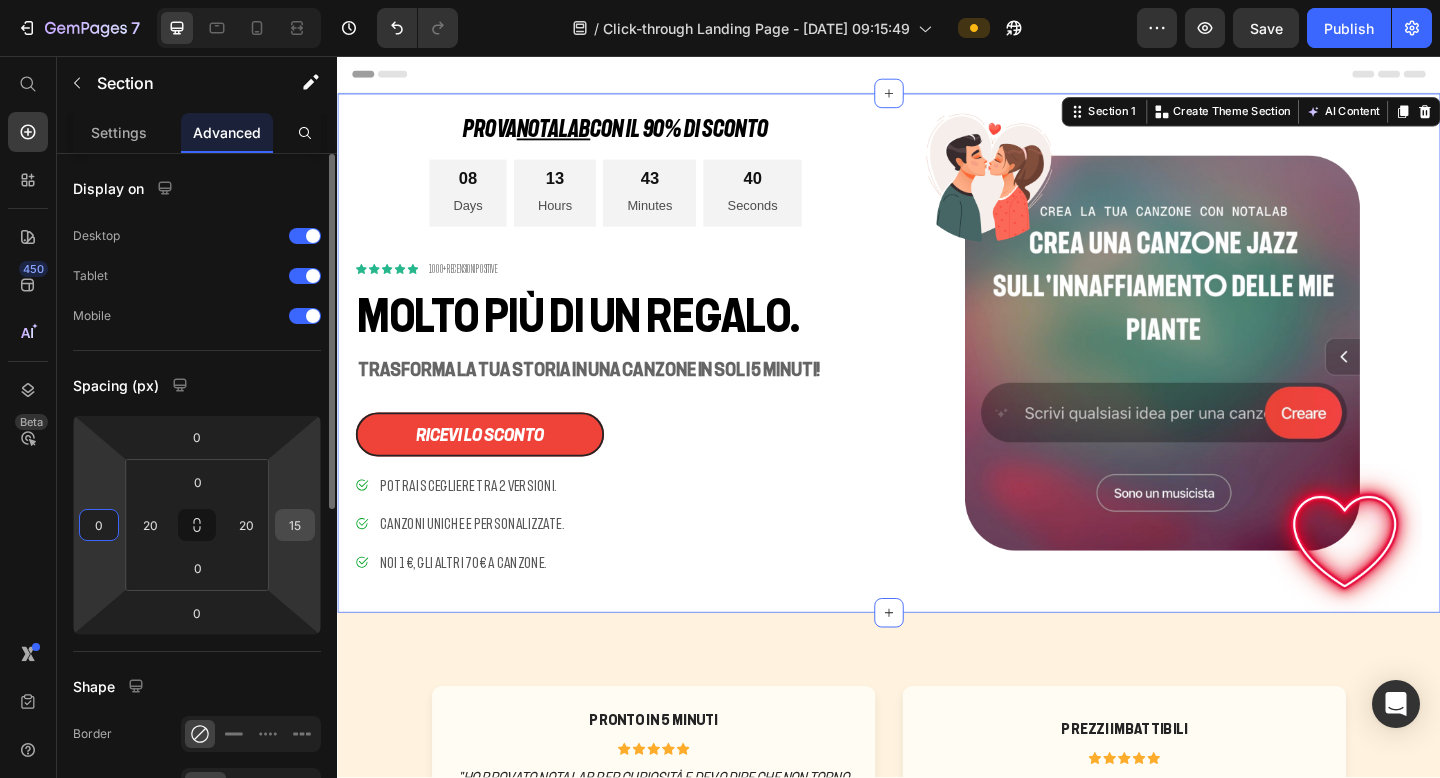 type on "0" 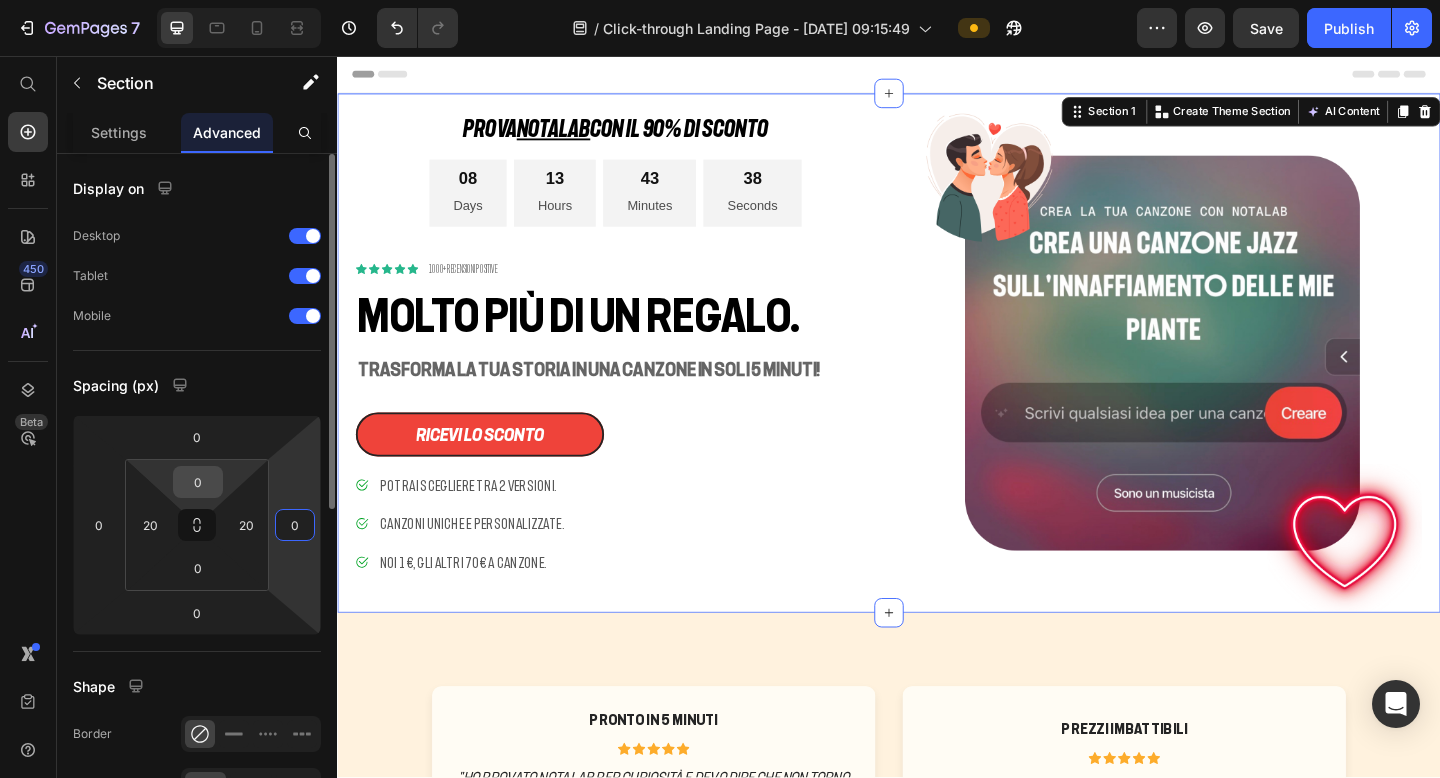 type on "0" 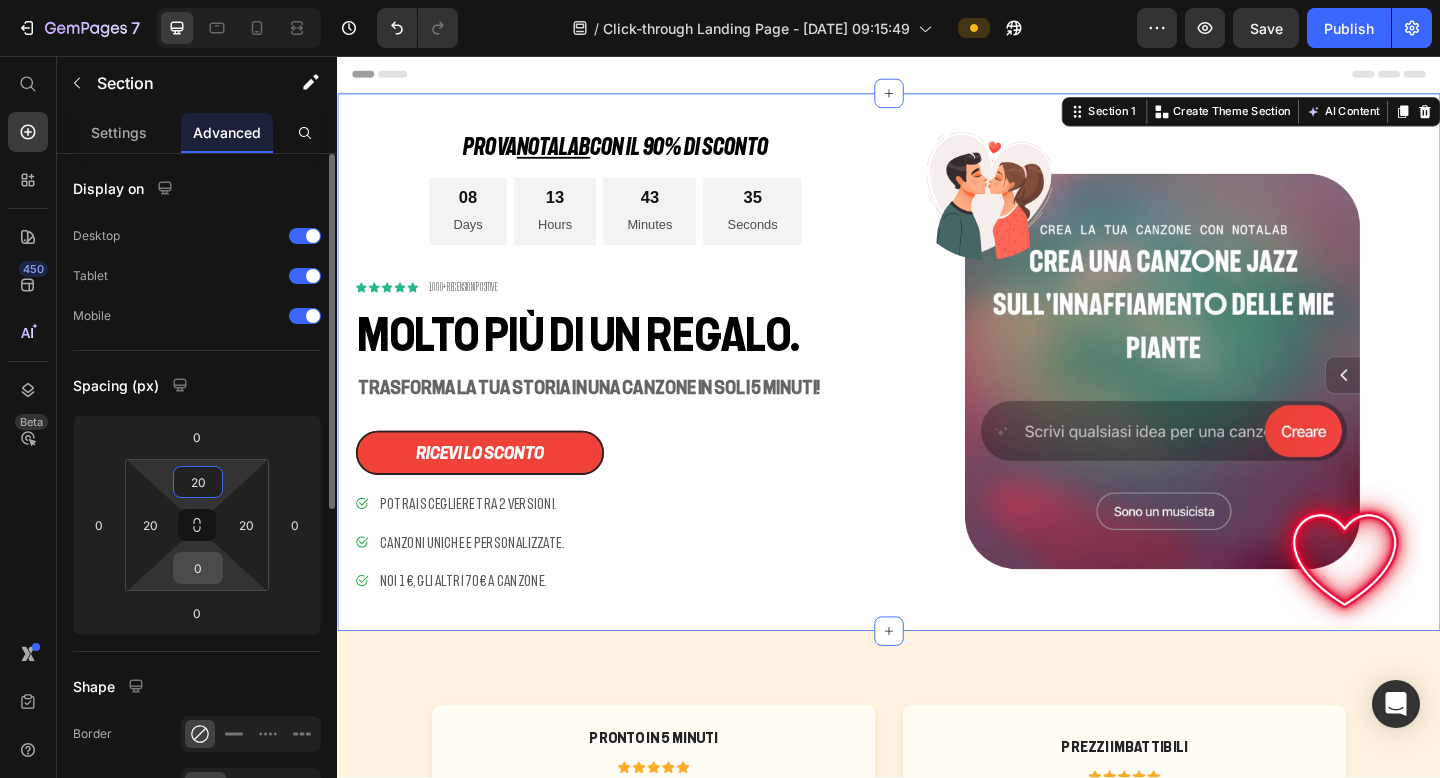 type on "20" 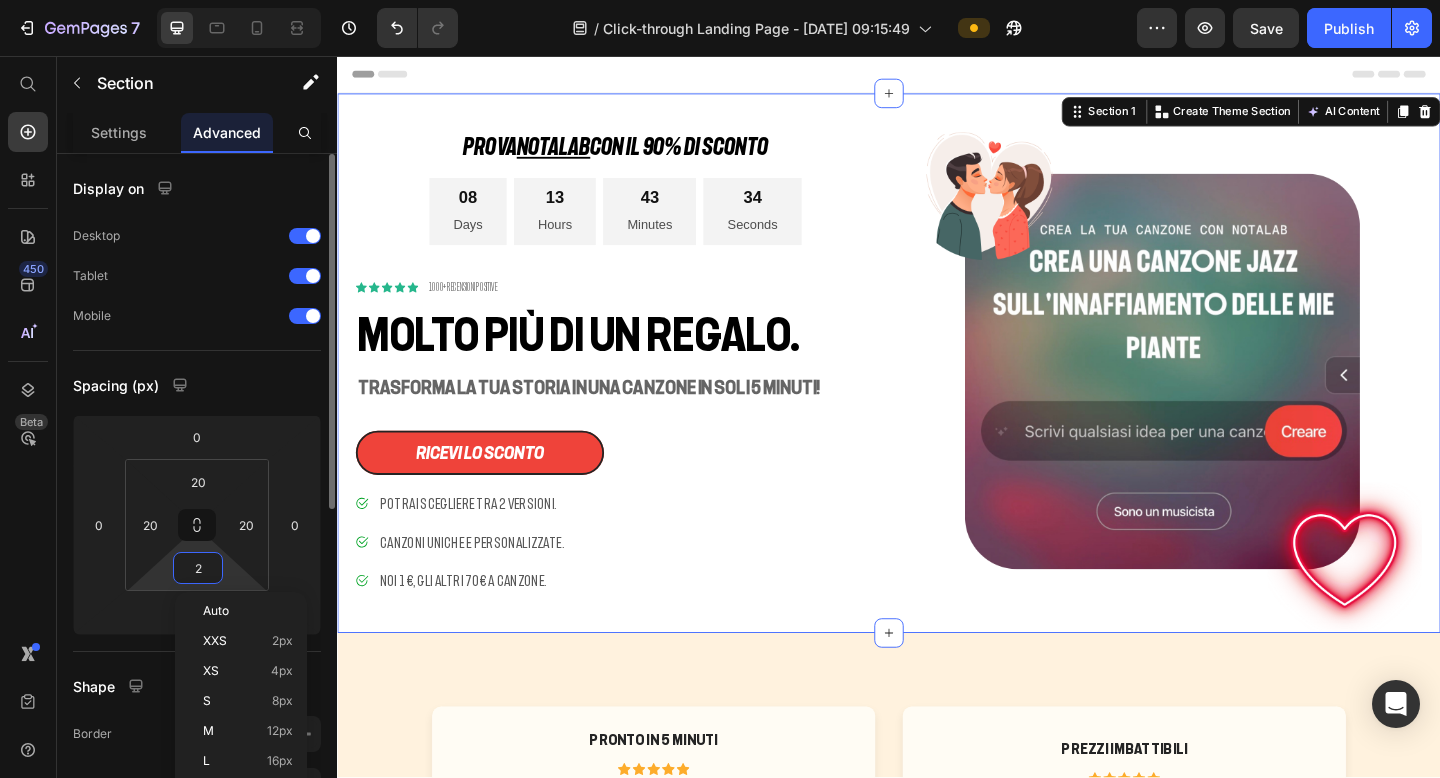 type on "20" 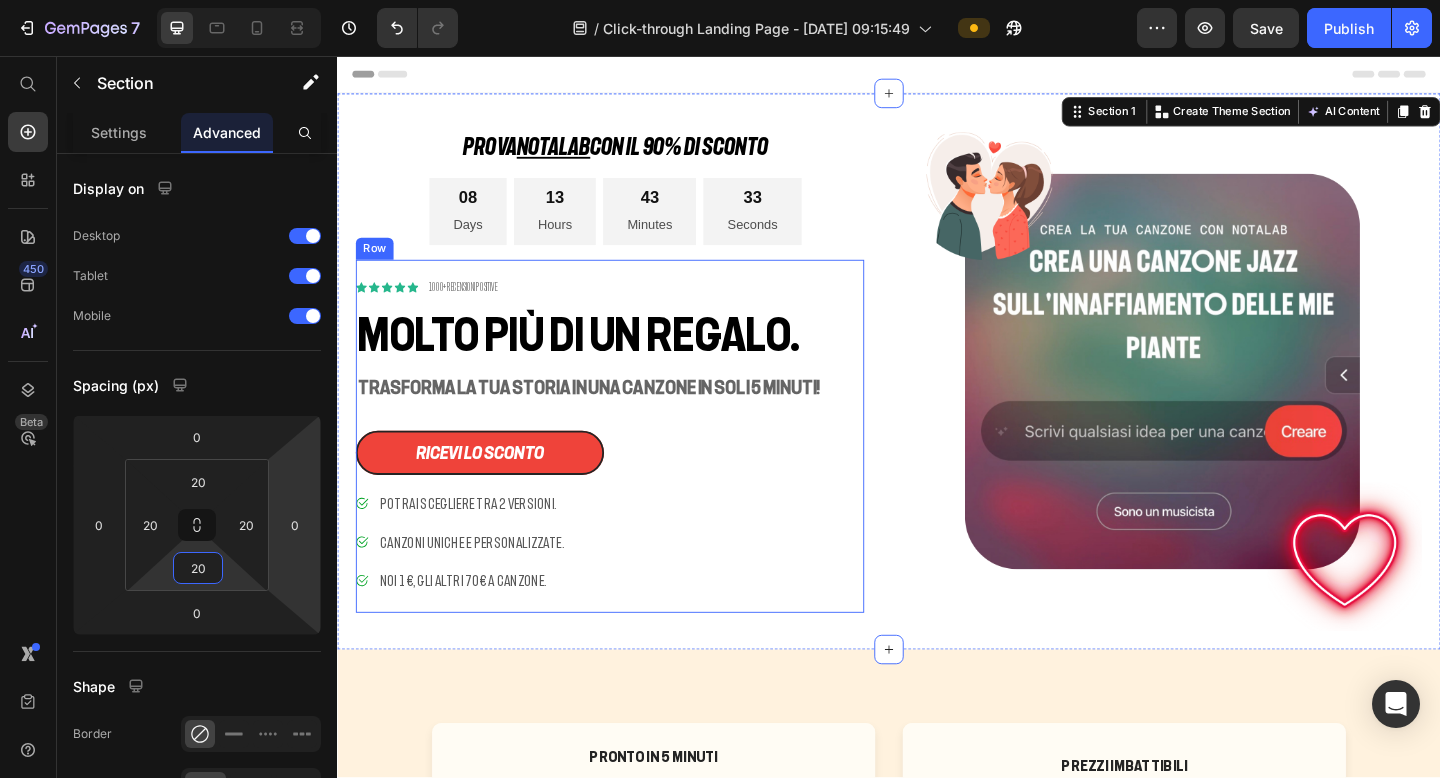 click on "Icon Icon Icon Icon Icon Icon List 1000+ Recensioni Positive Text Block Row Molto più di un regalo.  Heading Trasforma la tua storia in una canzone in soli 5 minuti! Text Block ricevi lo sconto Button
Potrai scegliere tra 2 versioni.
Canzoni uniche e personalizzate.
Noi 1€, gli altri 70€ a canzone. Item List ACQUISTA ORA Button" at bounding box center (633, 470) 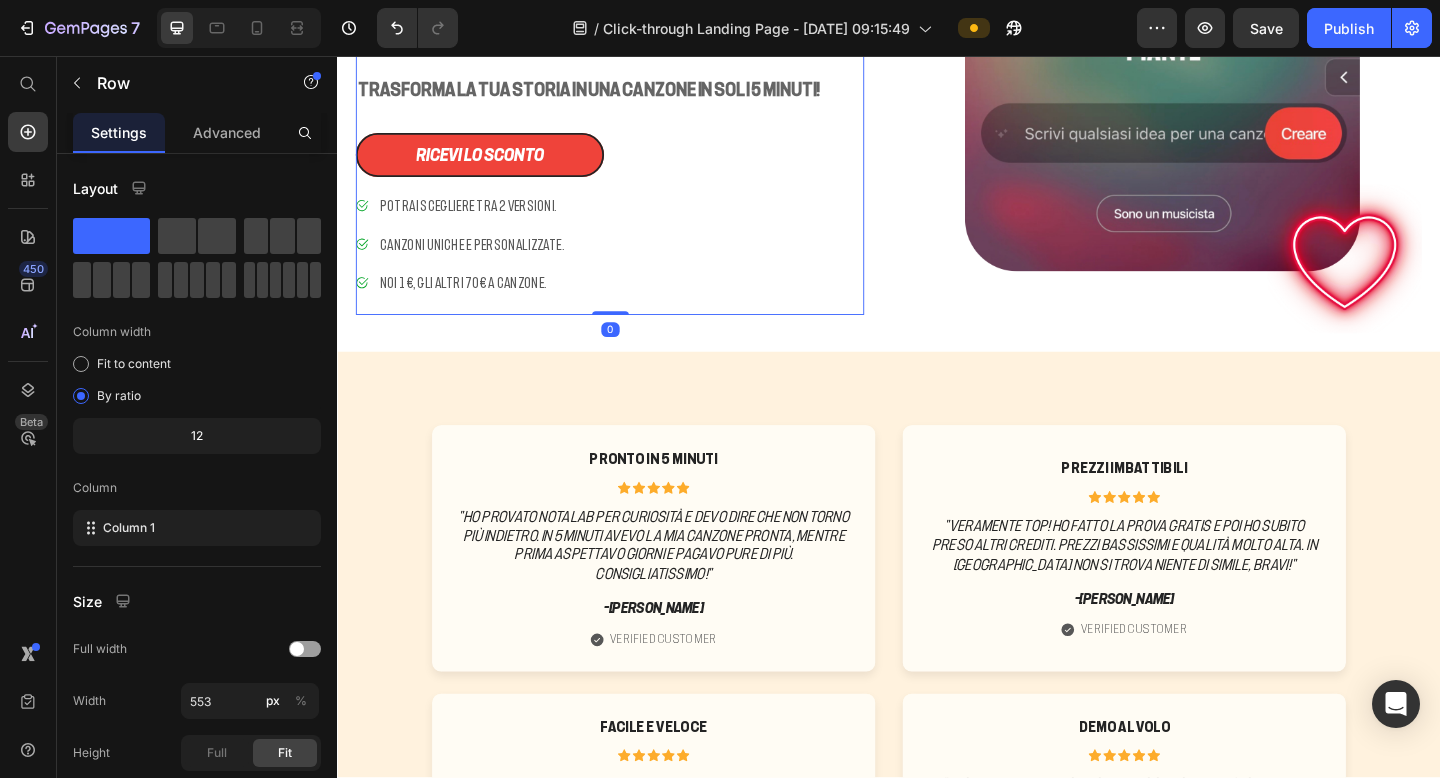 scroll, scrollTop: 403, scrollLeft: 0, axis: vertical 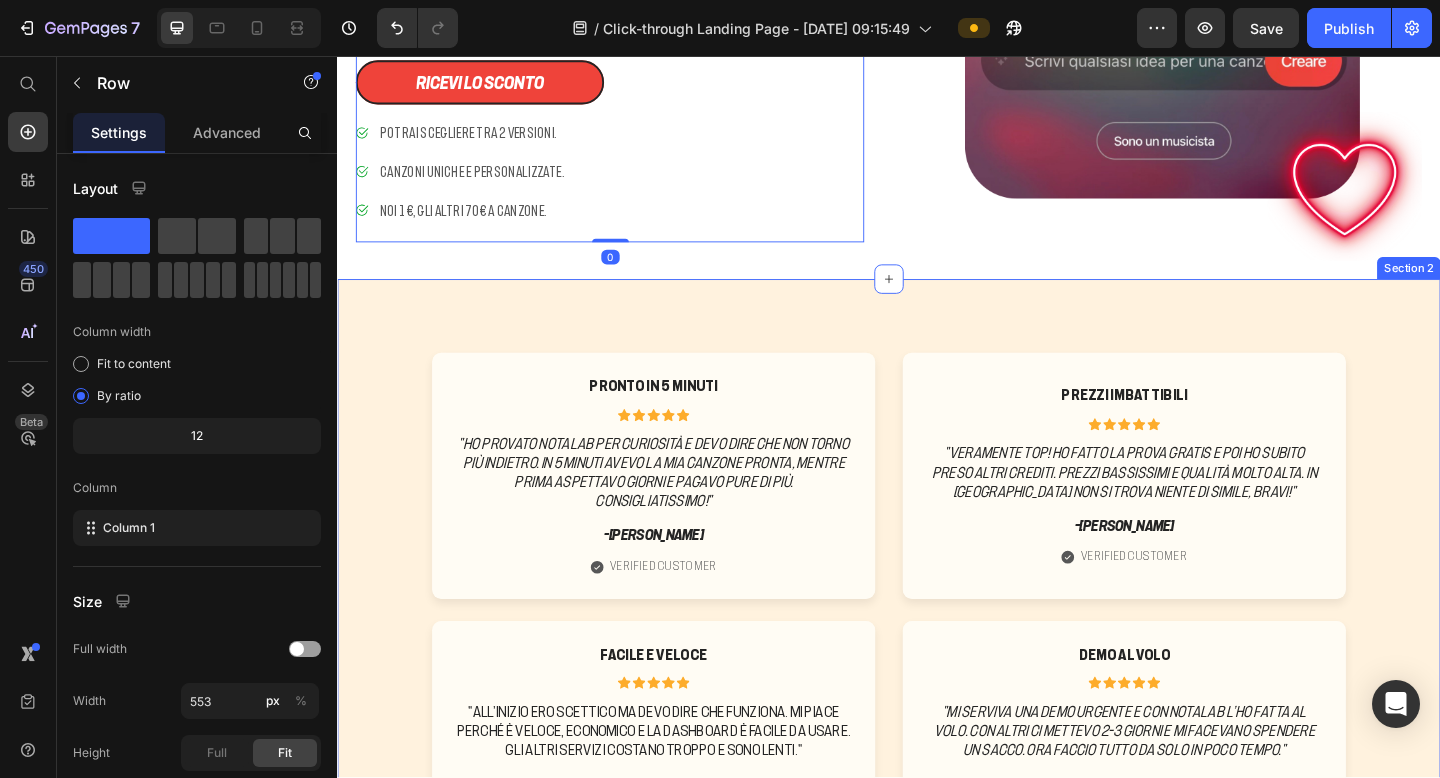 click on "Pronto in 5 minuti Text Block Icon Icon Icon Icon Icon Icon List "Ho provato NotaLab per curiosità e devo dire che non torno più indietro. In 5 minuti avevo la mia canzone pronta, mentre prima aspettavo giorni e pagavo pure di più. Consigliatissimo!" Text Block -[PERSON_NAME] Text Block
Icon Verified Customer Text Block Row Hero Banner Prezzi imbattibili Text Block Icon Icon Icon Icon Icon Icon List "Veramente top! Ho fatto la prova gratis e poi ho subito preso altri crediti. Prezzi bassissimi e qualità molto alta. In [GEOGRAPHIC_DATA] non si trova niente di simile, bravi!" Text Block -[PERSON_NAME] Text Block
Icon Verified Customer Text Block Row Hero Banner Row Facile e veloce Text Block Icon Icon Icon Icon Icon Icon List "All’inizio ero scettico ma devo dire che funziona. Mi piace perché è veloce, economico e la dashboard è facile da usare. Gli altri servizi costano troppo e sono lenti." Text Block -[PERSON_NAME] Text Block
Icon Verified Customer Text Block Row Icon Icon" at bounding box center [937, 1075] 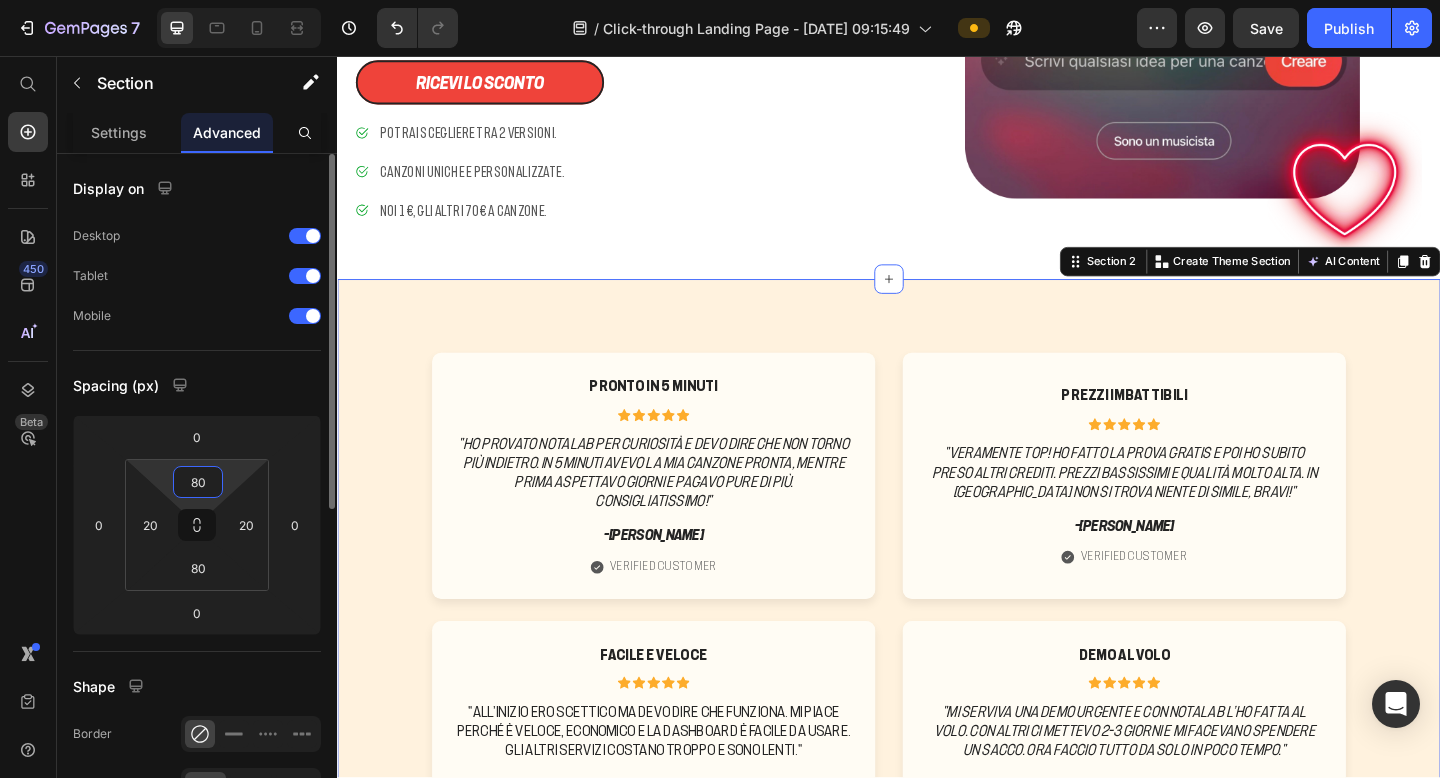 click on "80" at bounding box center [198, 482] 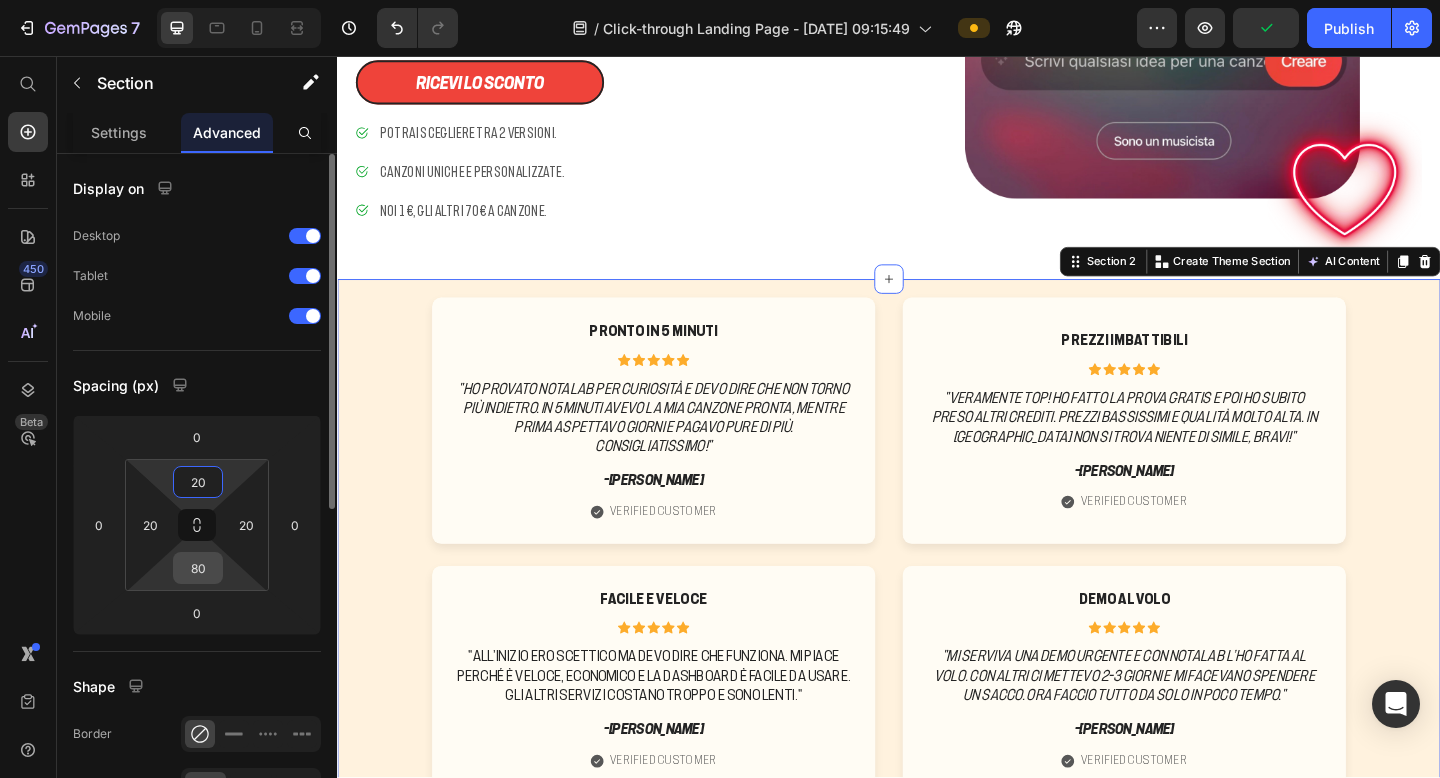 type on "20" 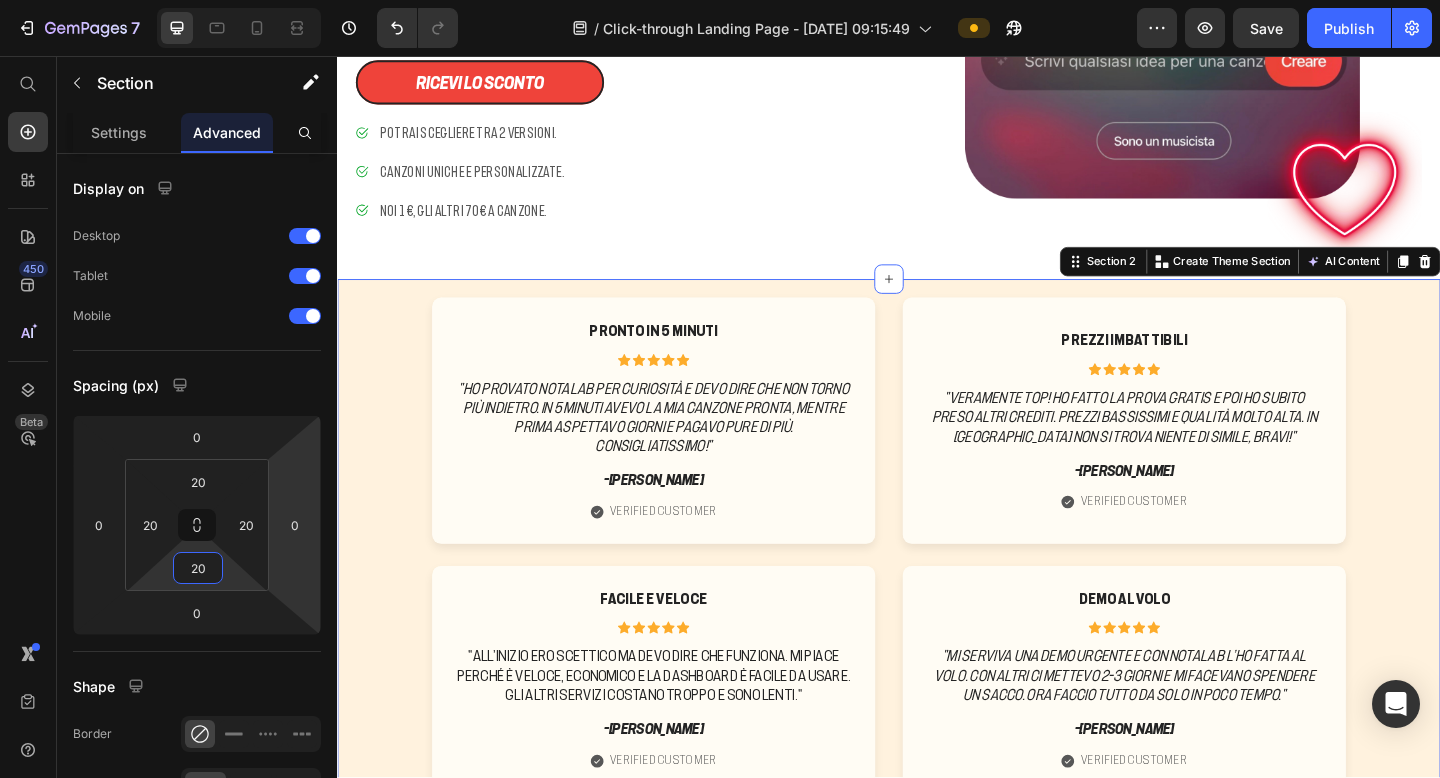type on "20" 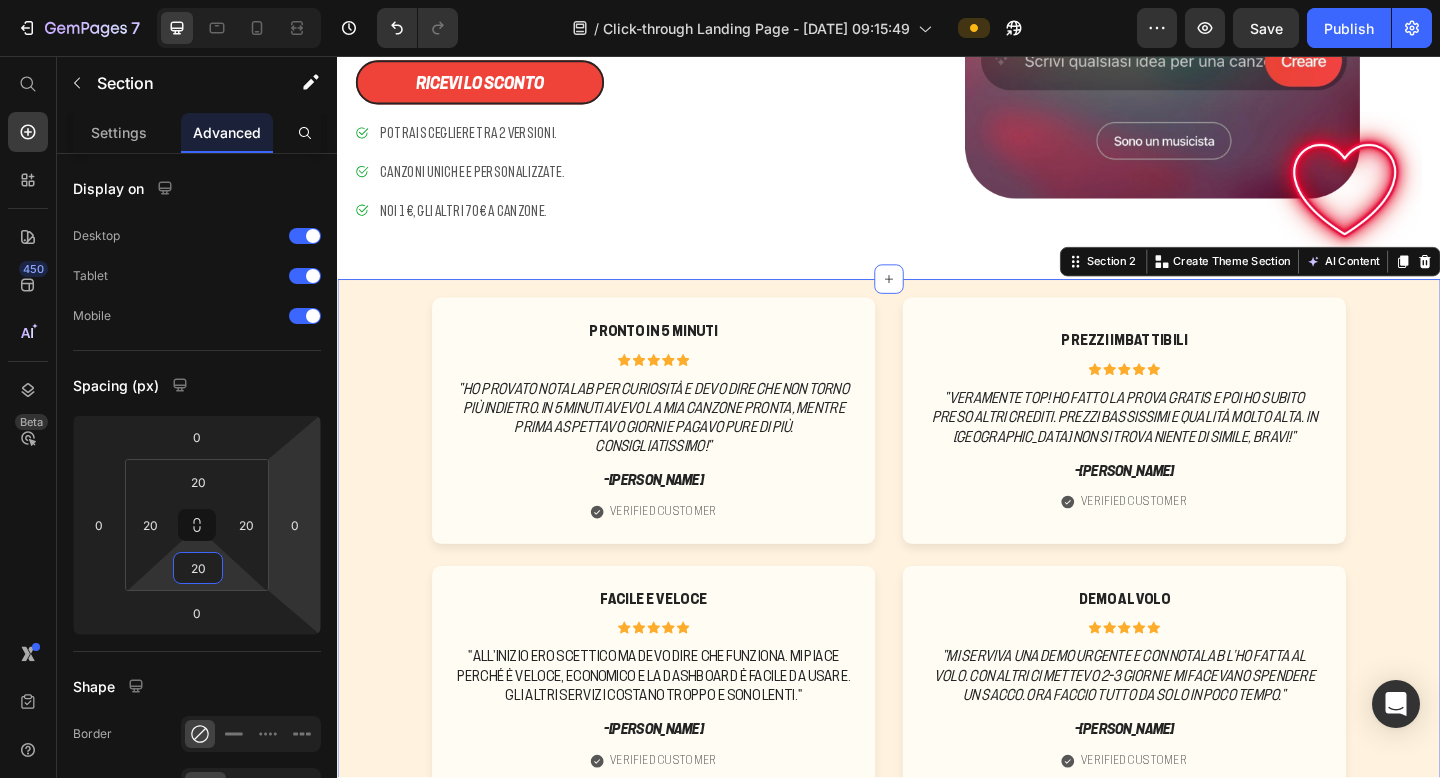 click on "Pronto in 5 minuti Text Block Icon Icon Icon Icon Icon Icon List "Ho provato NotaLab per curiosità e devo dire che non torno più indietro. In 5 minuti avevo la mia canzone pronta, mentre prima aspettavo giorni e pagavo pure di più. Consigliatissimo!" Text Block -[PERSON_NAME] Text Block
Icon Verified Customer Text Block Row Hero Banner Prezzi imbattibili Text Block Icon Icon Icon Icon Icon Icon List "Veramente top! Ho fatto la prova gratis e poi ho subito preso altri crediti. Prezzi bassissimi e qualità molto alta. In [GEOGRAPHIC_DATA] non si trova niente di simile, bravi!" Text Block -[PERSON_NAME] Text Block
Icon Verified Customer Text Block Row Hero Banner Row Facile e veloce Text Block Icon Icon Icon Icon Icon Icon List "All’inizio ero scettico ma devo dire che funziona. Mi piace perché è veloce, economico e la dashboard è facile da usare. Gli altri servizi costano troppo e sono lenti." Text Block -[PERSON_NAME] Text Block
Icon Verified Customer Text Block Row Icon Icon" at bounding box center [937, 1015] 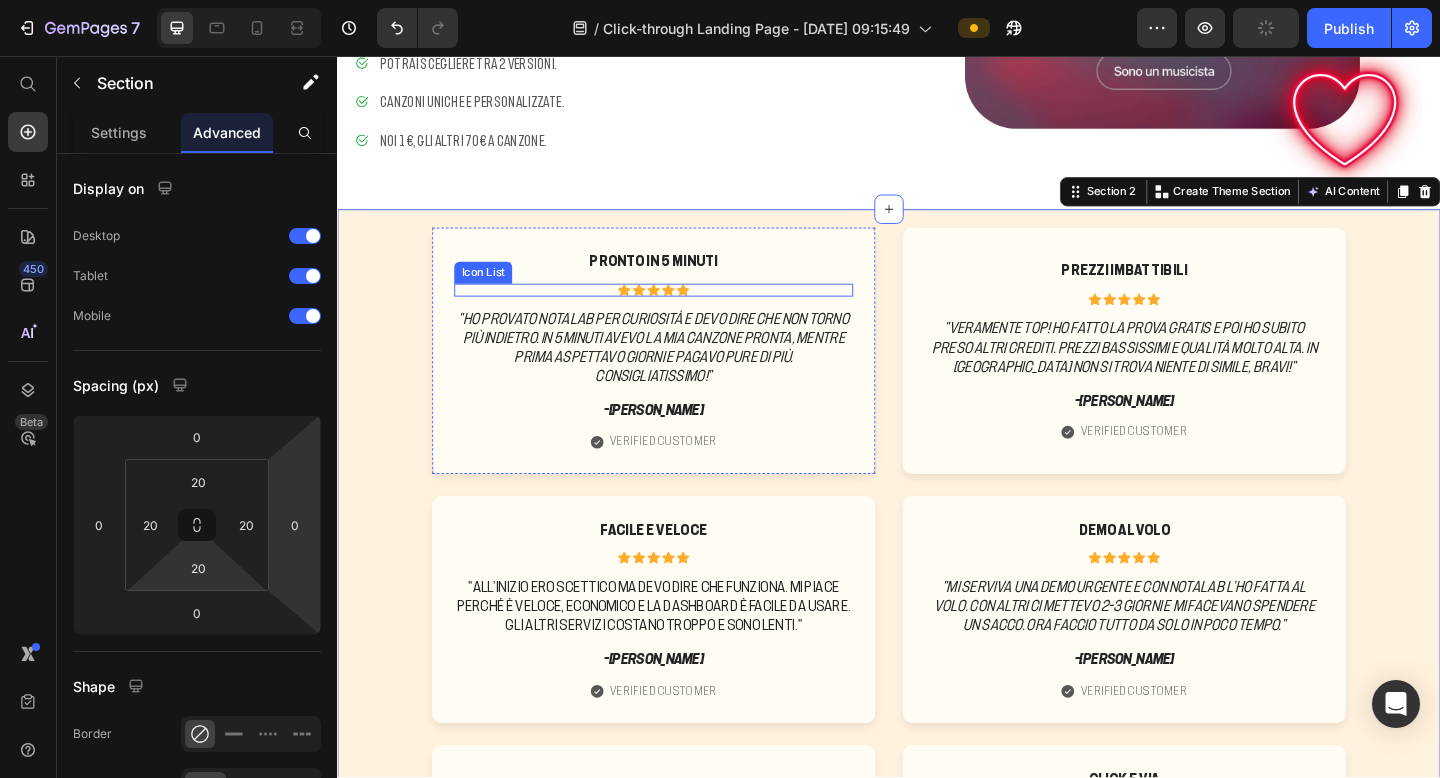 scroll, scrollTop: 544, scrollLeft: 0, axis: vertical 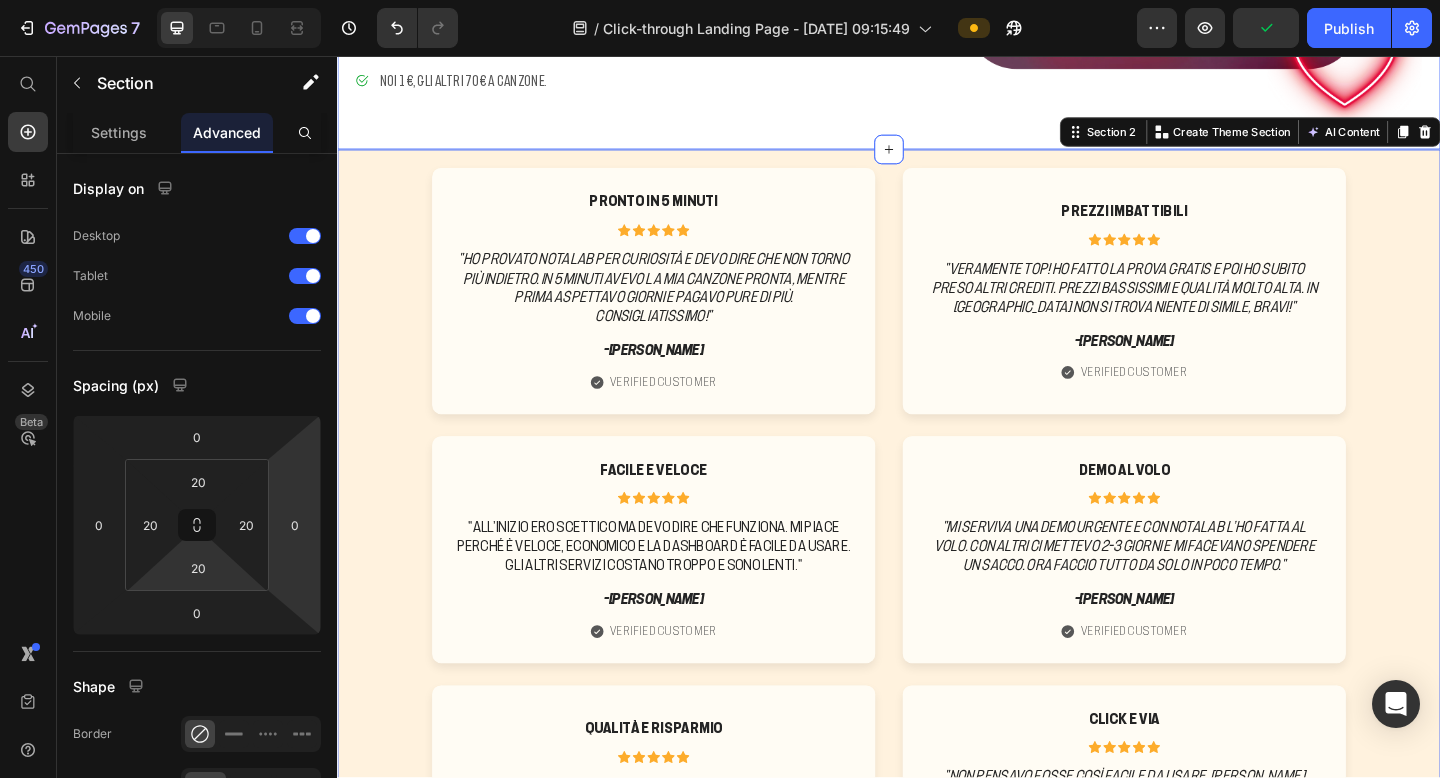 click on "PROVA  NOTALAB  con il 90% DI SCONTO Heading 08 Days 13 Hours 43 Minutes 15 Seconds Countdown Timer Icon Icon Icon Icon Icon Icon List 1000+ Recensioni Positive Text Block Row Molto più di un regalo.  Heading Trasforma la tua storia in una canzone in soli 5 minuti! Text Block ricevi lo sconto Button
Potrai scegliere tra 2 versioni.
Canzoni uniche e personalizzate.
Noi 1€, gli altri 70€ a canzone. Item List ACQUISTA ORA Button Row" at bounding box center [639, -145] 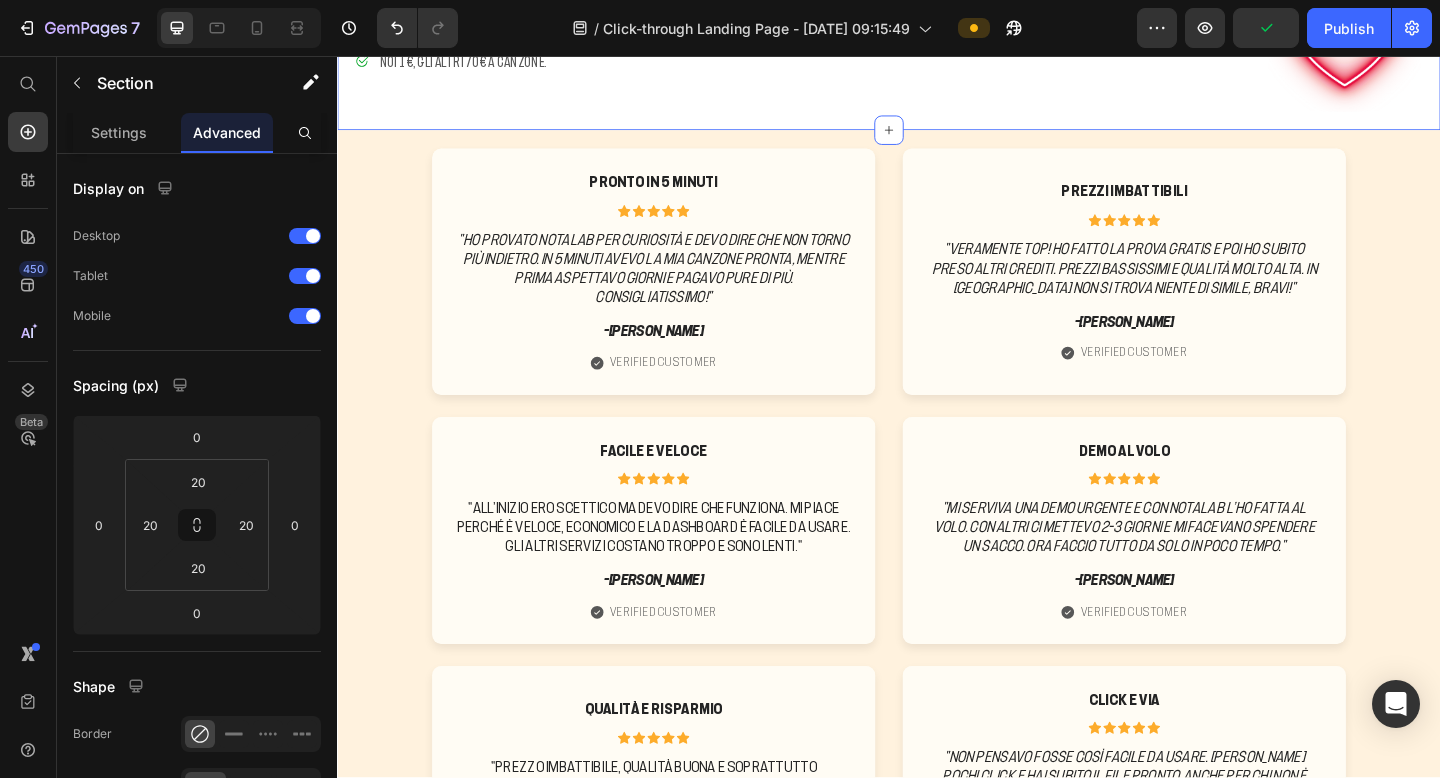 scroll, scrollTop: 567, scrollLeft: 0, axis: vertical 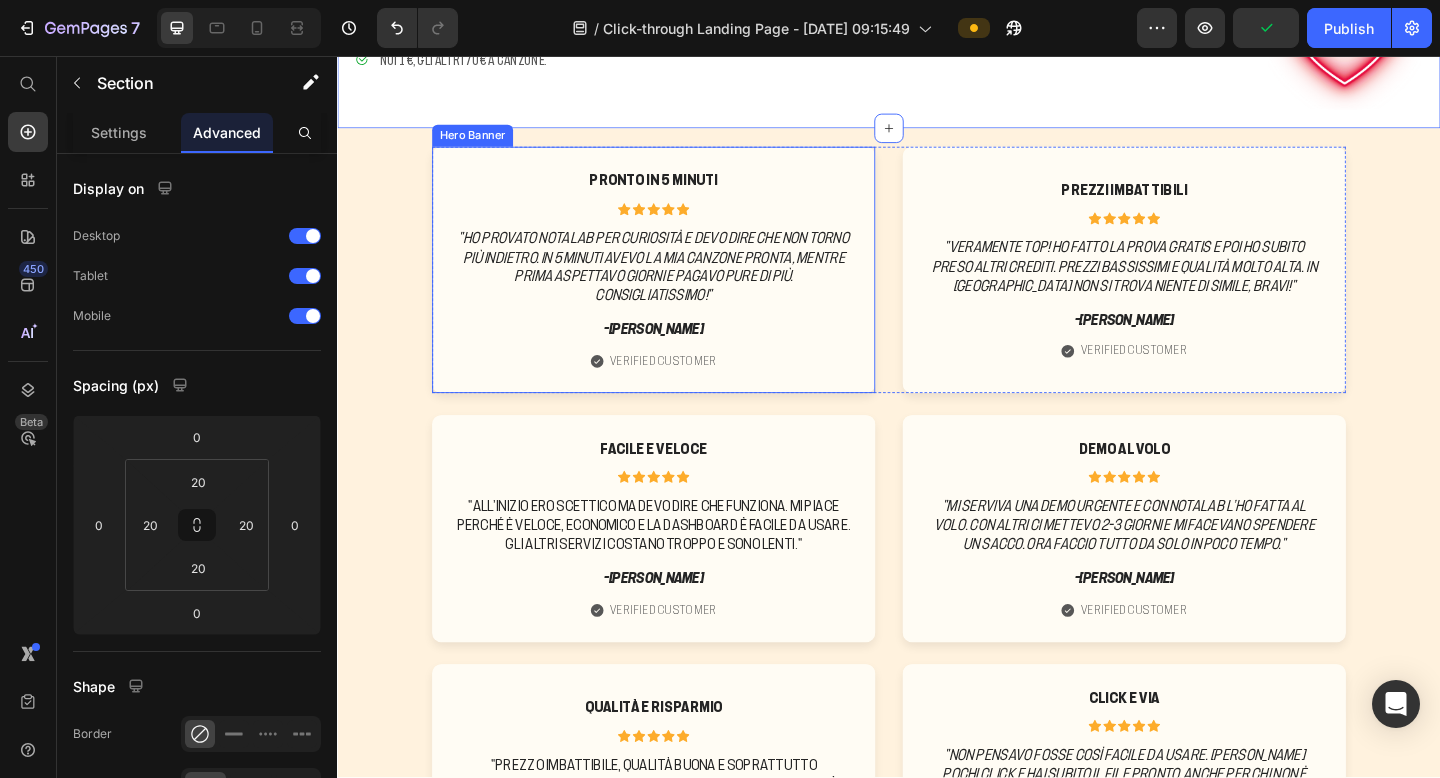 click on "Pronto in 5 minuti Text Block Icon Icon Icon Icon Icon Icon List "Ho provato NotaLab per curiosità e devo dire che non torno più indietro. In 5 minuti avevo la mia canzone pronta, mentre prima aspettavo giorni e pagavo pure di più. Consigliatissimo!" Text Block -[PERSON_NAME] Text Block
Icon Verified Customer Text Block Row" at bounding box center (681, 289) 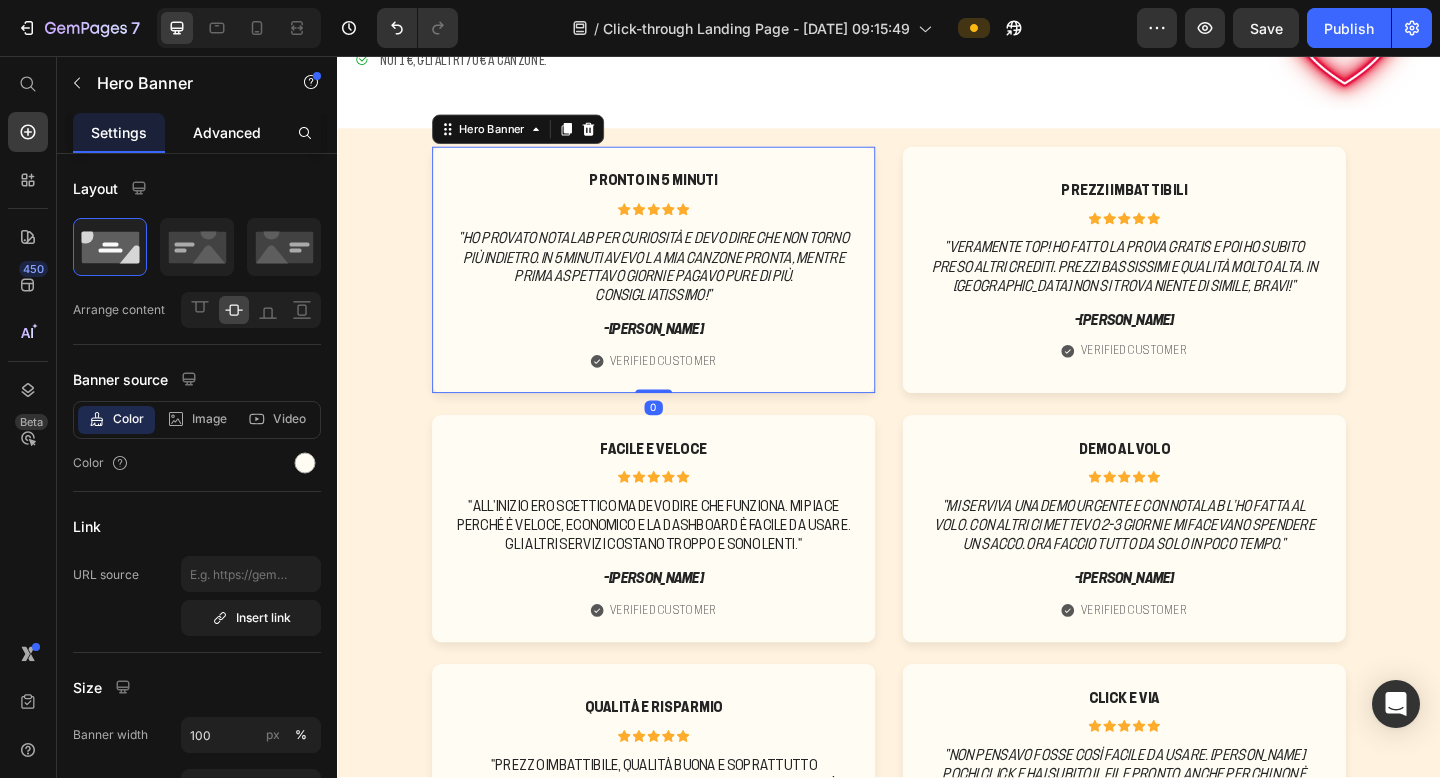 click on "Advanced" at bounding box center [227, 132] 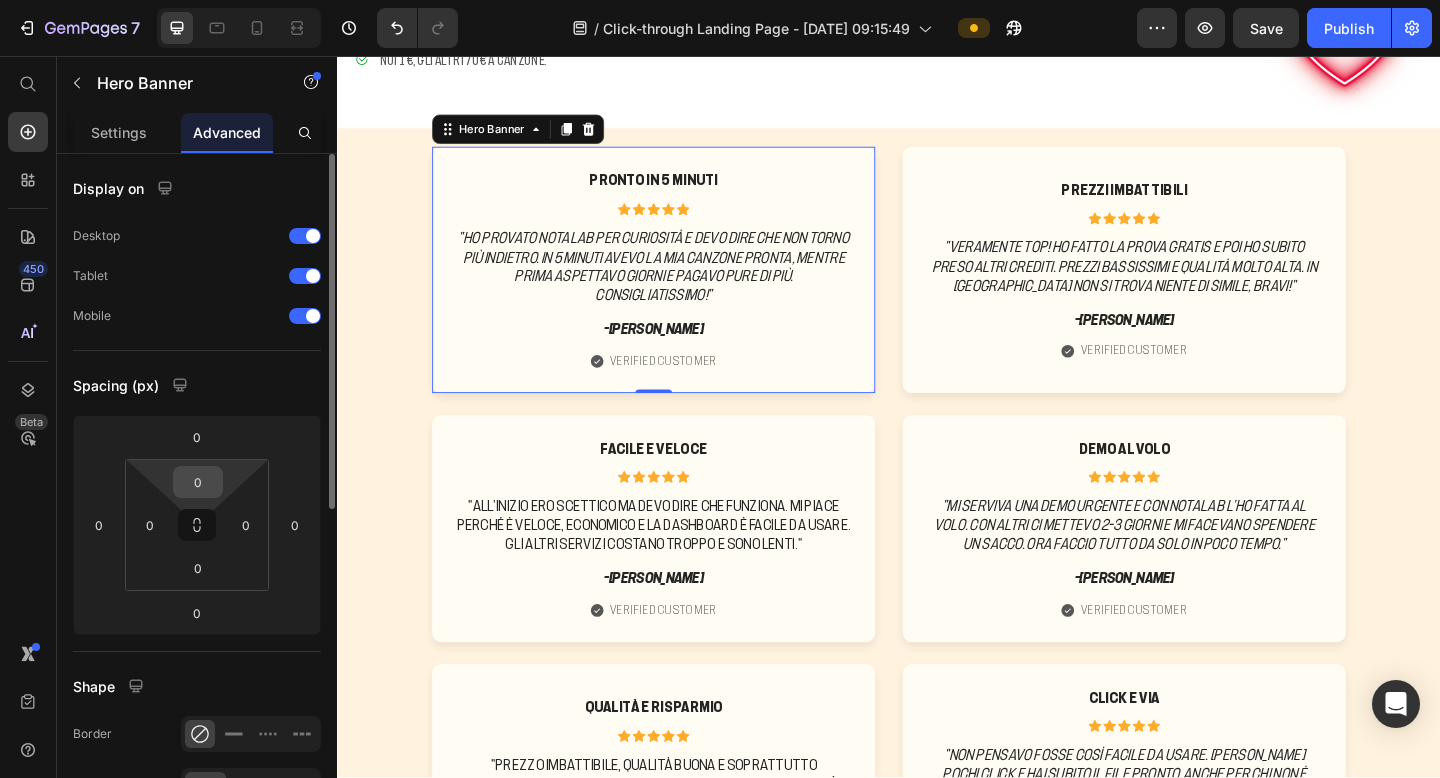 click on "0" at bounding box center (198, 482) 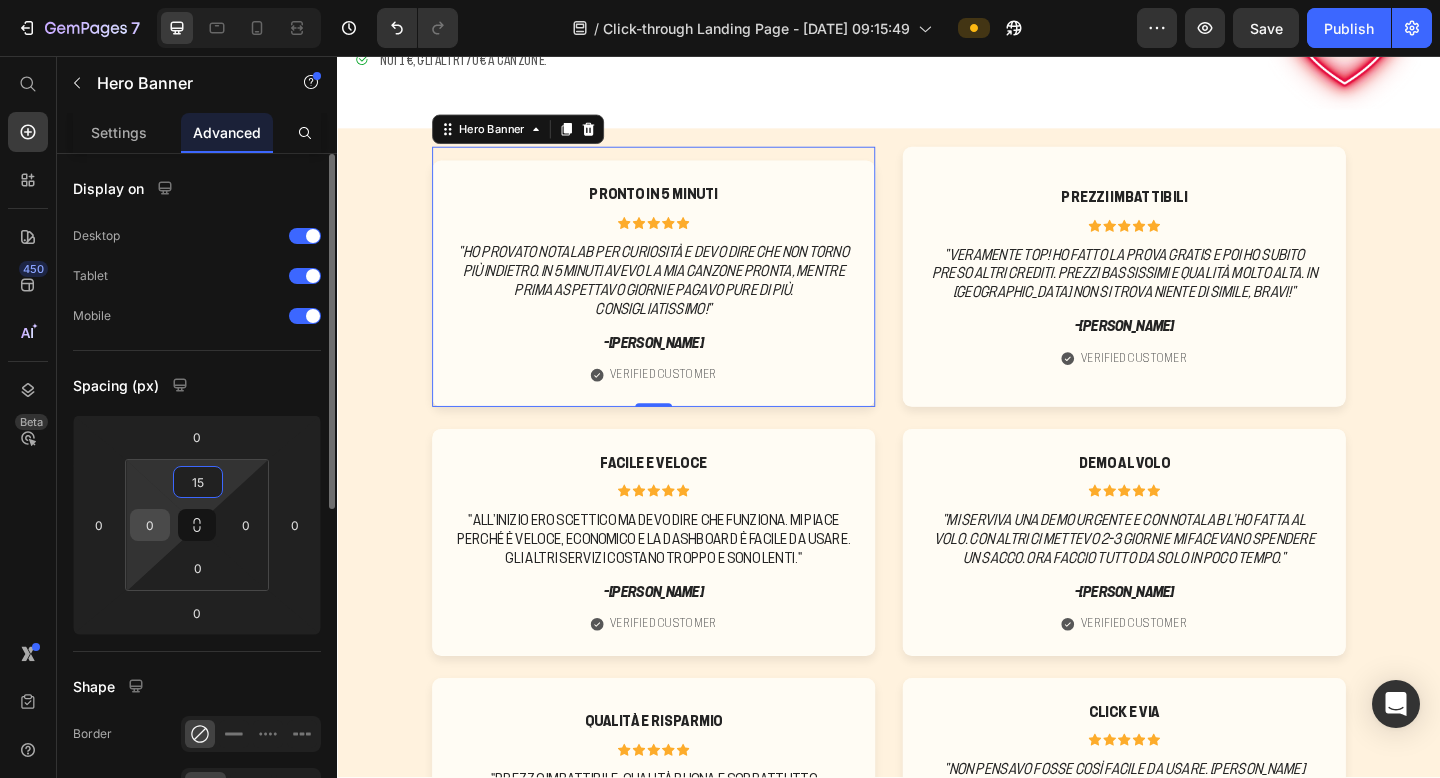 type on "15" 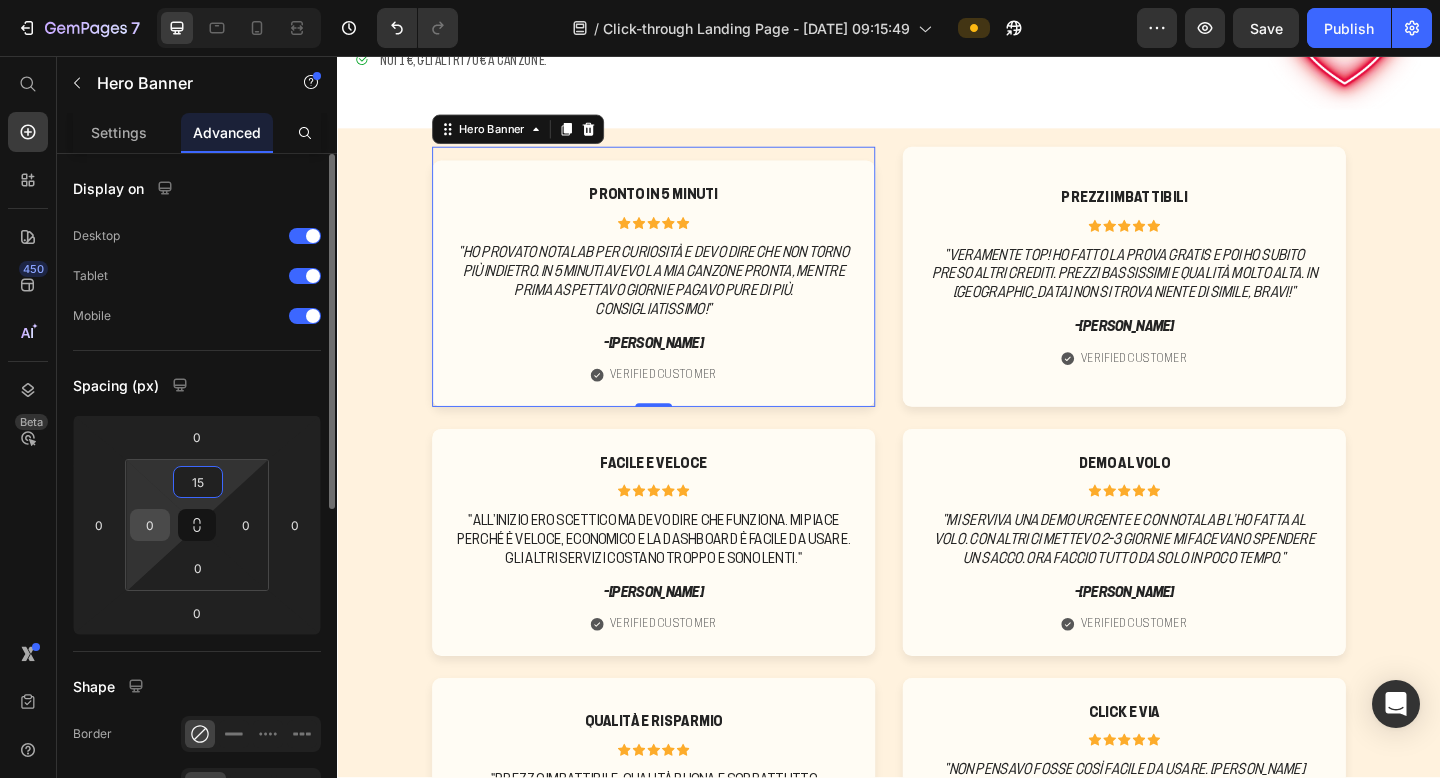 click on "0" at bounding box center (150, 525) 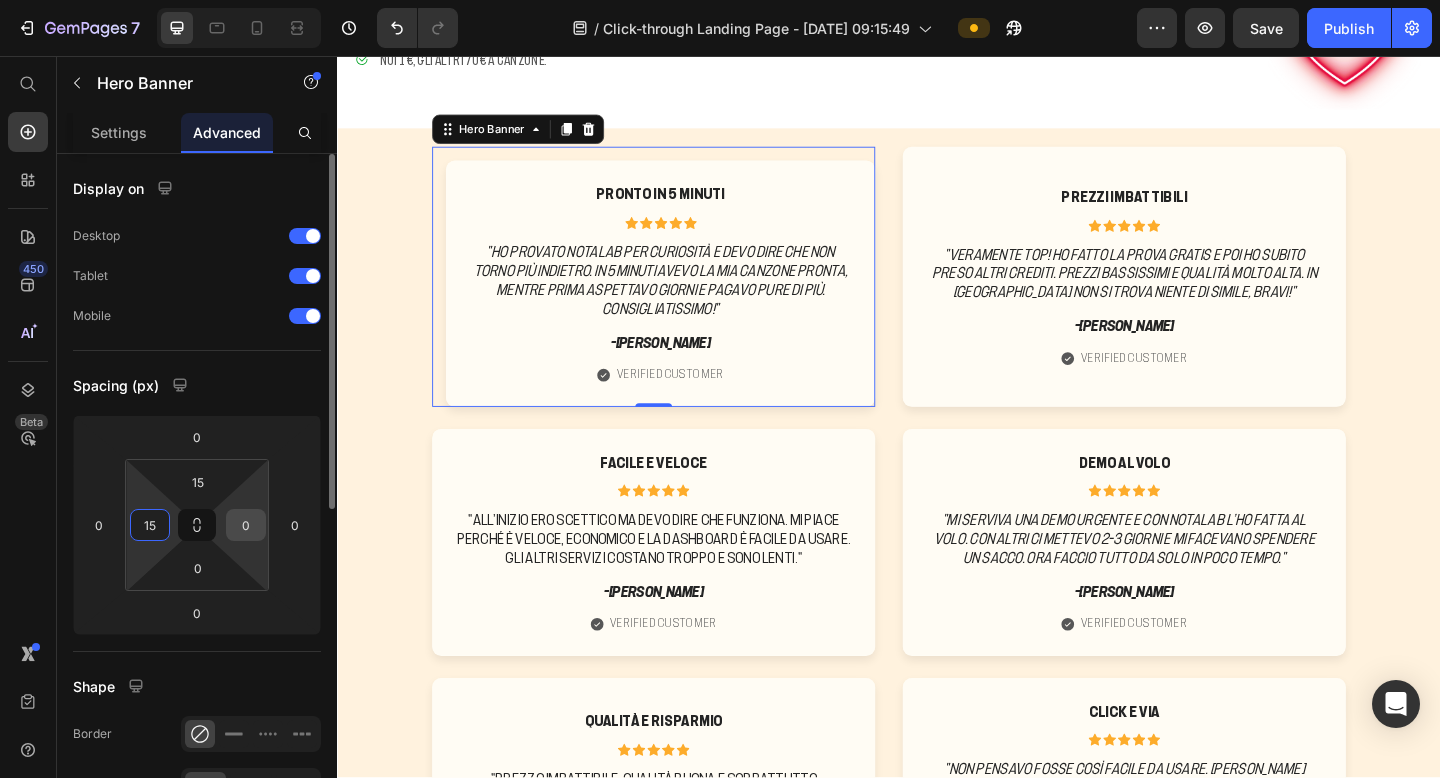type on "15" 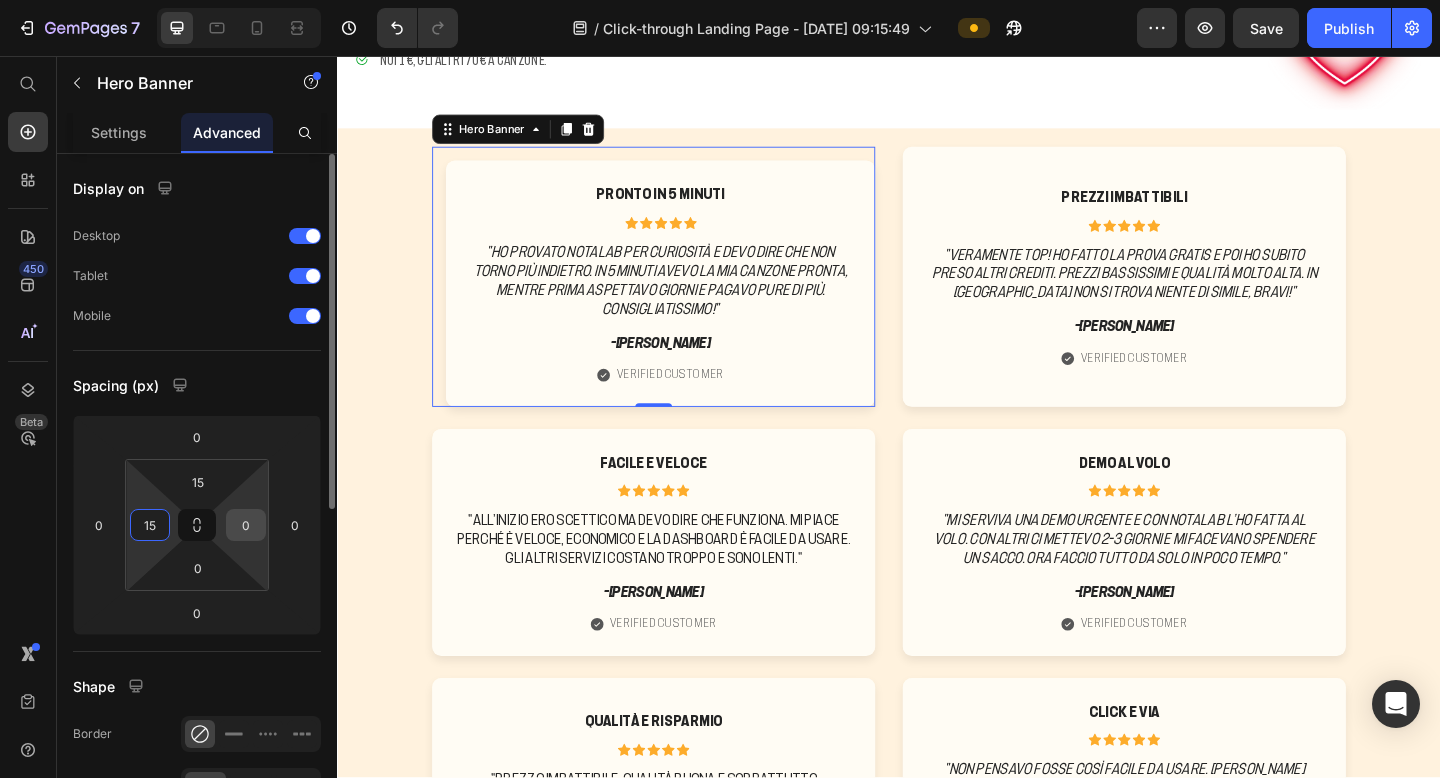 click on "0" at bounding box center [246, 525] 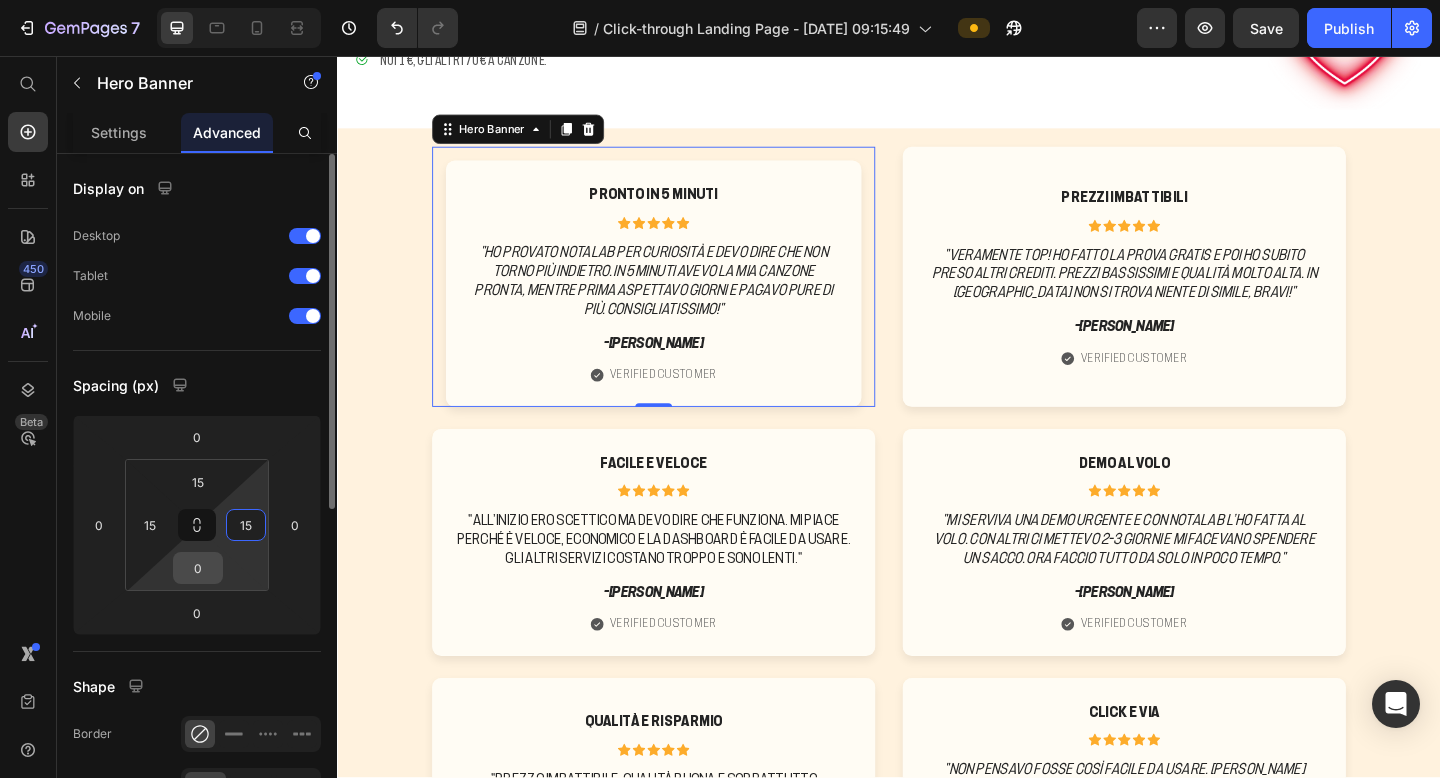 type on "15" 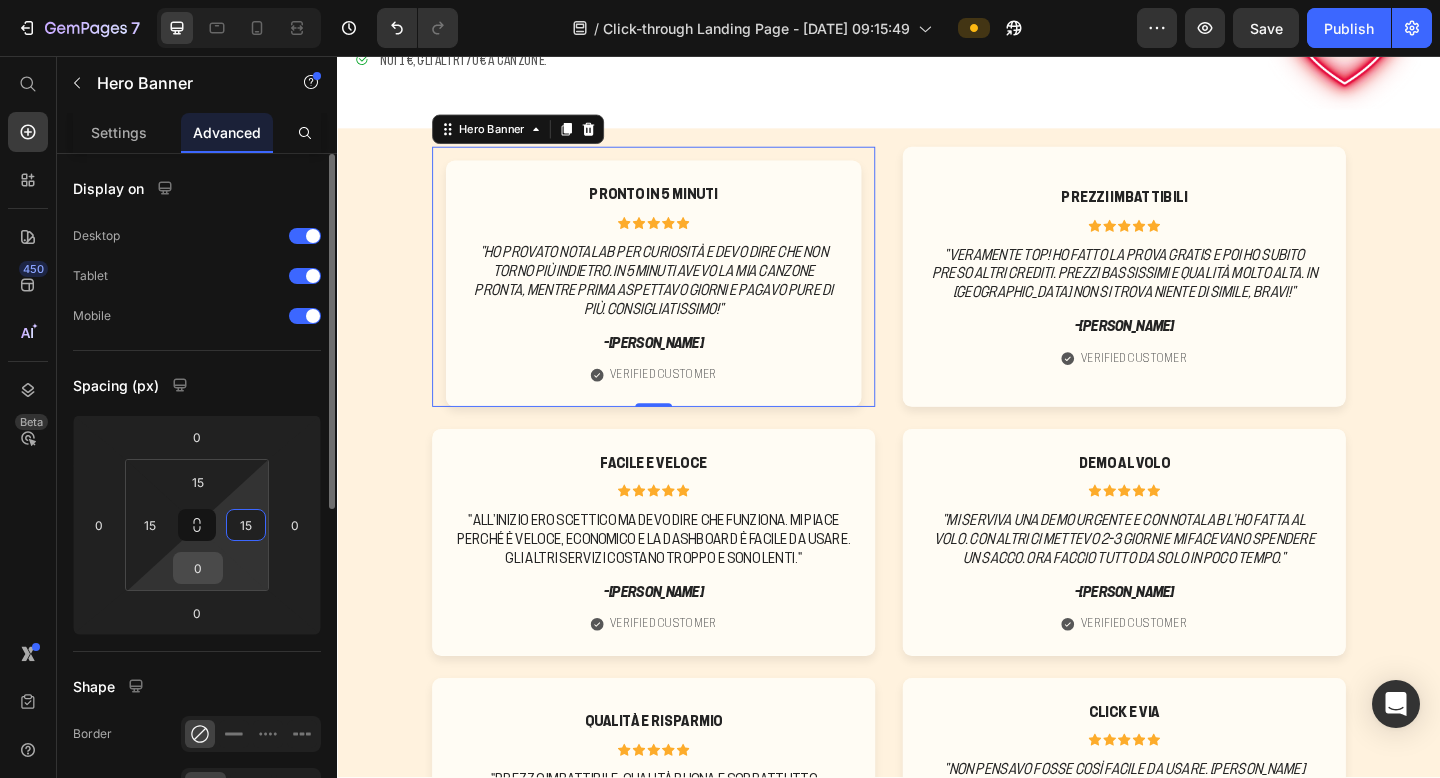 click on "0" at bounding box center (198, 568) 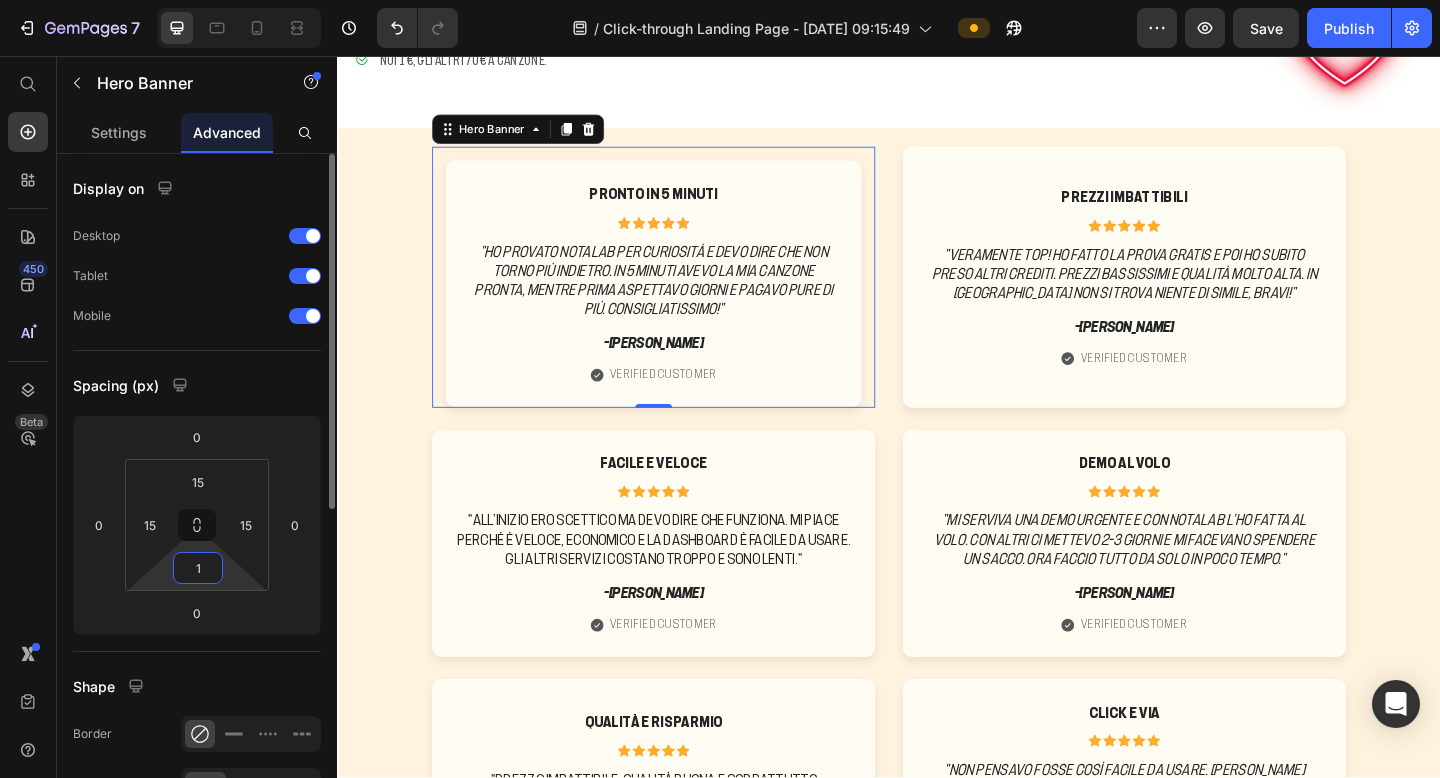 type on "15" 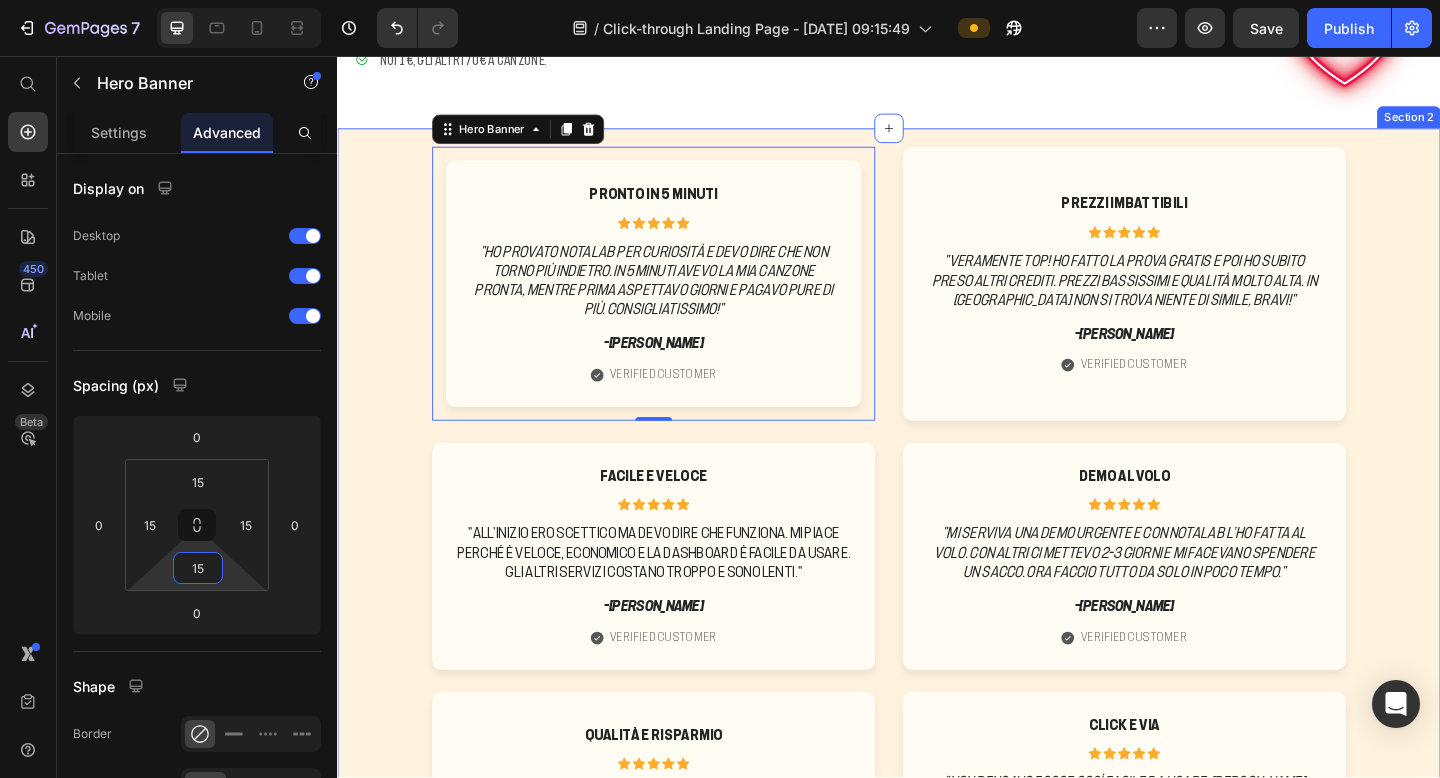 click on "Pronto in 5 minuti Text Block Icon Icon Icon Icon Icon Icon List "Ho provato NotaLab per curiosità e devo dire che non torno più indietro. In 5 minuti avevo la mia canzone pronta, mentre prima aspettavo giorni e pagavo pure di più. Consigliatissimo!" Text Block -[PERSON_NAME] Text Block
Icon Verified Customer Text Block Row Hero Banner   0 Prezzi imbattibili Text Block Icon Icon Icon Icon Icon Icon List "Veramente top! Ho fatto la prova gratis e poi ho subito preso altri crediti. Prezzi bassissimi e qualità molto alta. In [GEOGRAPHIC_DATA] non si trova niente di simile, bravi!" Text Block -[PERSON_NAME] Text Block
Icon Verified Customer Text Block Row Hero Banner Row Facile e veloce Text Block Icon Icon Icon Icon Icon Icon List "All’inizio ero scettico ma devo dire che funziona. Mi piace perché è veloce, economico e la dashboard è facile da usare. Gli altri servizi costano troppo e sono lenti." Text Block -[PERSON_NAME] Text Block
Icon Verified Customer Text Block Row Icon" at bounding box center (937, 866) 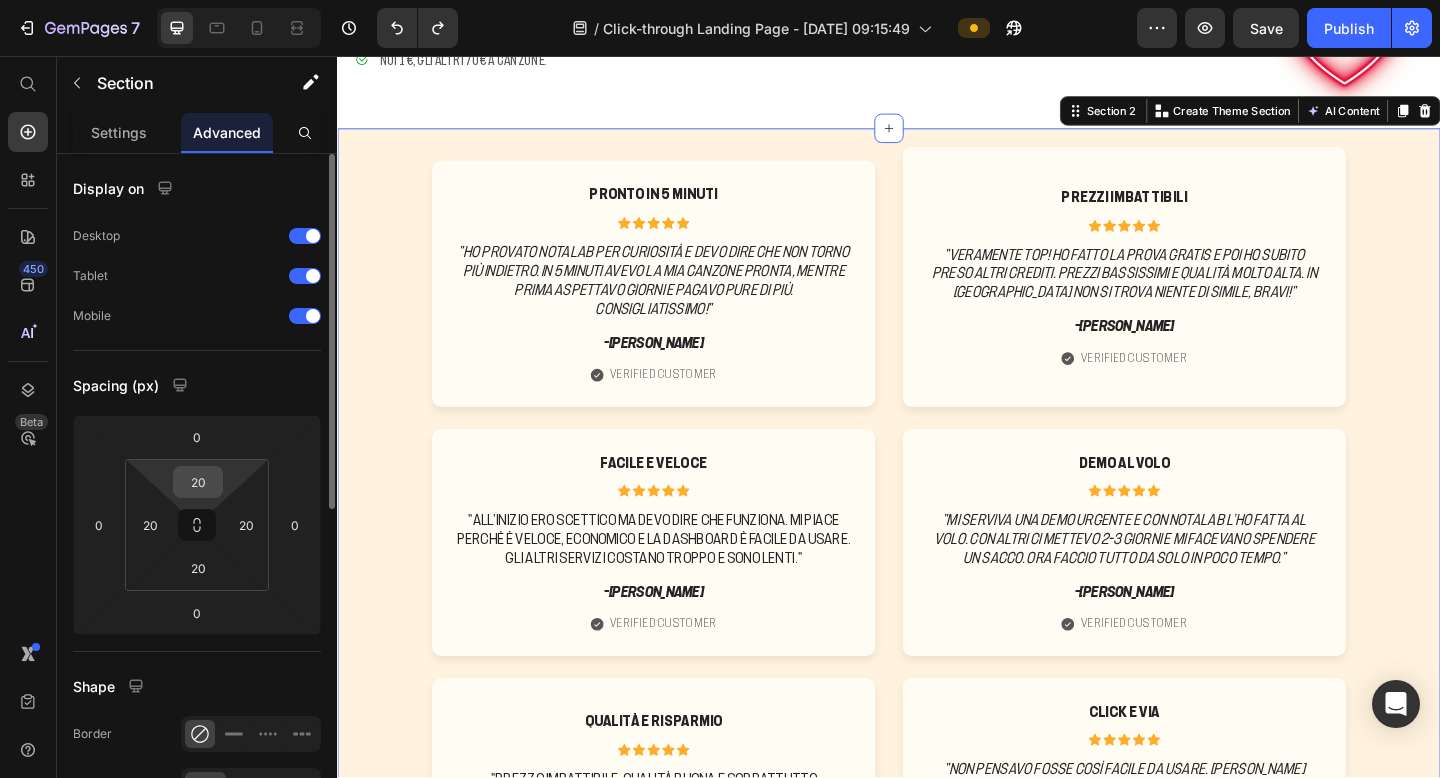 click on "20" at bounding box center (198, 482) 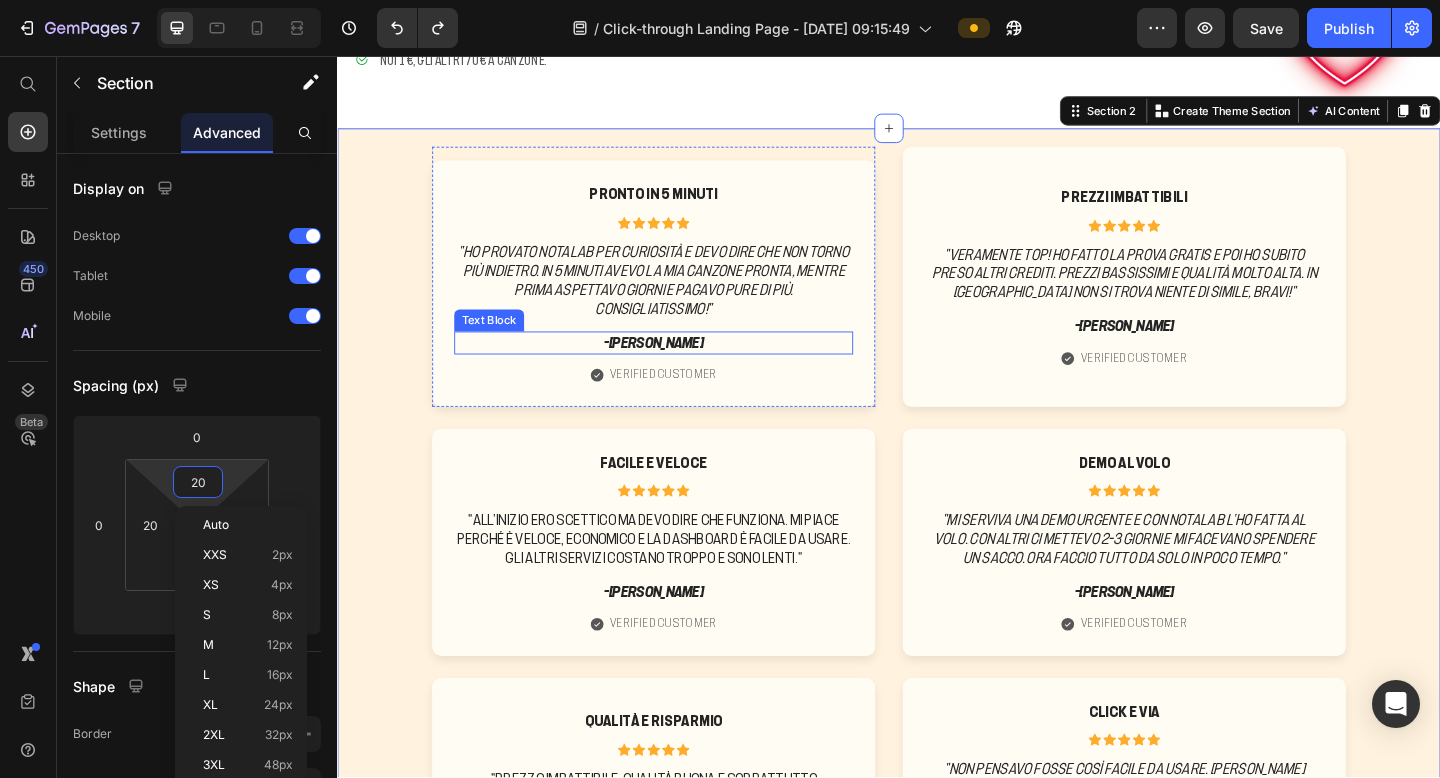 click on "-[PERSON_NAME] Text Block" at bounding box center (681, 368) 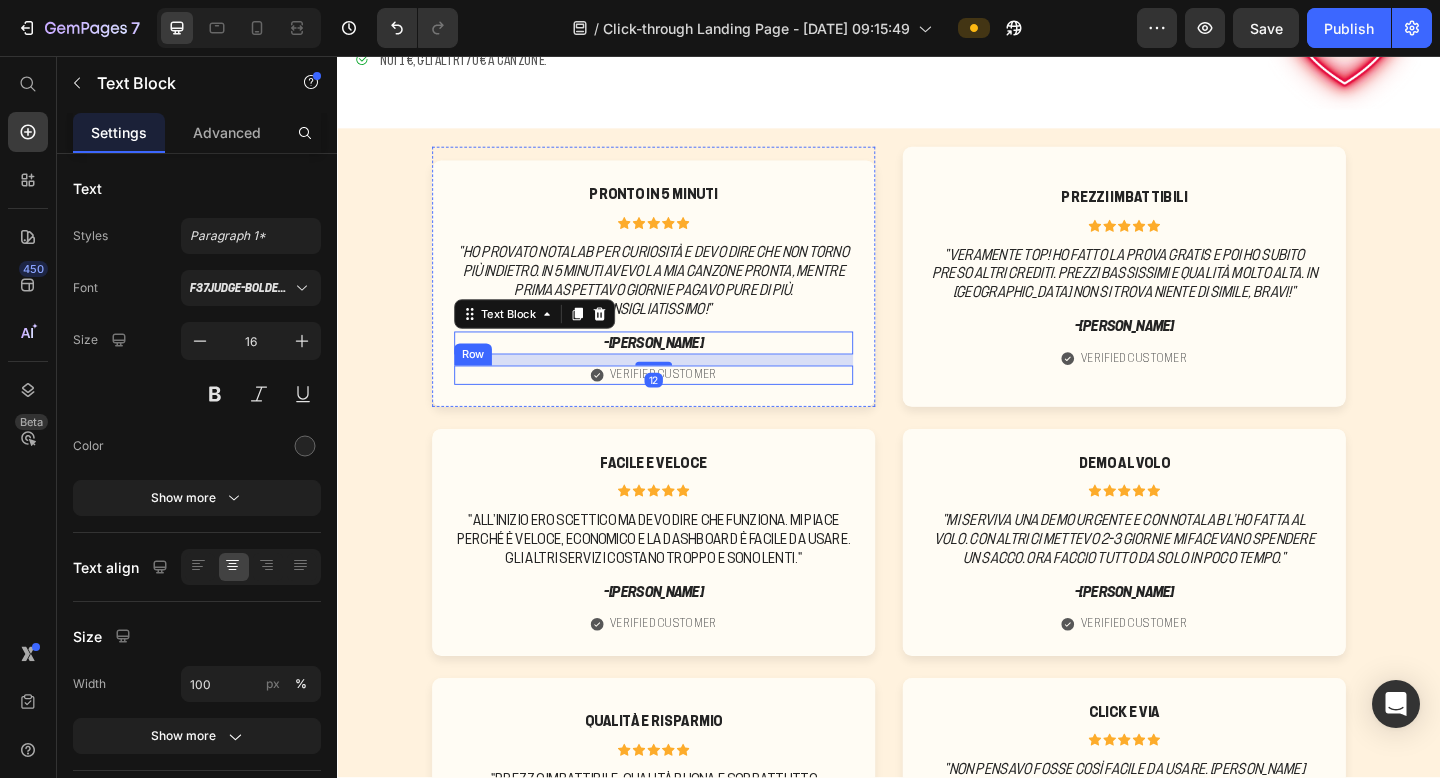 click on "Icon Verified Customer Text Block Row" at bounding box center [681, 403] 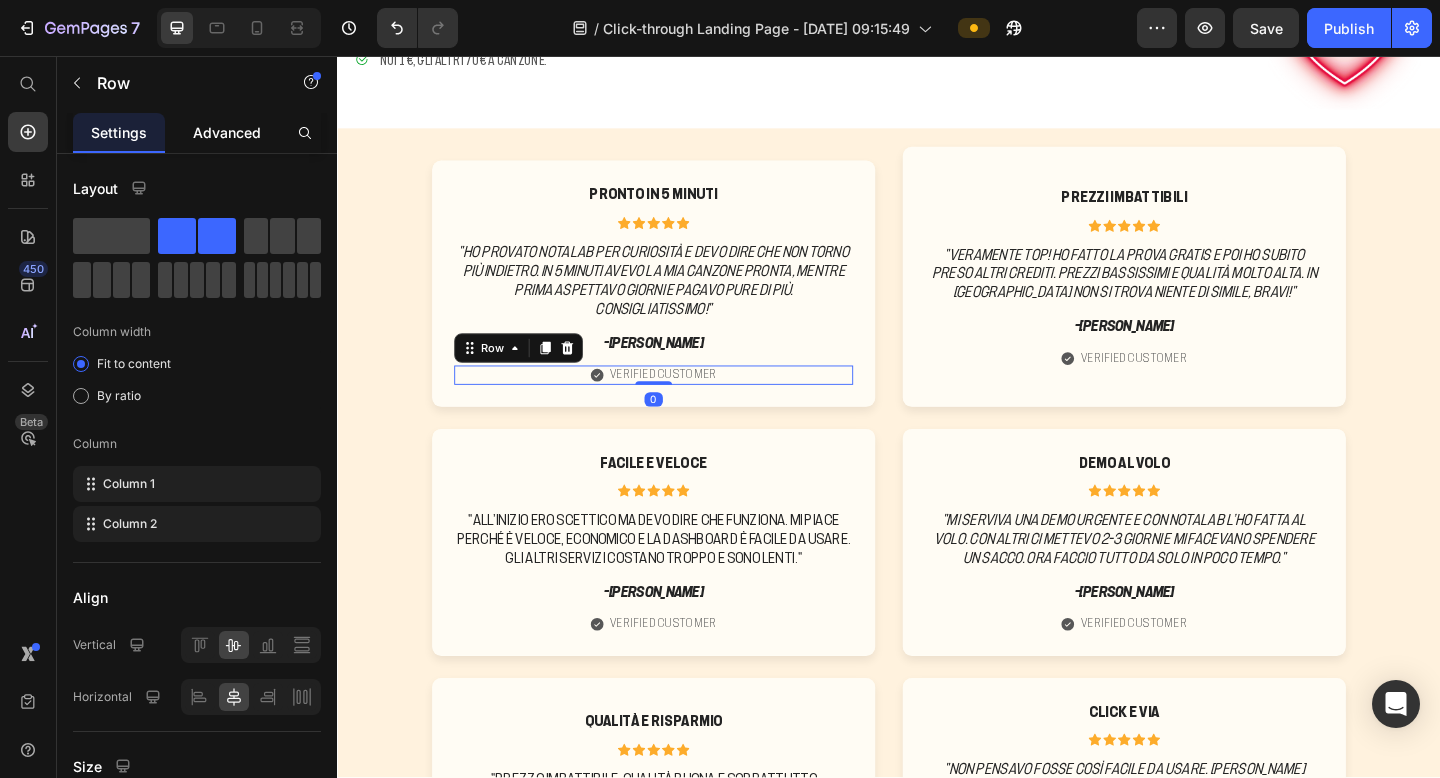 click on "Advanced" at bounding box center (227, 132) 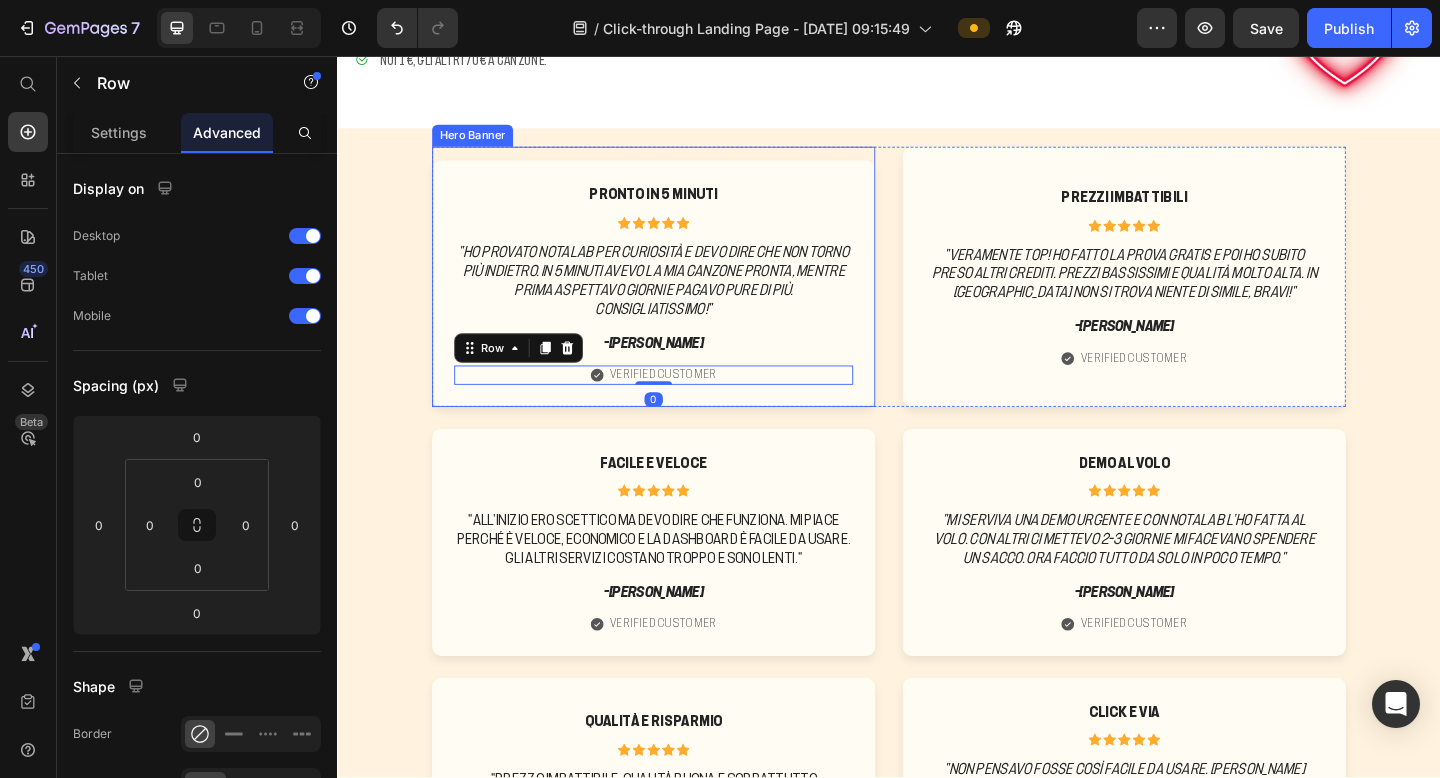 click on "Pronto in 5 minuti Text Block Icon Icon Icon Icon Icon Icon List "Ho provato NotaLab per curiosità e devo dire che non torno più indietro. In 5 minuti avevo la mia canzone pronta, mentre prima aspettavo giorni e pagavo pure di più. Consigliatissimo!" Text Block -[PERSON_NAME] Text Block
Icon Verified Customer Text Block Row   0 Hero Banner Prezzi imbattibili Text Block Icon Icon Icon Icon Icon Icon List "Veramente top! Ho fatto la prova gratis e poi ho subito preso altri crediti. Prezzi bassissimi e qualità molto alta. In [GEOGRAPHIC_DATA] non si trova niente di simile, bravi!" Text Block -[PERSON_NAME] Text Block
Icon Verified Customer Text Block Row Hero Banner Row Facile e veloce Text Block Icon Icon Icon Icon Icon Icon List "All’inizio ero scettico ma devo dire che funziona. Mi piace perché è veloce, economico e la dashboard è facile da usare. Gli altri servizi costano troppo e sono lenti." Text Block -[PERSON_NAME] Text Block
Icon Verified Customer Text Block Row Icon" at bounding box center (937, 859) 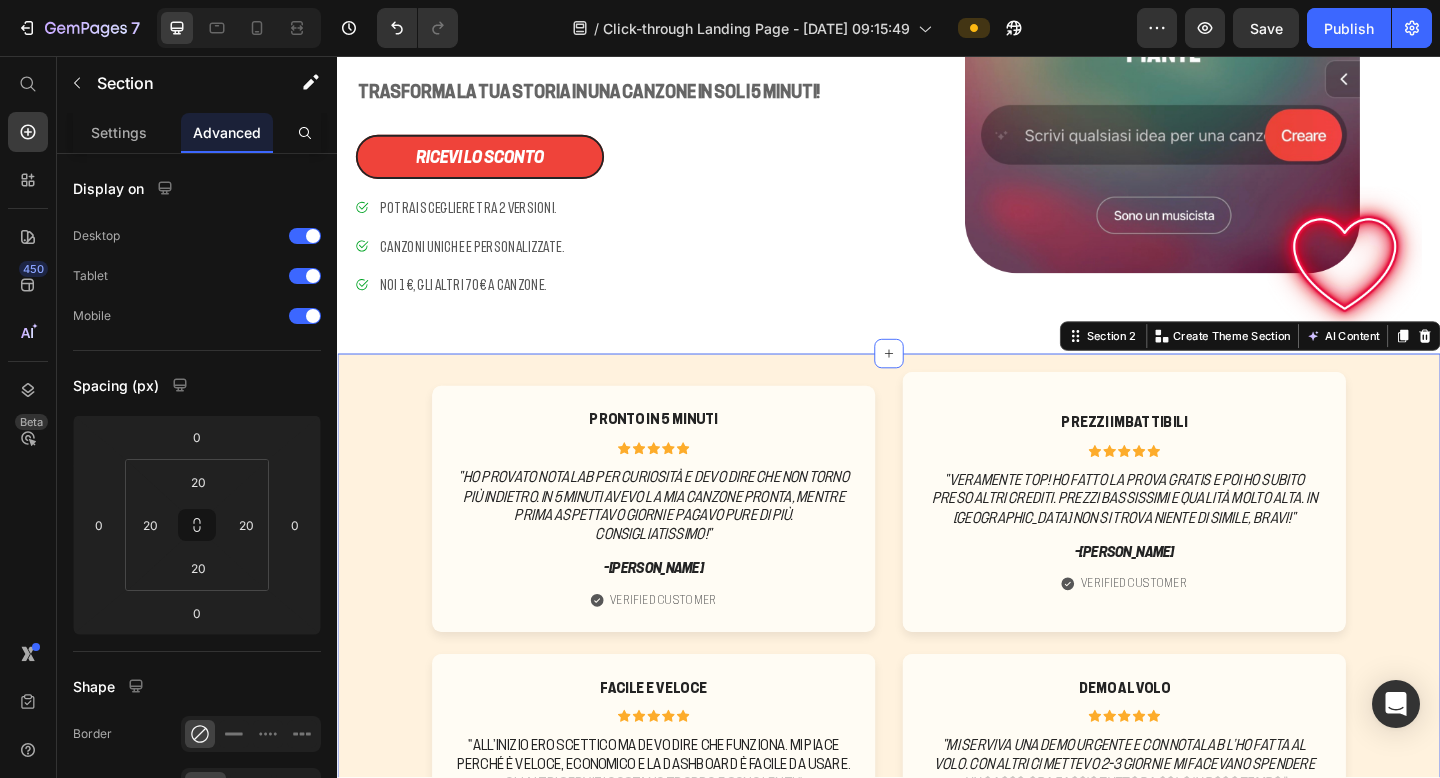 scroll, scrollTop: 310, scrollLeft: 0, axis: vertical 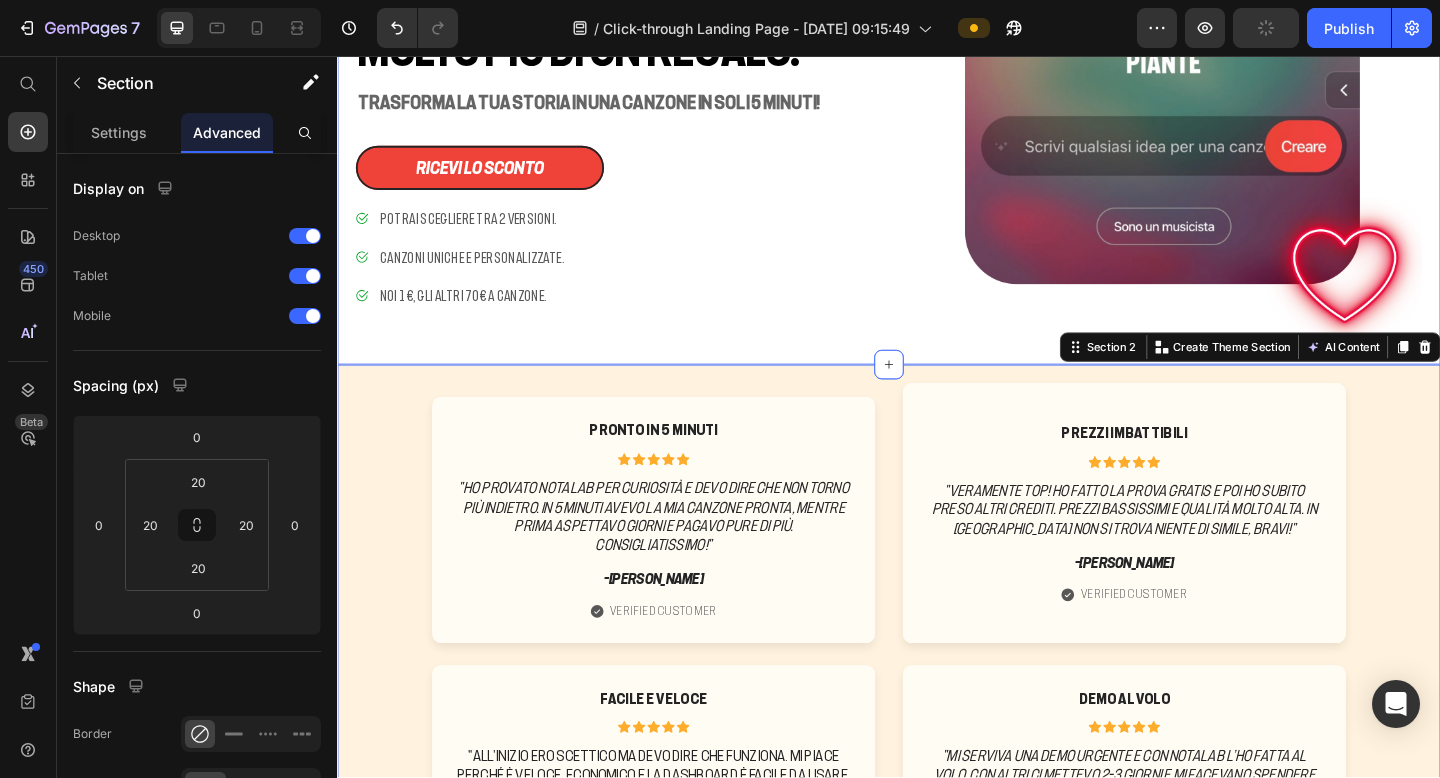 click on "PROVA  NOTALAB  con il 90% DI SCONTO Heading 08 Days 13 Hours 42 Minutes 37 Seconds Countdown Timer Icon Icon Icon Icon Icon Icon List 1000+ Recensioni Positive Text Block Row Molto più di un regalo.  Heading Trasforma la tua storia in una canzone in soli 5 minuti! Text Block ricevi lo sconto Button
Potrai scegliere tra 2 versioni.
Canzoni uniche e personalizzate.
Noi 1€, gli altri 70€ a canzone. Item List ACQUISTA ORA Button Row Image Section 1" at bounding box center [937, 89] 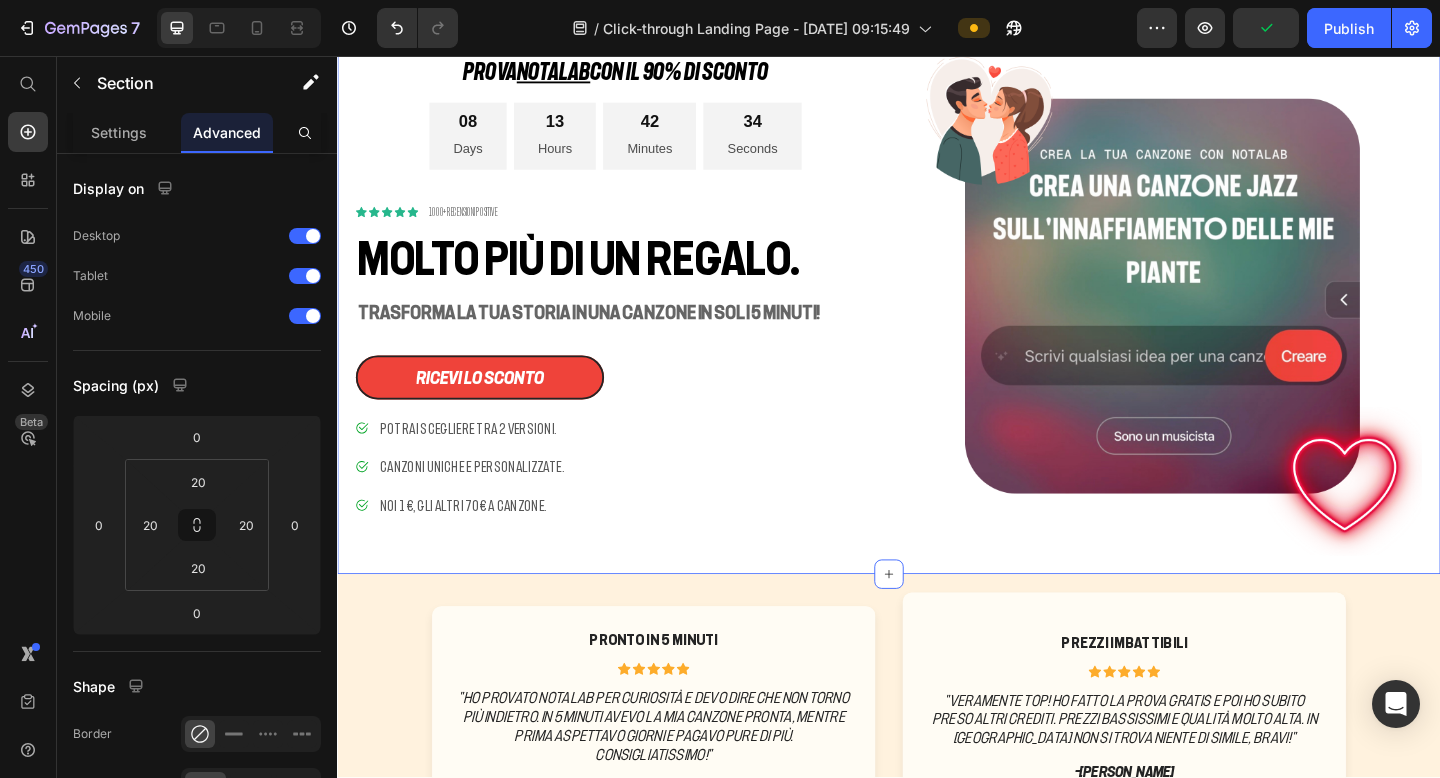 scroll, scrollTop: 84, scrollLeft: 0, axis: vertical 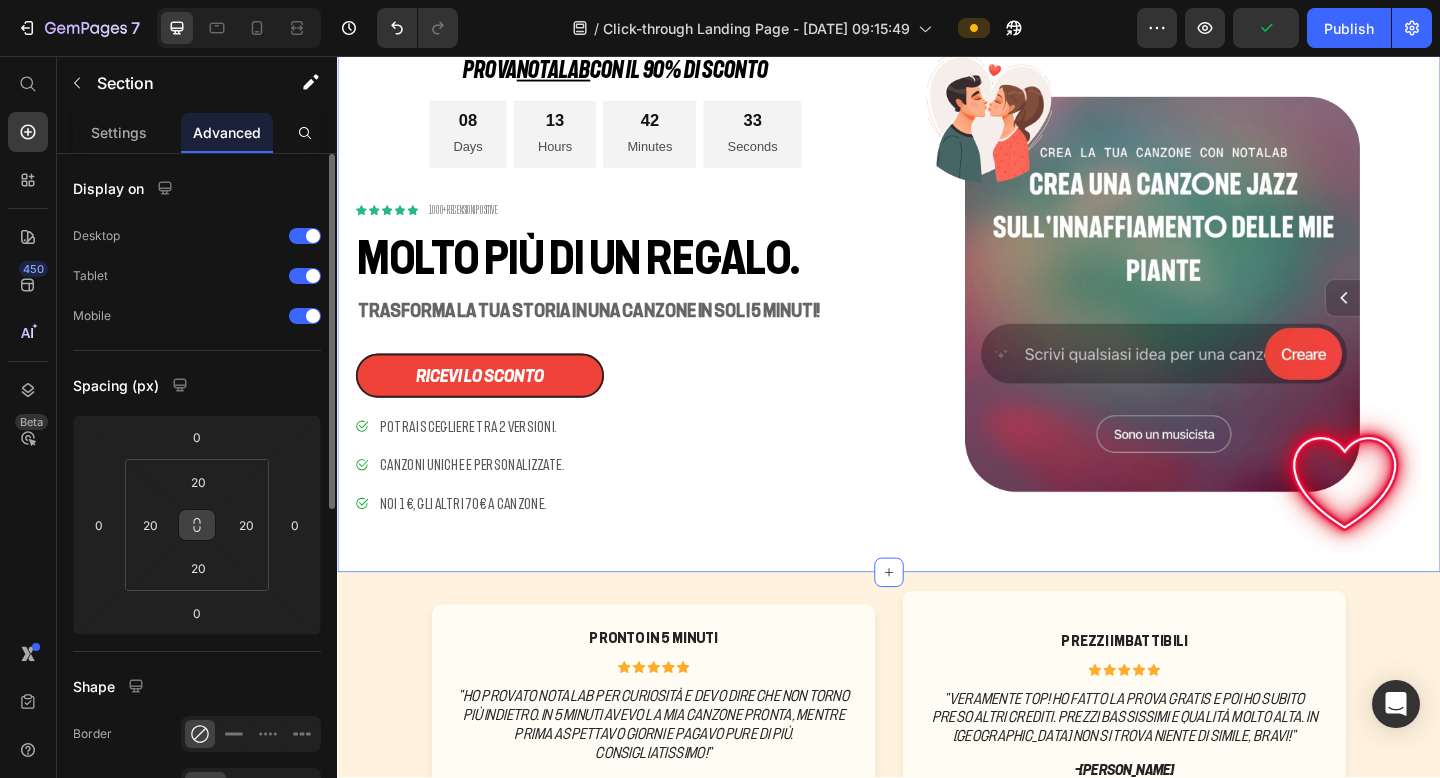 click 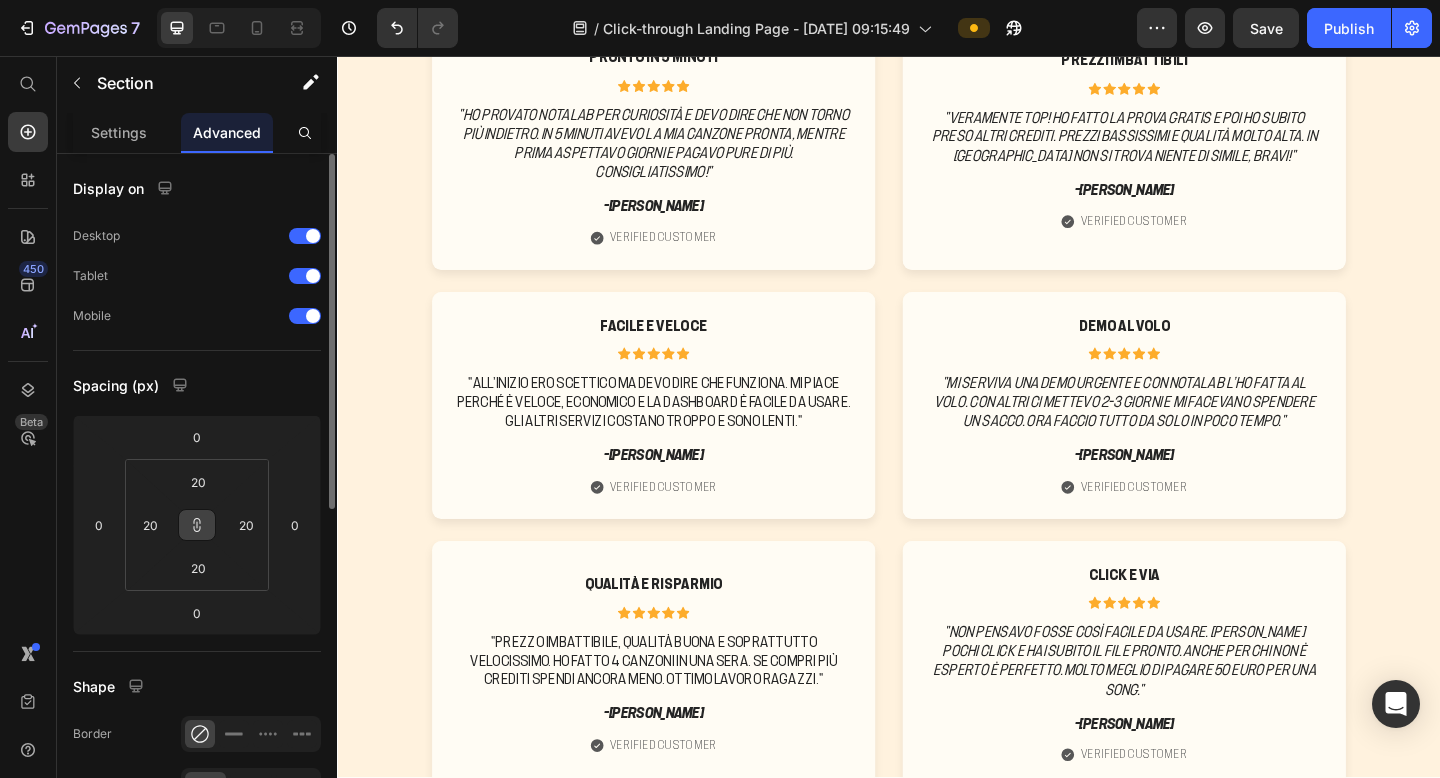 scroll, scrollTop: 835, scrollLeft: 0, axis: vertical 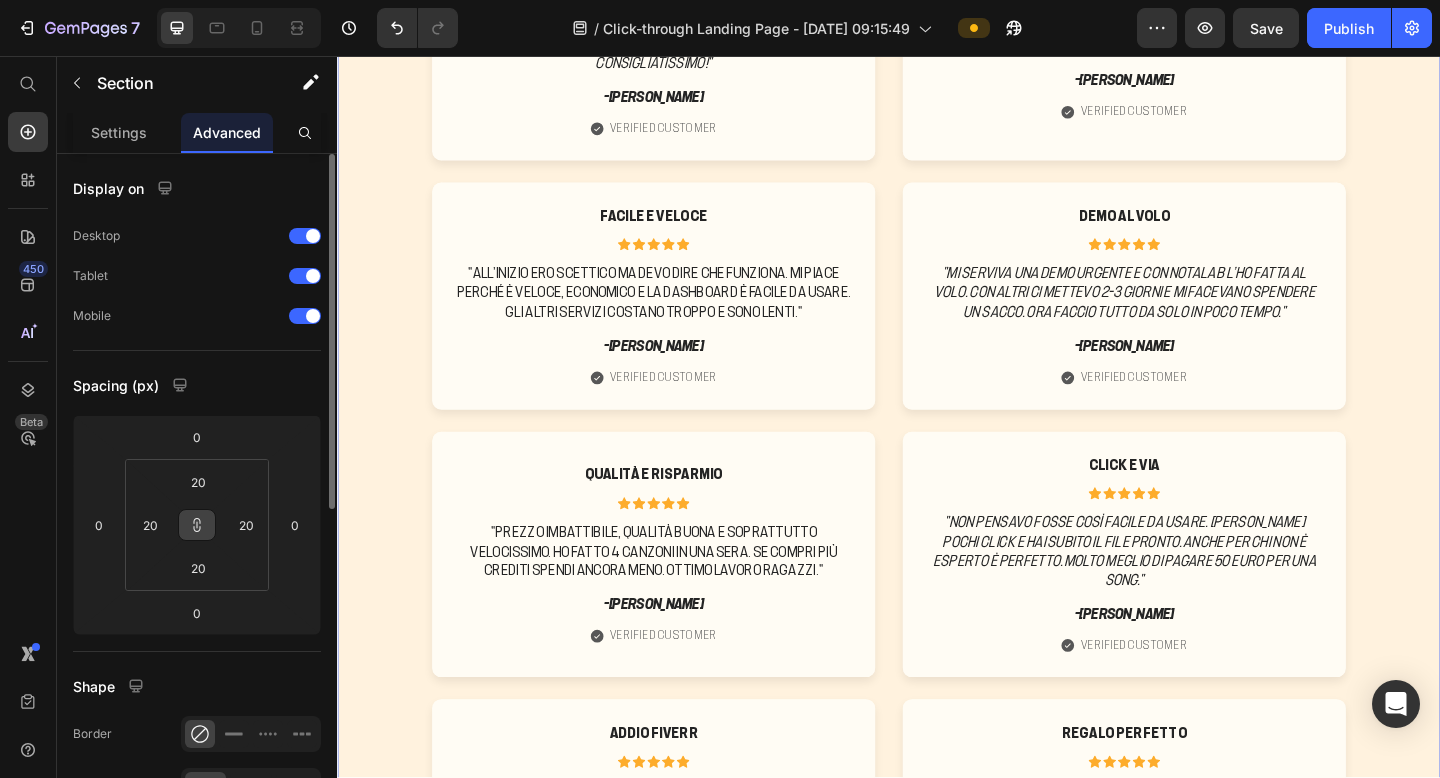 click on "Pronto in 5 minuti Text Block Icon Icon Icon Icon Icon Icon List "Ho provato NotaLab per curiosità e devo dire che non torno più indietro. In 5 minuti avevo la mia canzone pronta, mentre prima aspettavo giorni e pagavo pure di più. Consigliatissimo!" Text Block -[PERSON_NAME] Text Block
Icon Verified Customer Text Block Row Hero Banner Prezzi imbattibili Text Block Icon Icon Icon Icon Icon Icon List "Veramente top! Ho fatto la prova gratis e poi ho subito preso altri crediti. Prezzi bassissimi e qualità molto alta. In [GEOGRAPHIC_DATA] non si trova niente di simile, bravi!" Text Block -[PERSON_NAME] Text Block
Icon Verified Customer Text Block Row Hero Banner Row Facile e veloce Text Block Icon Icon Icon Icon Icon Icon List "All’inizio ero scettico ma devo dire che funziona. Mi piace perché è veloce, economico e la dashboard è facile da usare. Gli altri servizi costano troppo e sono lenti." Text Block -[PERSON_NAME] Text Block
Icon Verified Customer Text Block Row Icon Icon" at bounding box center [937, 591] 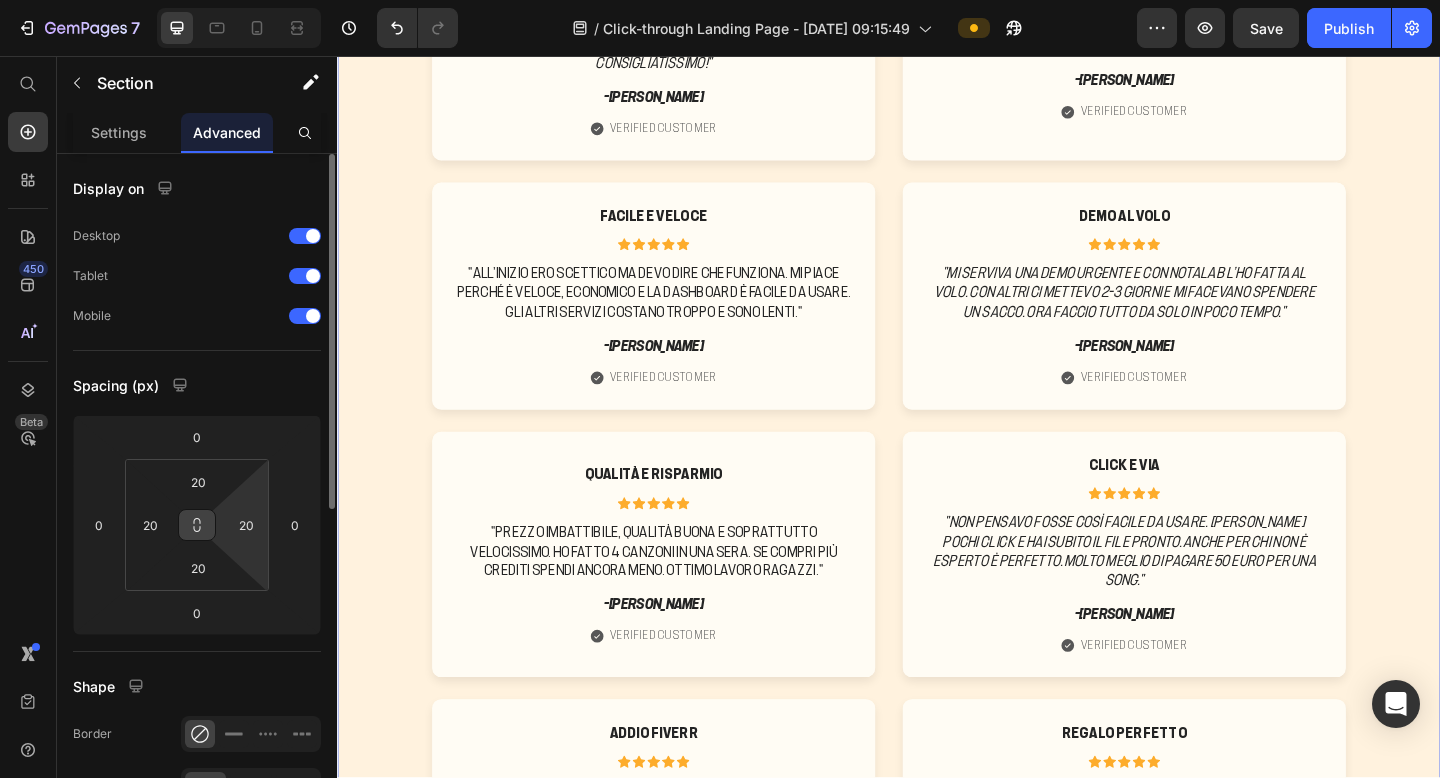 click 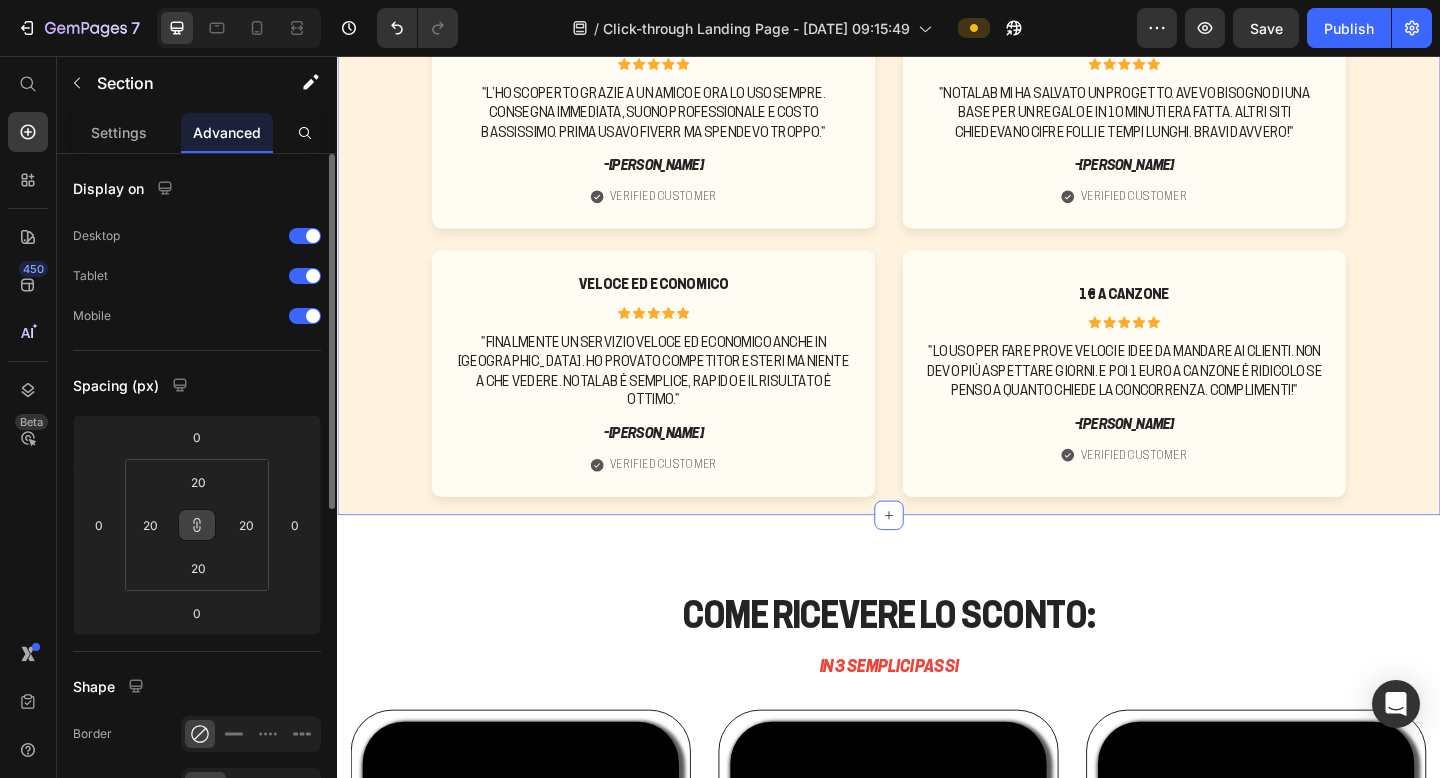 scroll, scrollTop: 1744, scrollLeft: 0, axis: vertical 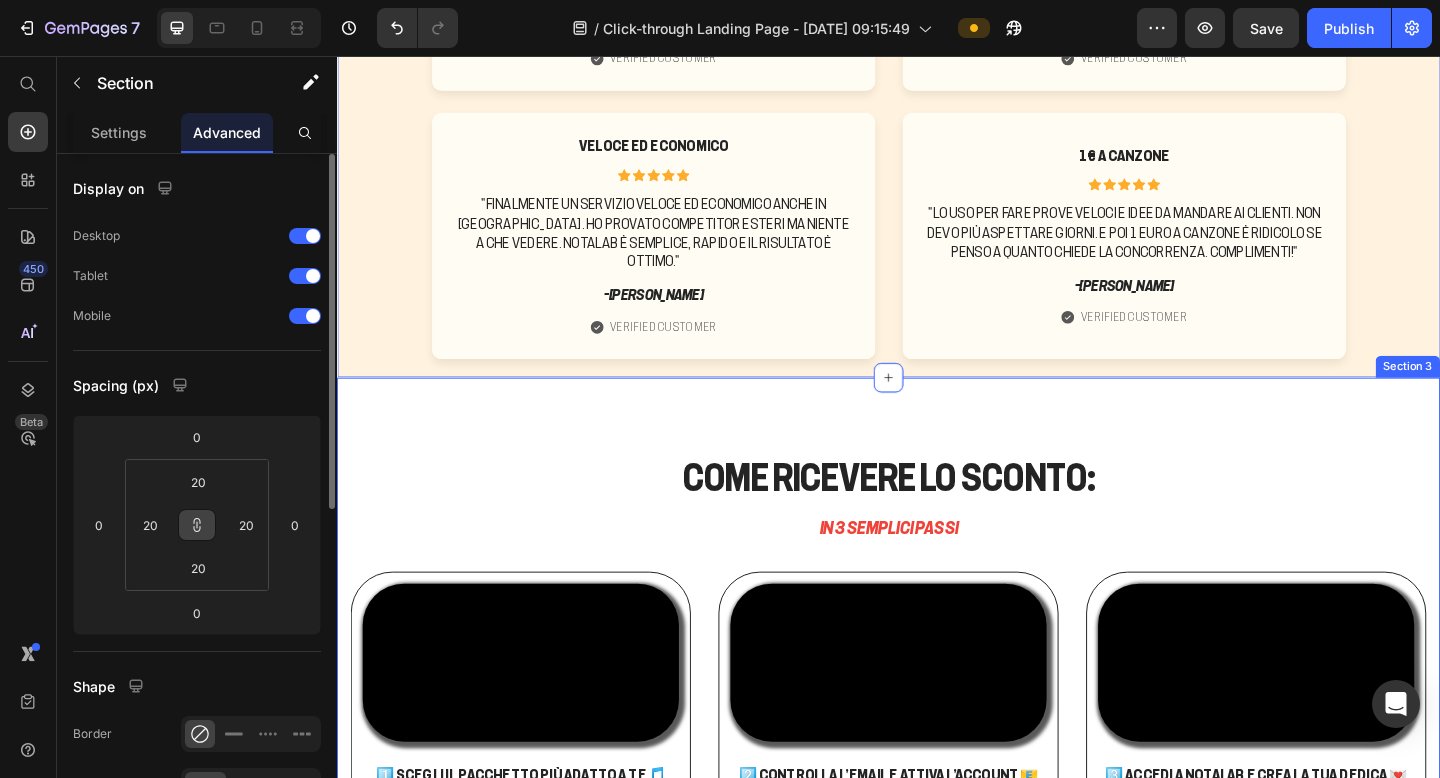 click on "COME ricevere lo sconto: Heading IN 3 SEMPLICI PASSI Text Block Row Video 1️⃣ Scegli il pacchetto più adatto a te 🎵 Text Block 👉 Solo il pacchetto da  1 canzone  ha lo  sconto del 90% ! 🎶  1 canzone:  20 crediti 🎼  7 canzoni:  100 crediti 🎹  35 canzoni:  500 crediti Text Block Row Video 2️⃣ Controlla l’email e attiva l’account 📧 Text Block ✉️ Ricevi subito l’email di conferma: crea la tua password e accedi in un attimo! Text Block Row Video 3️⃣ Accedi a Notalab e crea la tua dedica 💌 Text Block 🚀 Entra nella dashboard e inizia a creare dediche indimenticabili. 📹 Guarda qui sotto il video tutorial per usarla al meglio! Text Block Row Carousel Section 3" at bounding box center [937, 749] 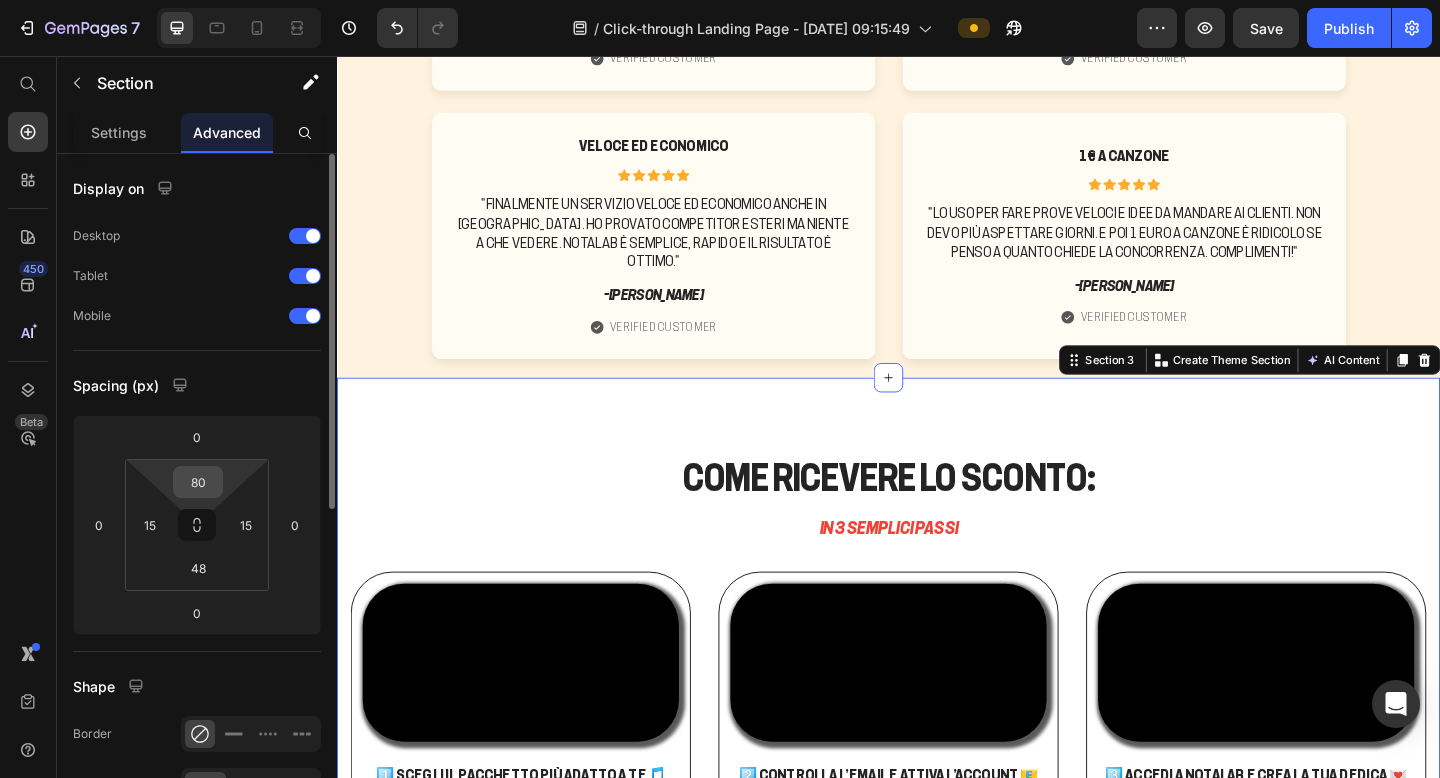 click on "80" at bounding box center [198, 482] 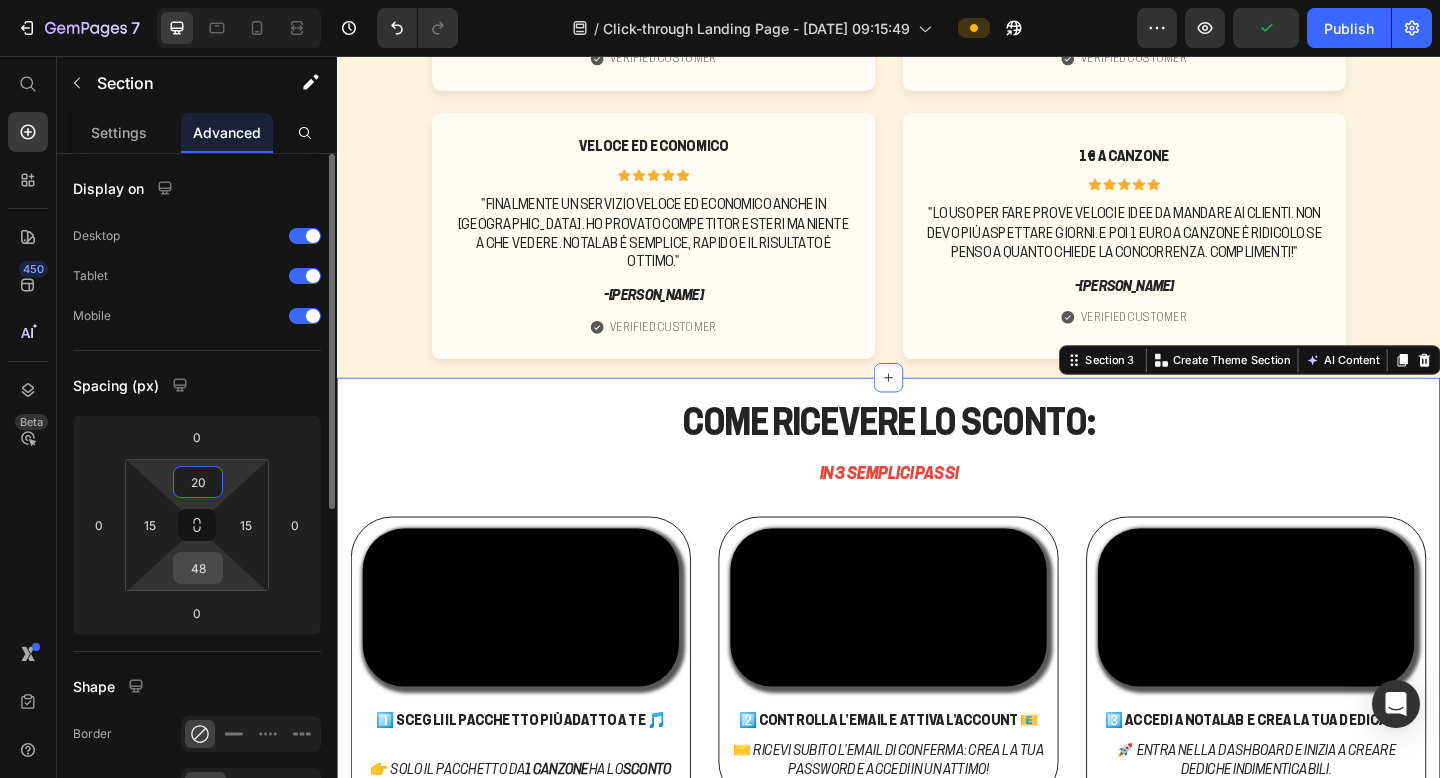 type on "20" 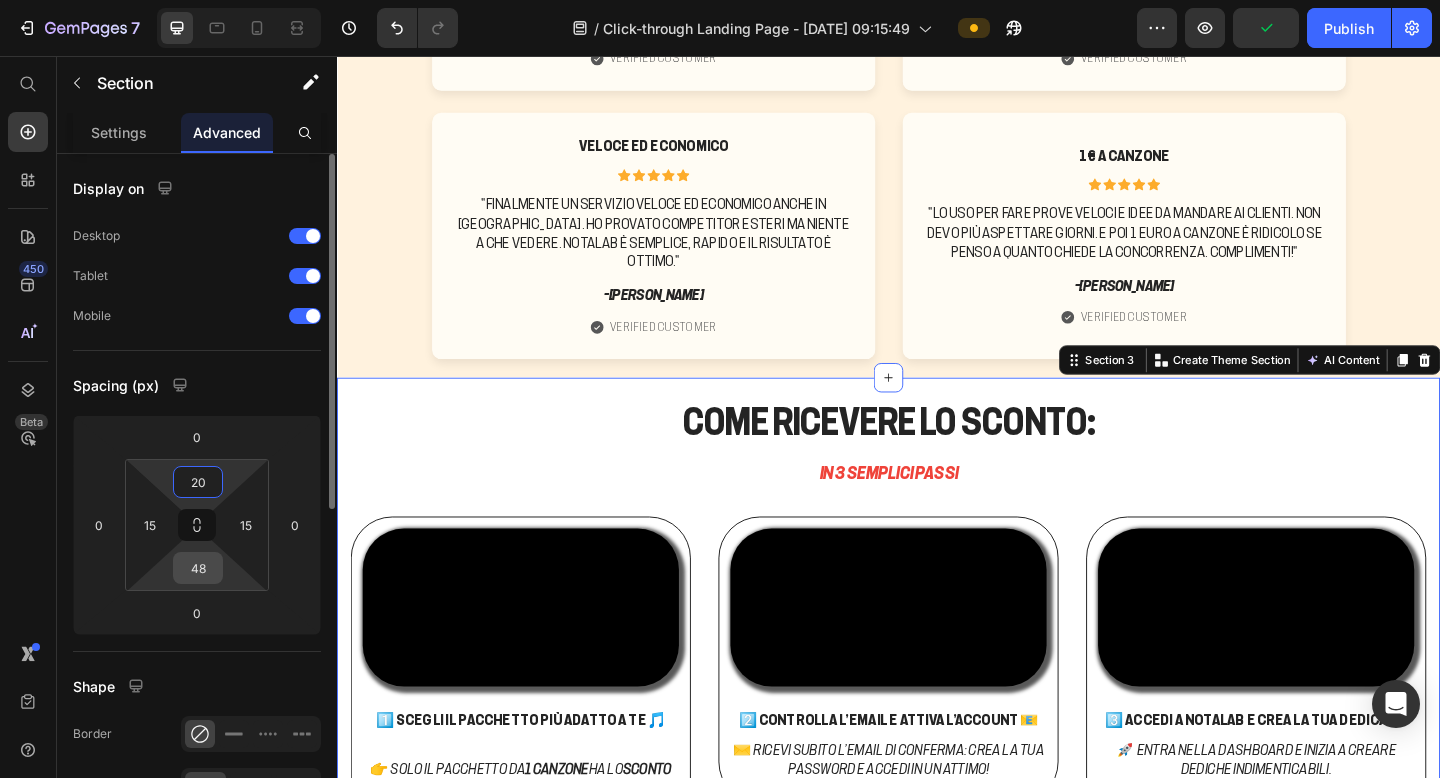 click on "48" at bounding box center [198, 568] 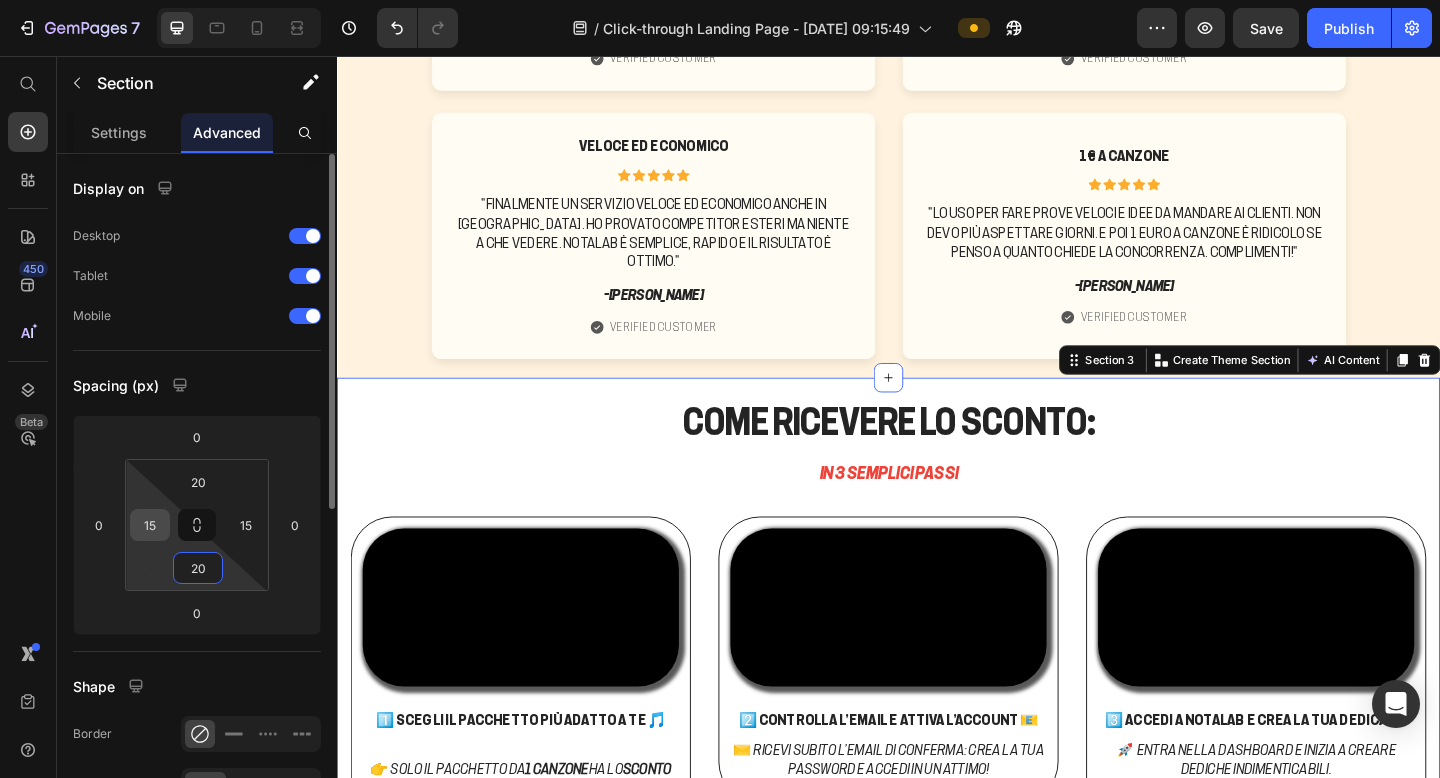 type on "20" 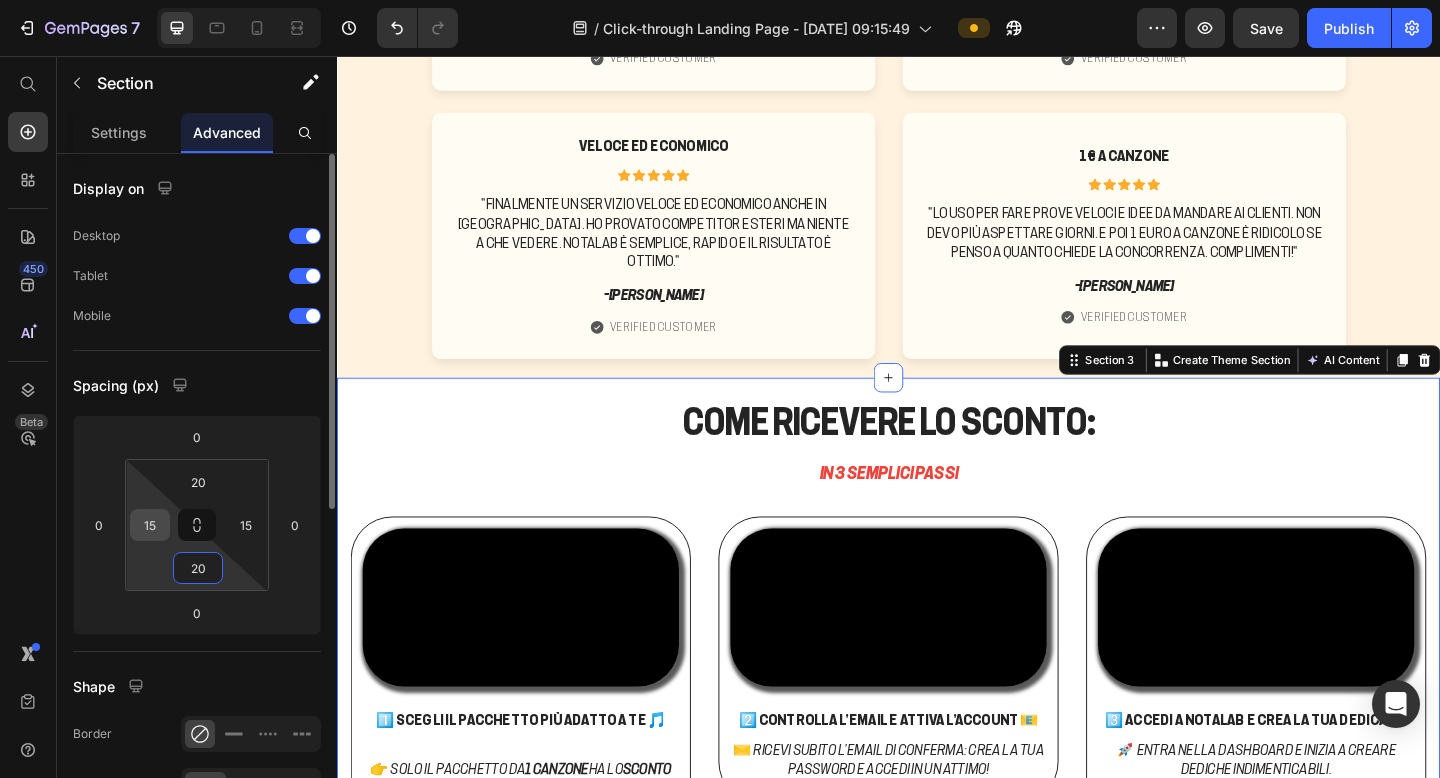 click on "15" at bounding box center (150, 525) 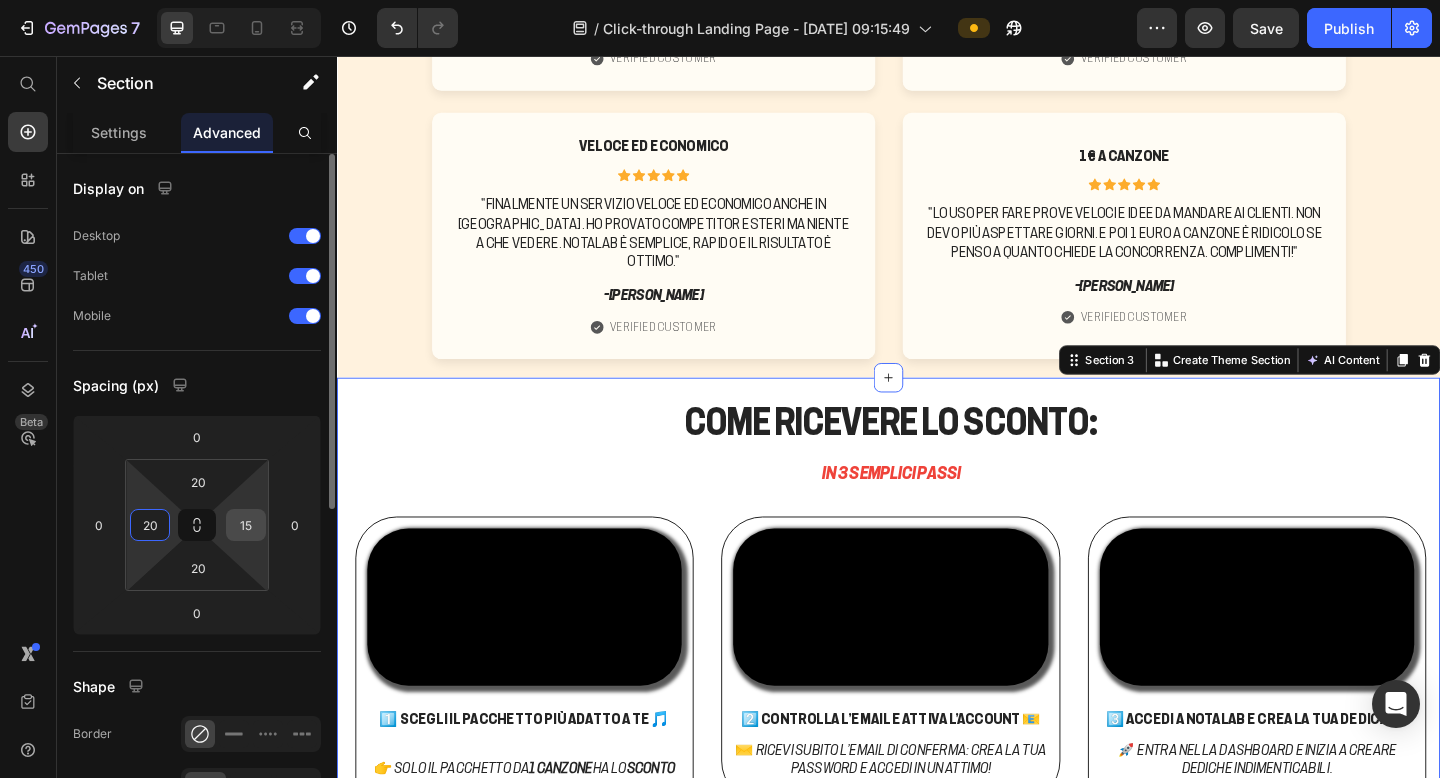 type on "20" 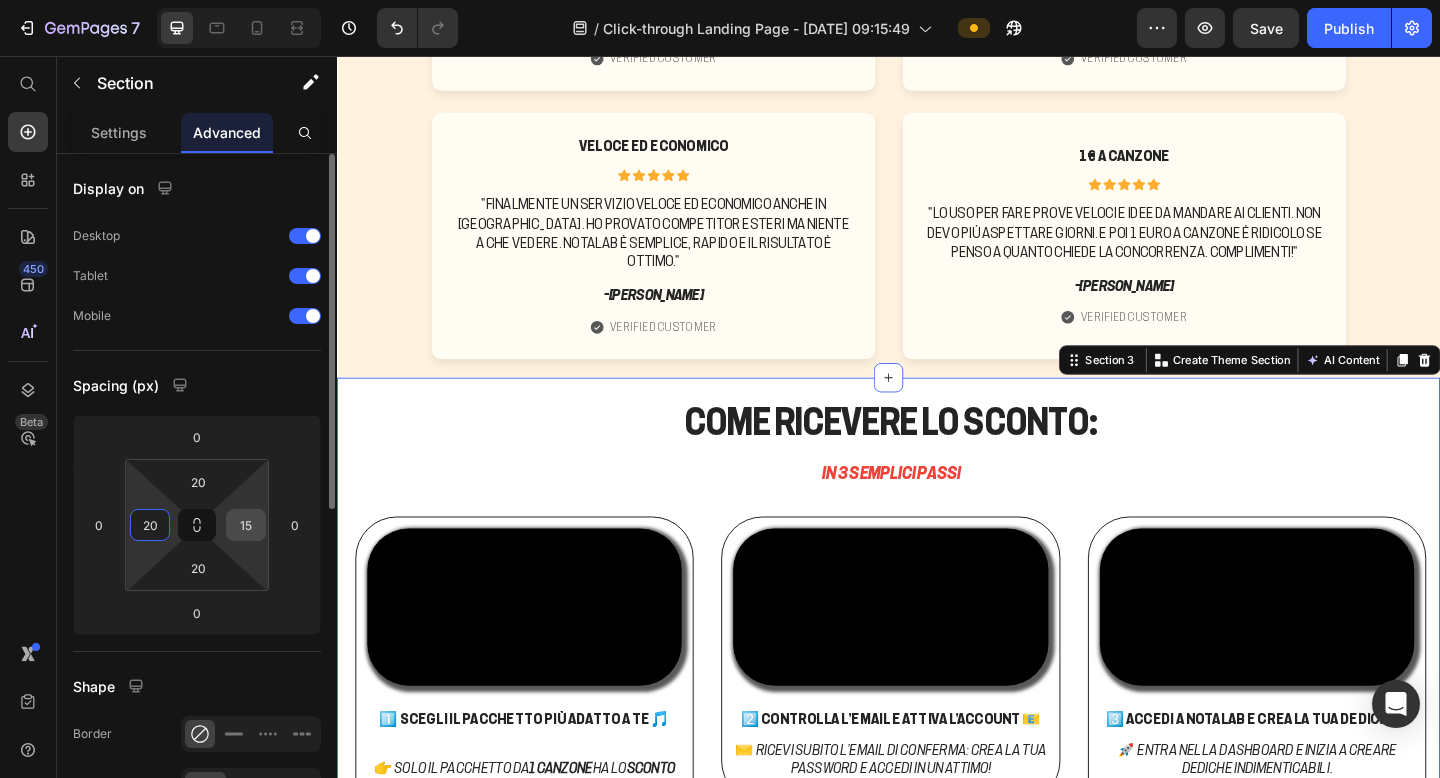 click on "15" at bounding box center (246, 525) 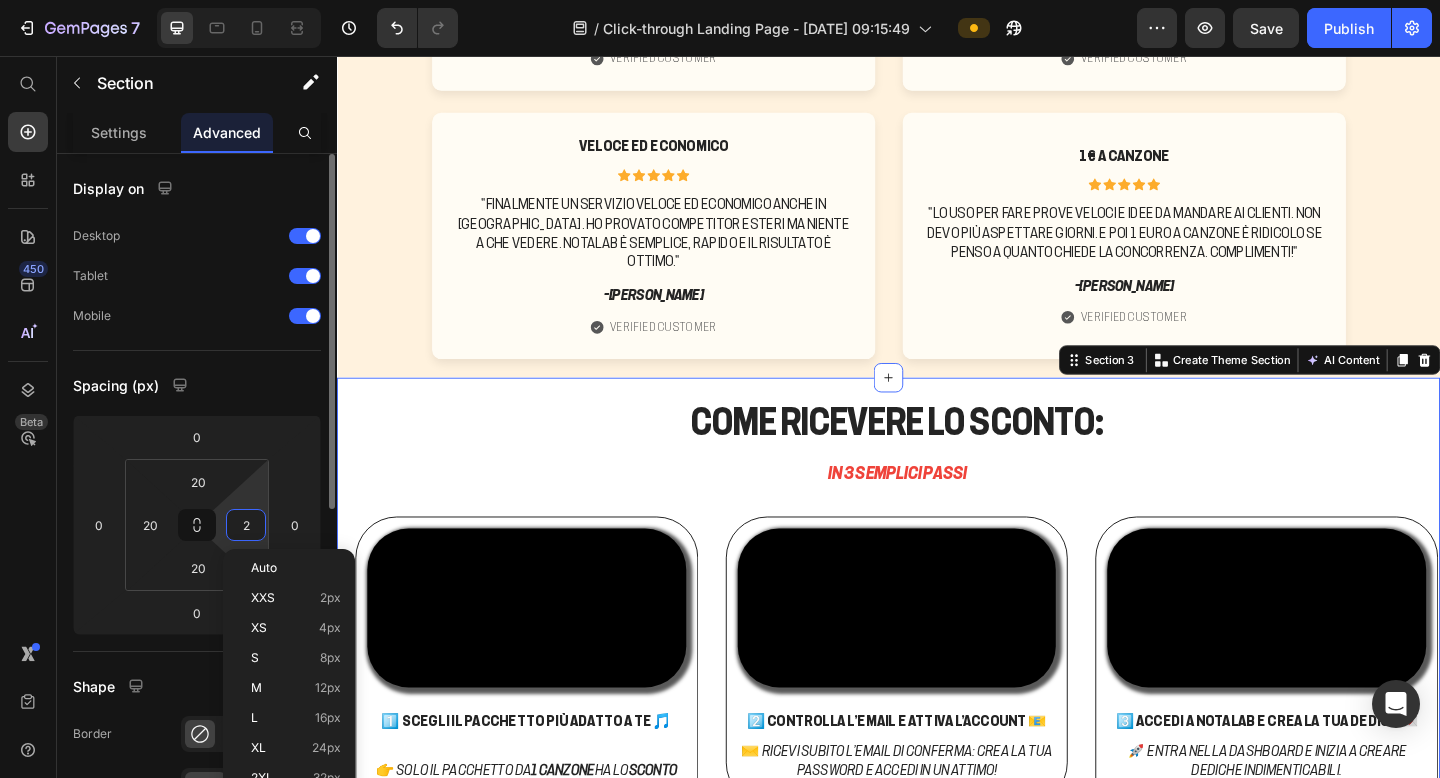 type on "20" 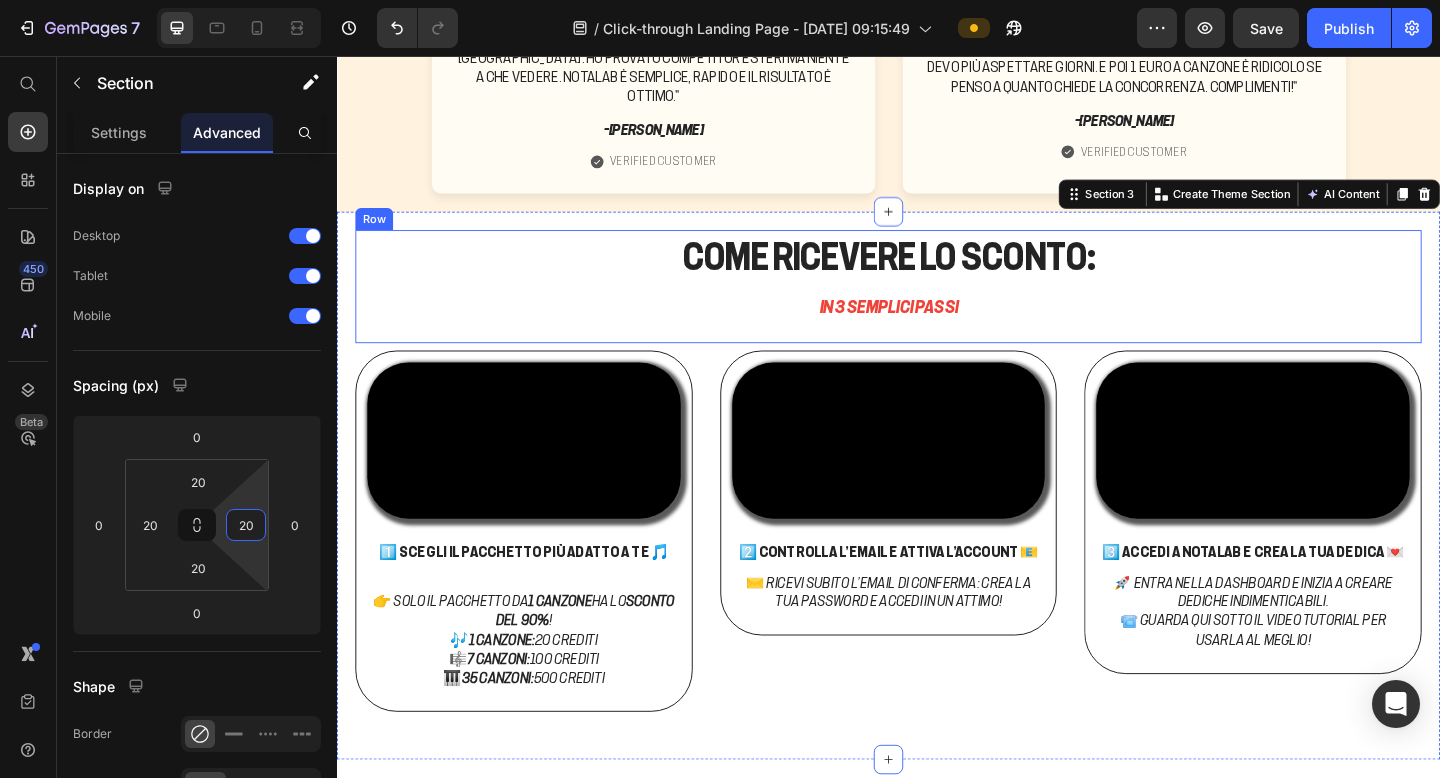 scroll, scrollTop: 1938, scrollLeft: 0, axis: vertical 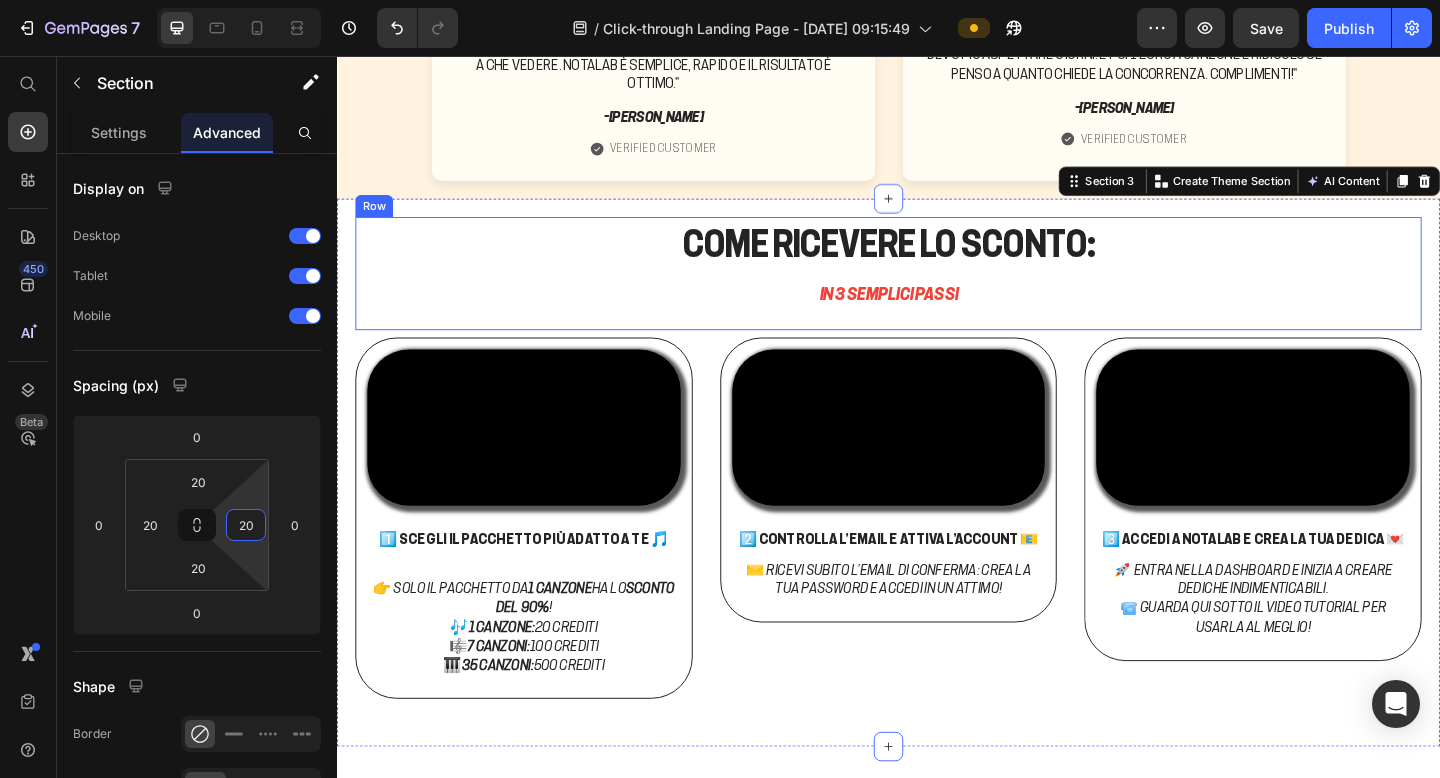 click on "COME ricevere lo sconto: Heading IN 3 SEMPLICI PASSI Text Block" at bounding box center [937, 293] 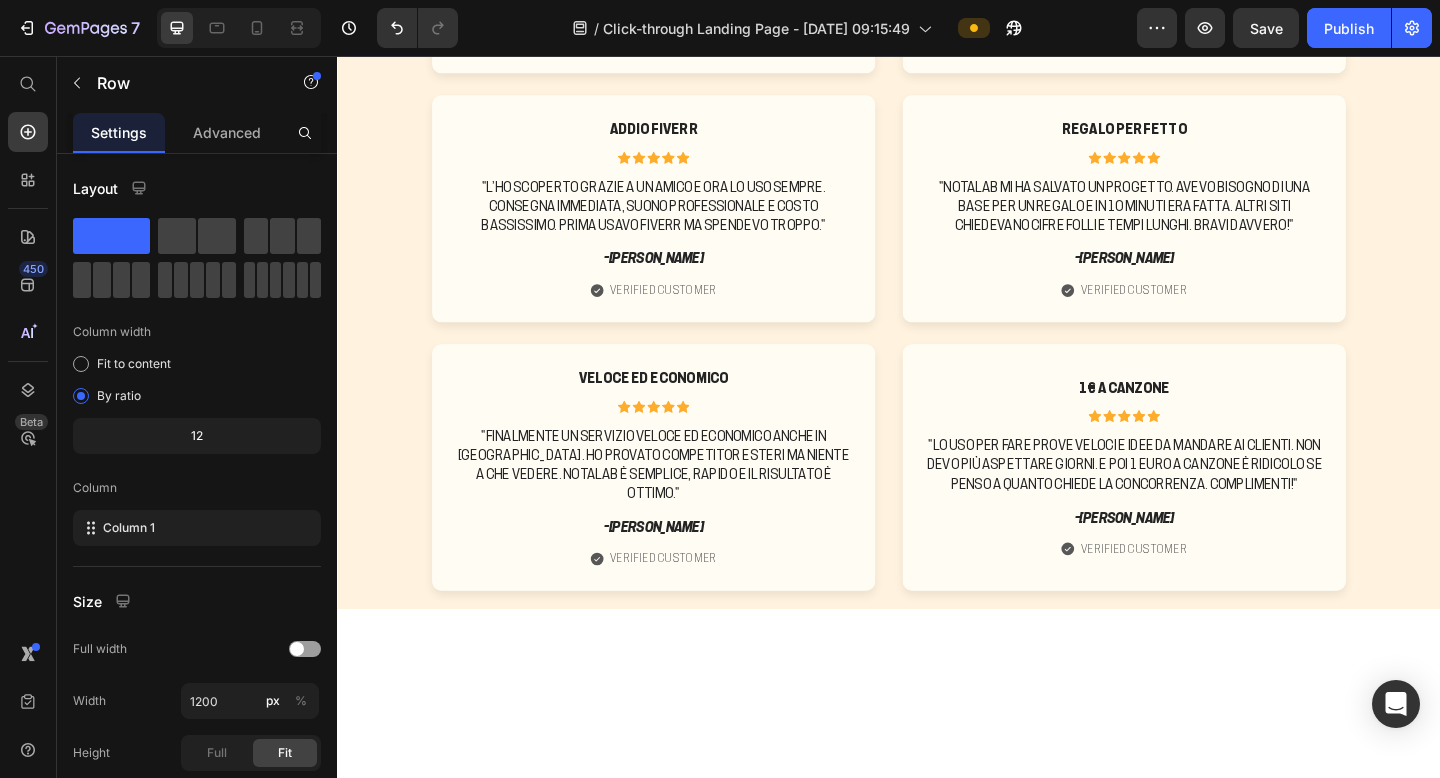 scroll, scrollTop: 0, scrollLeft: 0, axis: both 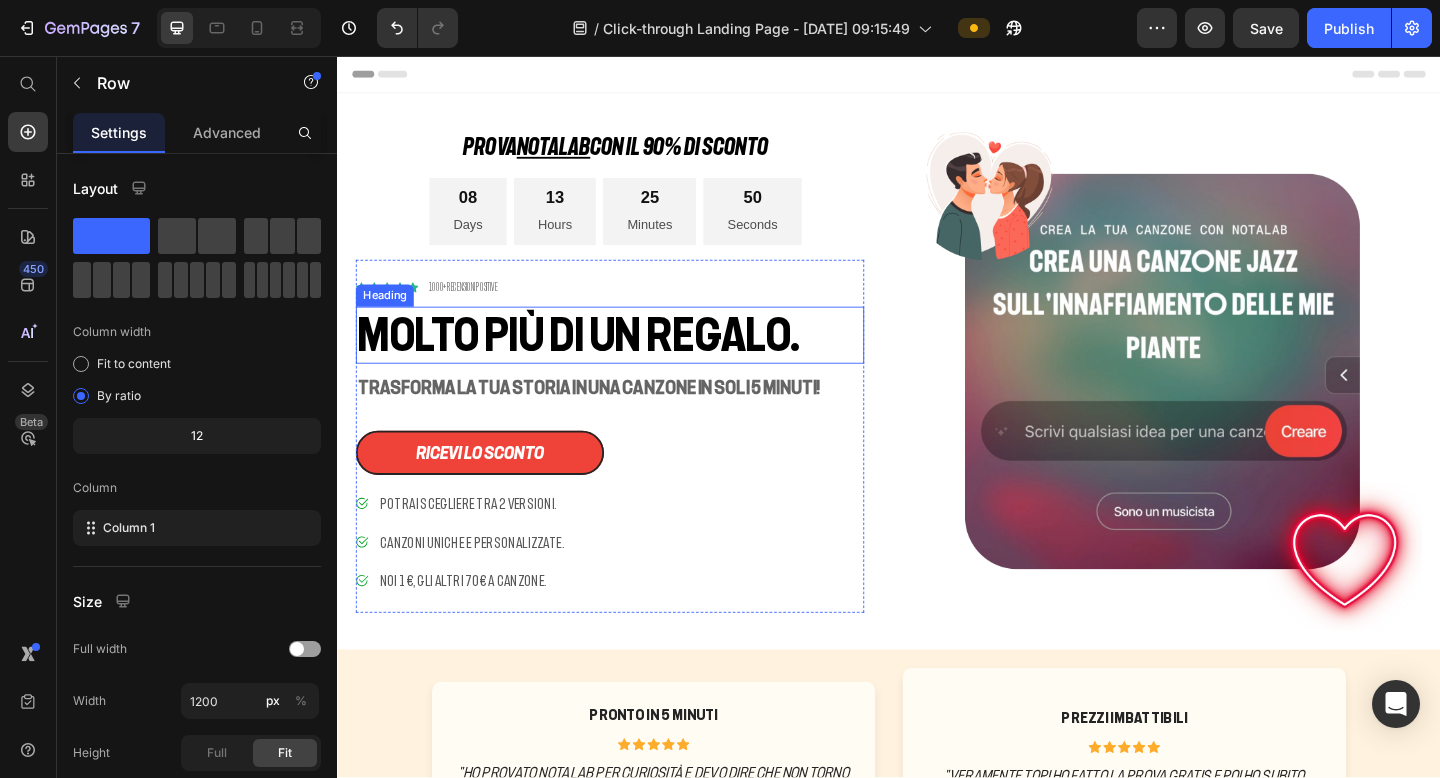 click on "Molto più di un regalo." at bounding box center (633, 360) 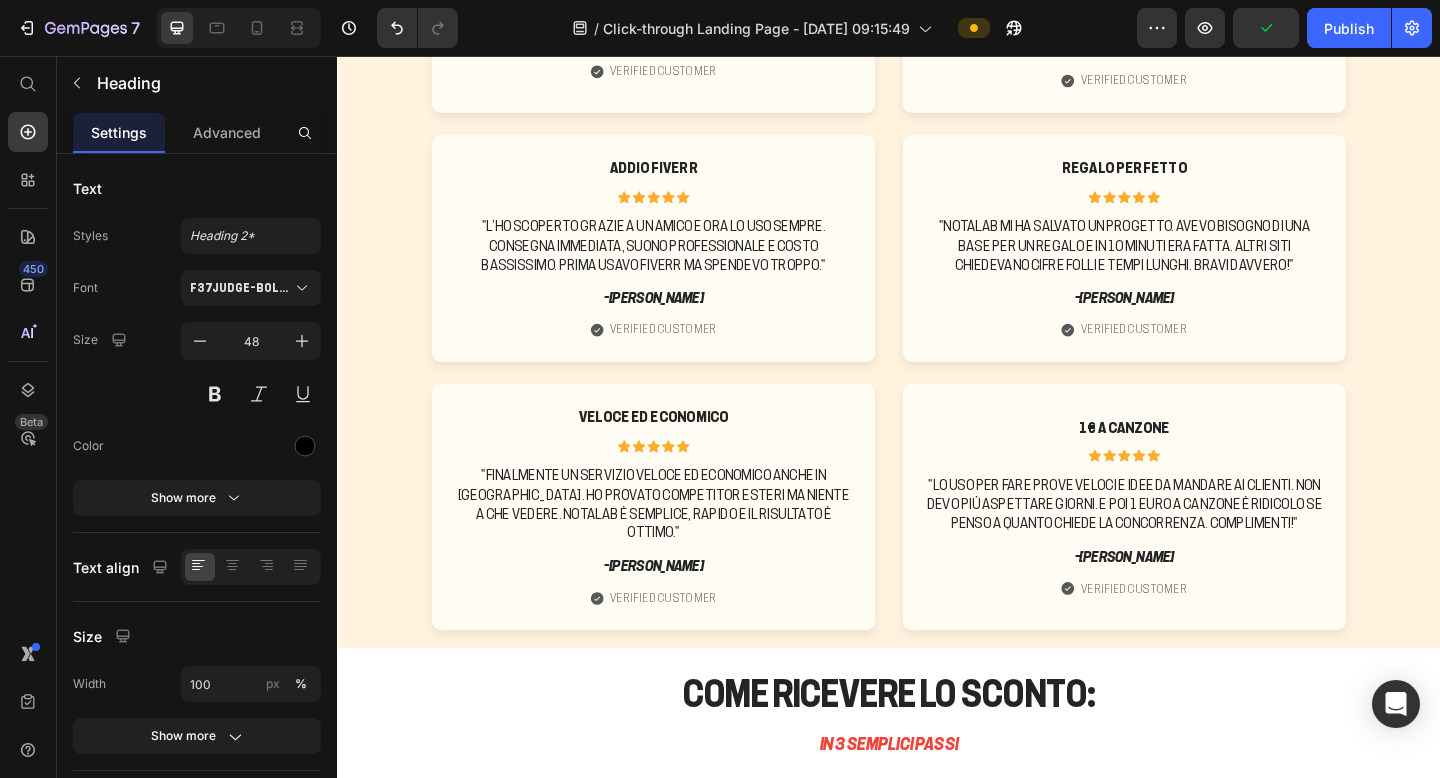 scroll, scrollTop: 1933, scrollLeft: 0, axis: vertical 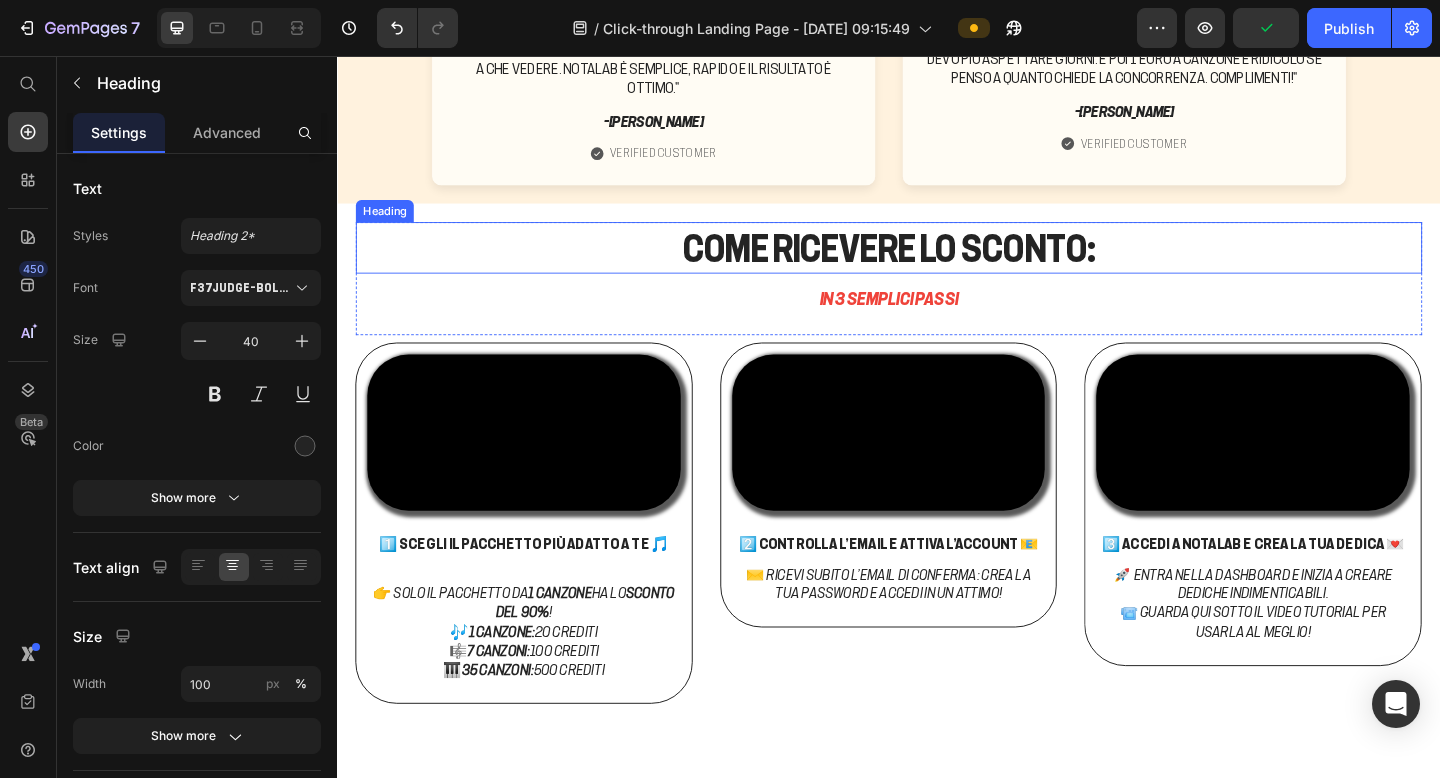 click on "COME ricevere lo sconto:" at bounding box center [937, 265] 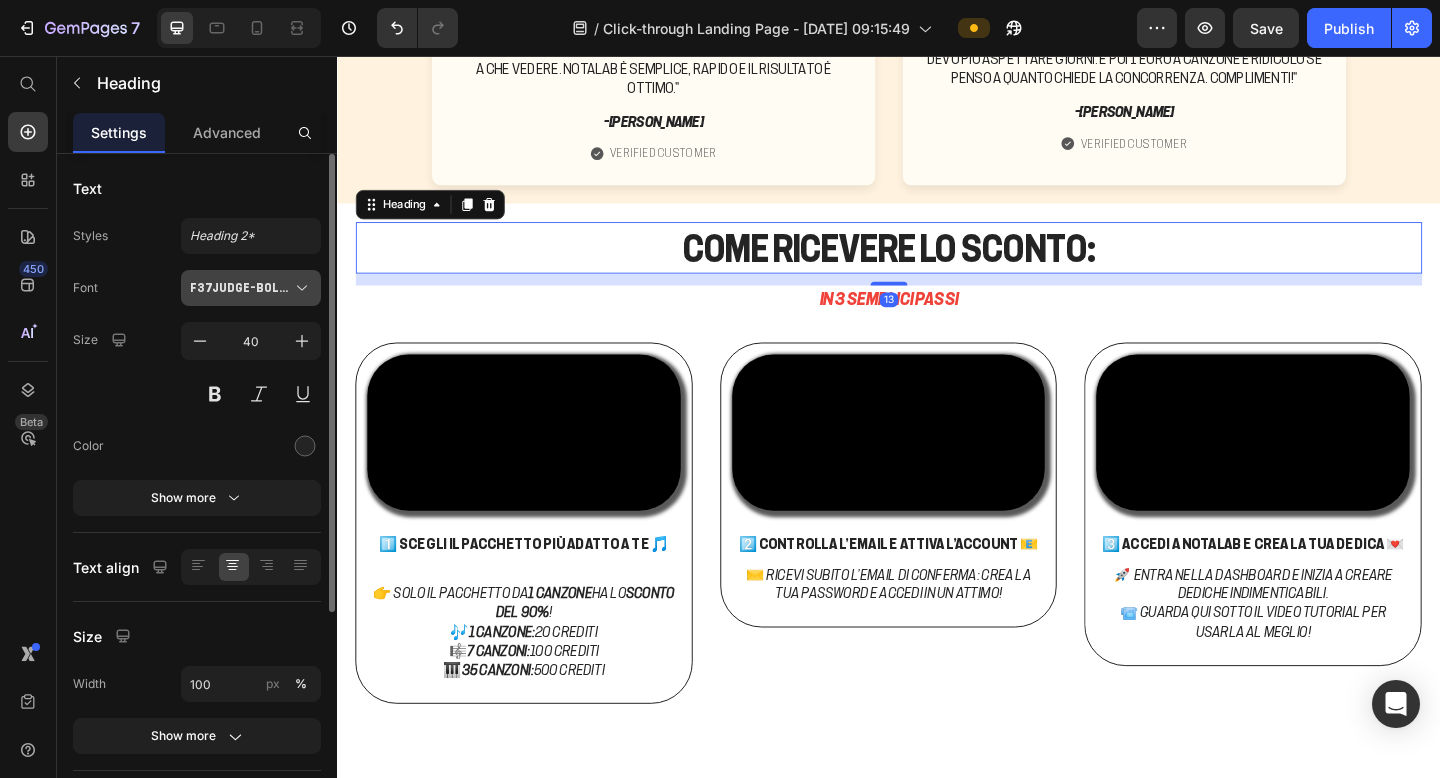 click on "F37Judge-BoldExtended" at bounding box center [241, 288] 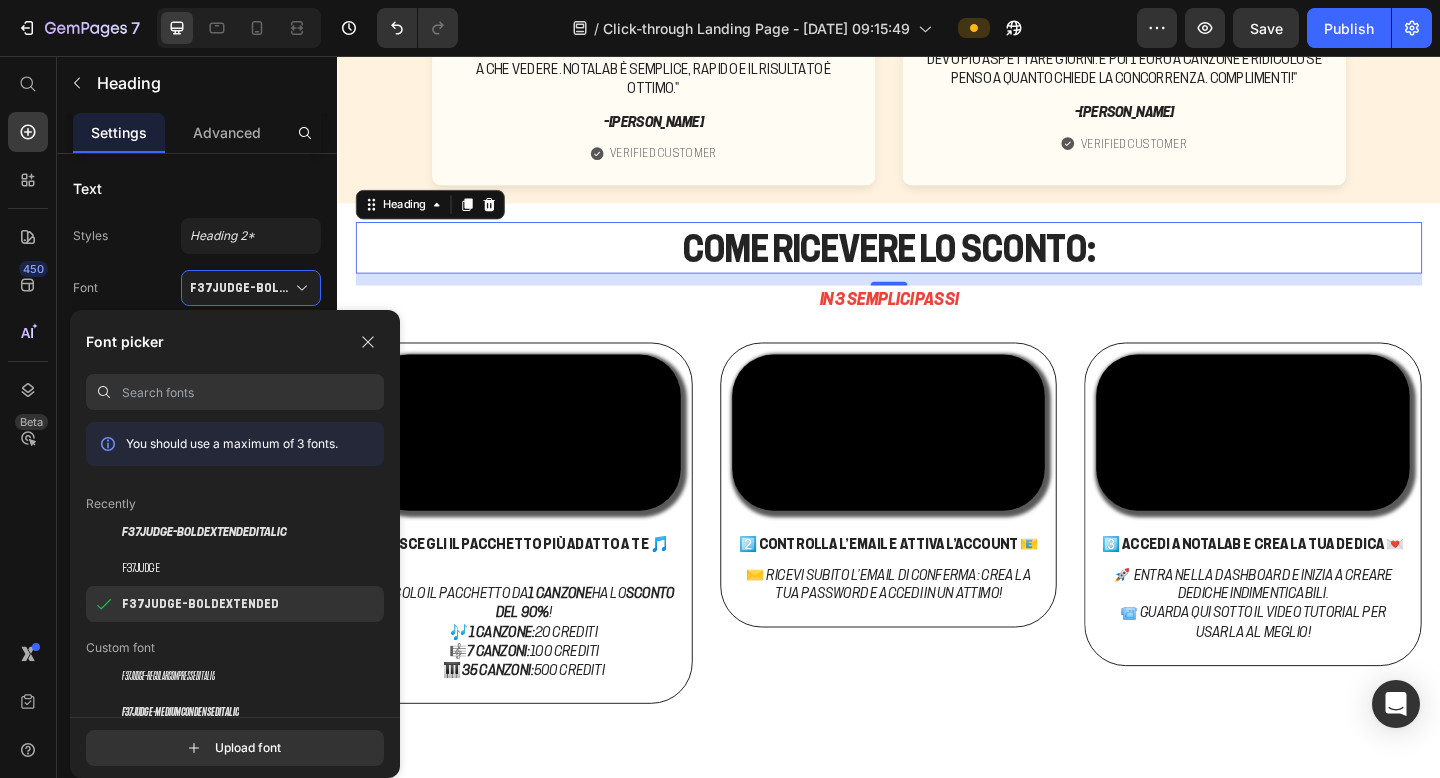 click on "F37Judge-BoldExtended" at bounding box center [200, 604] 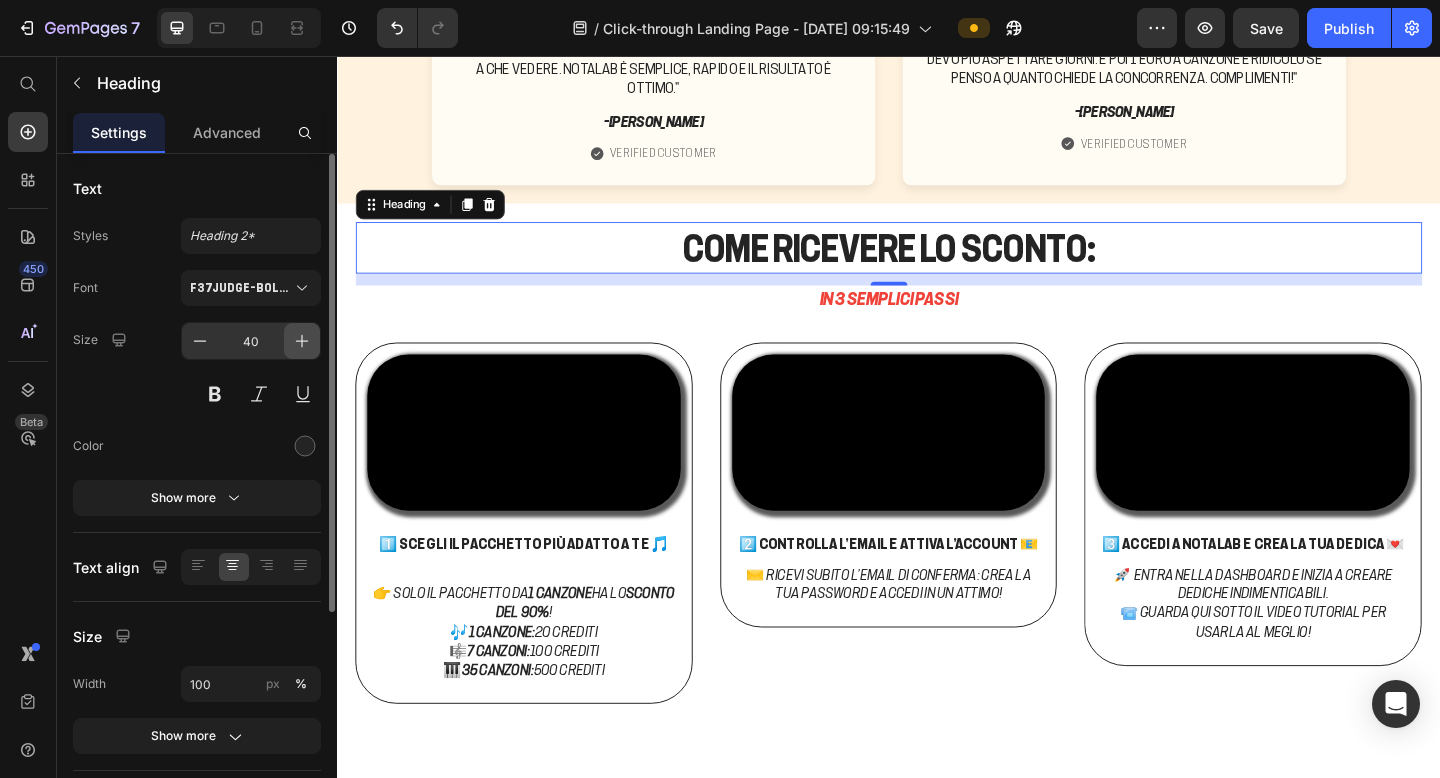 click 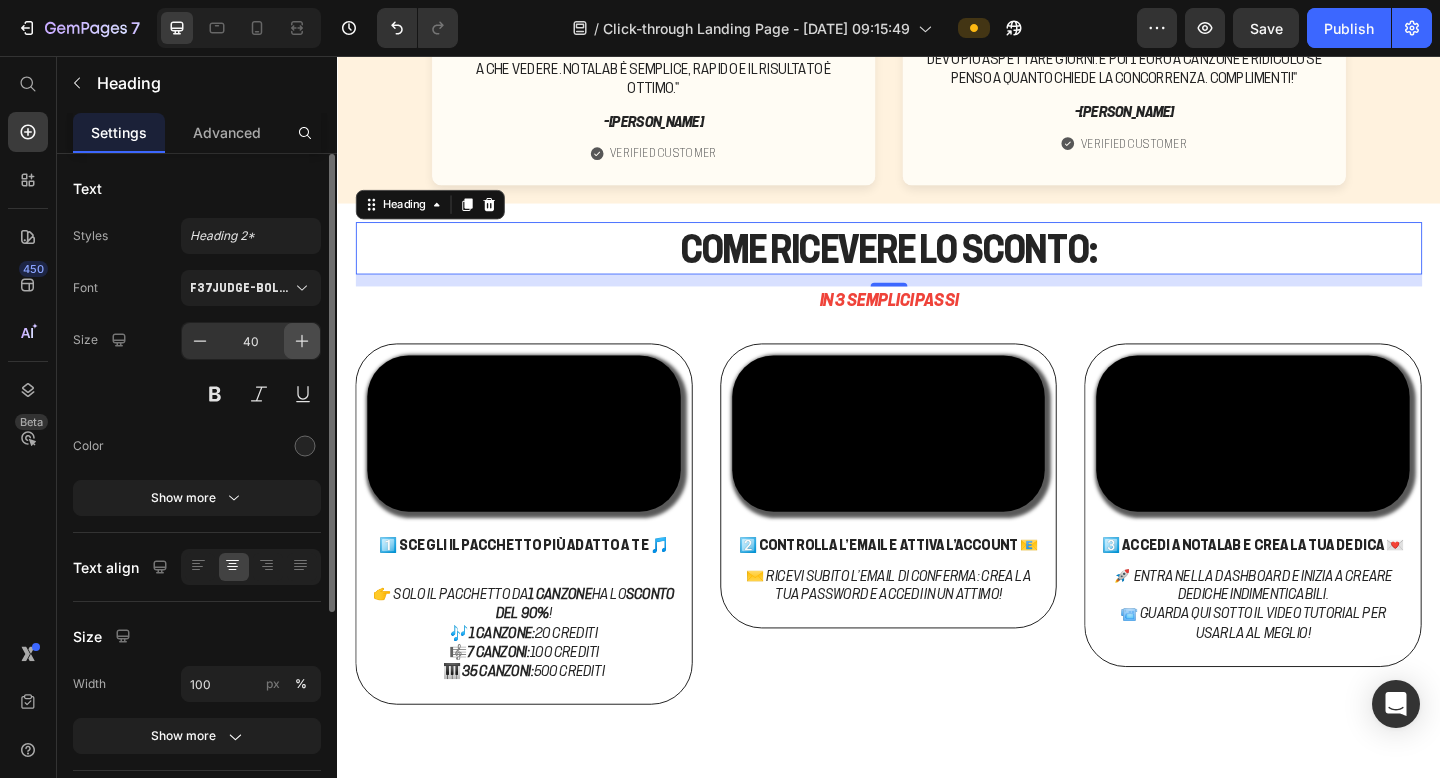 click 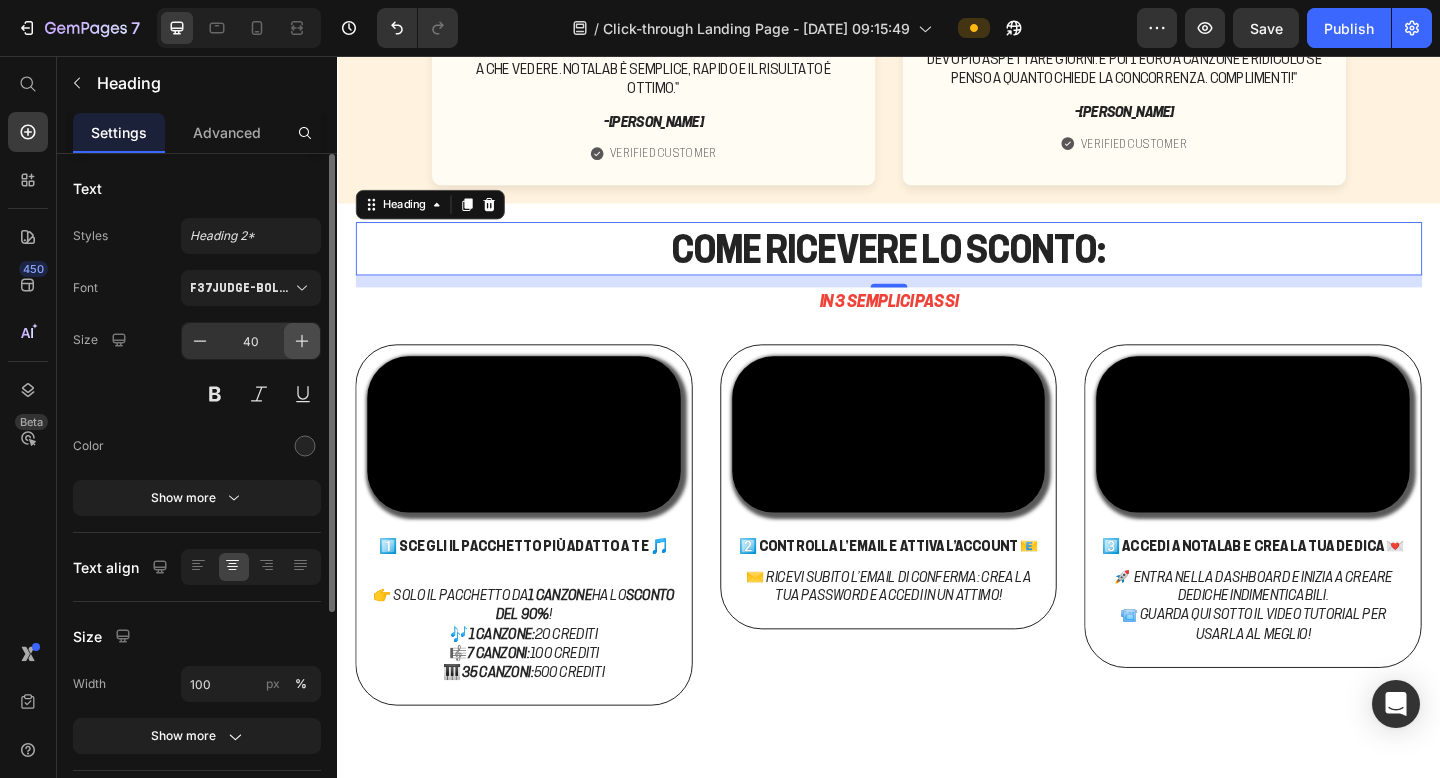 click 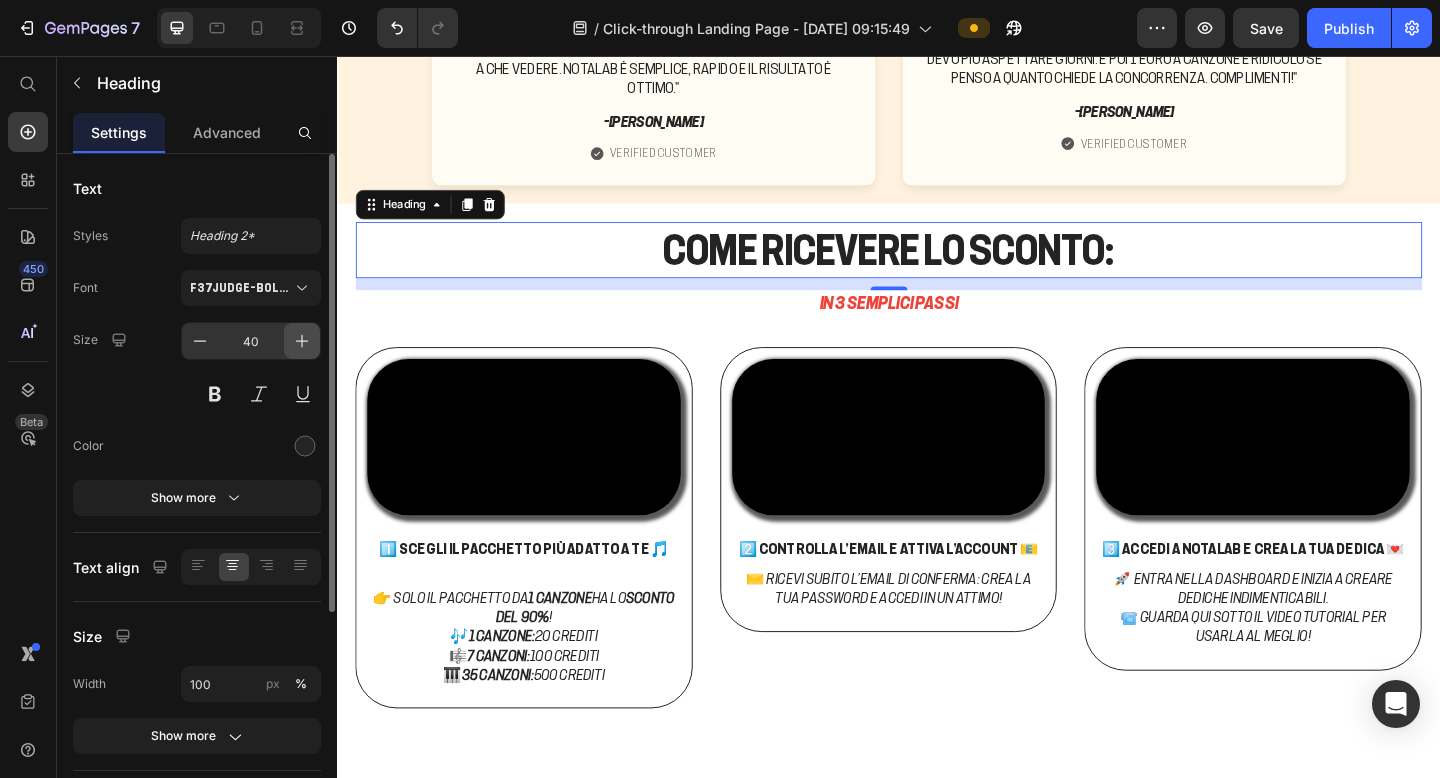 click 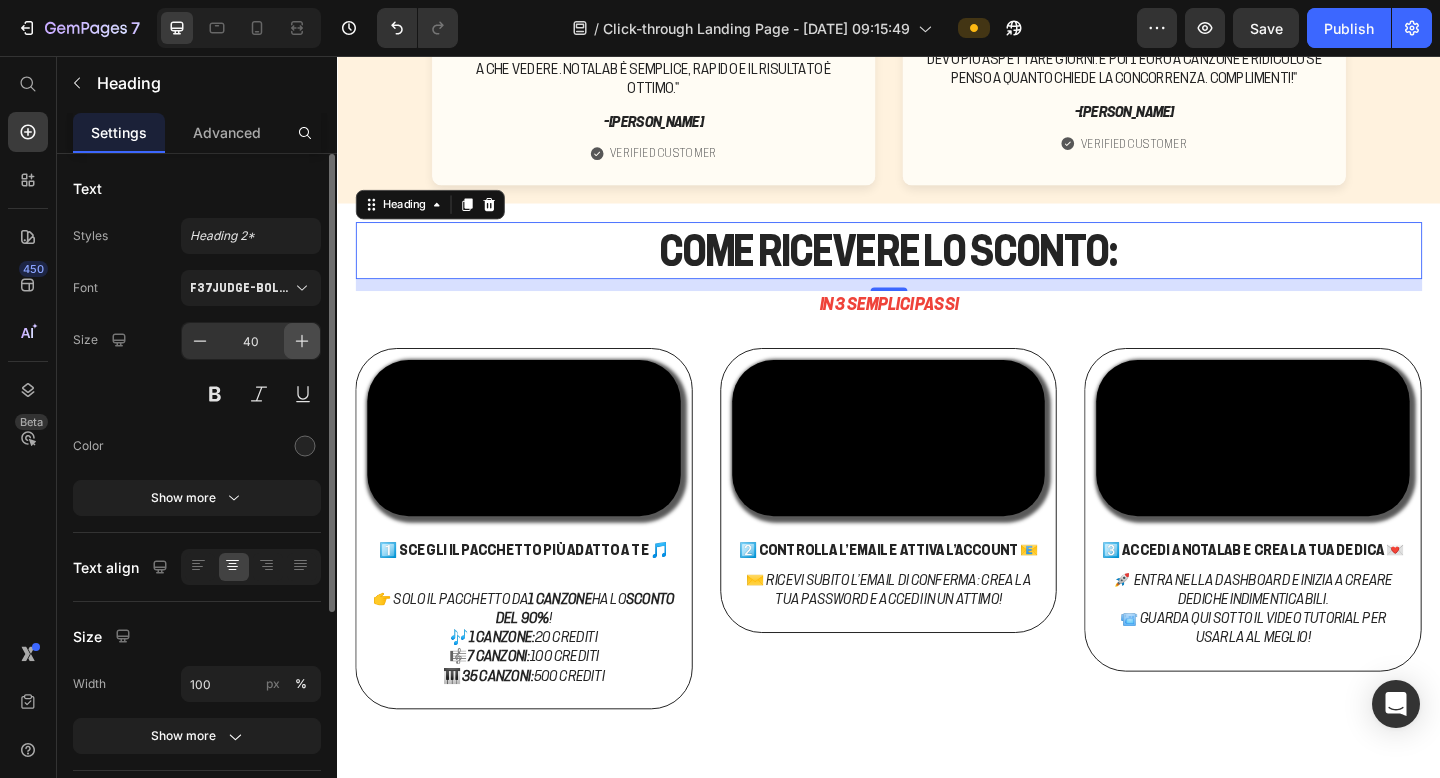 click 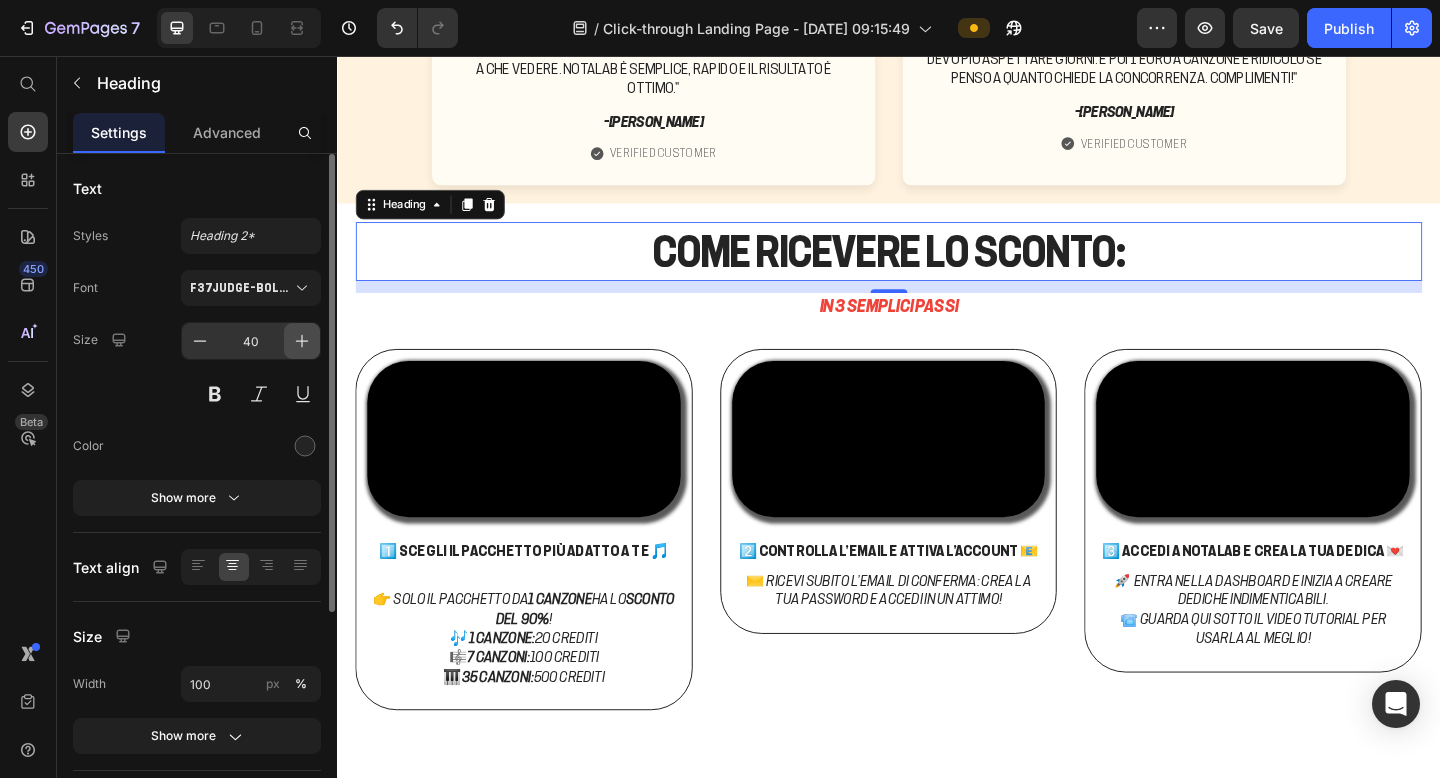 click 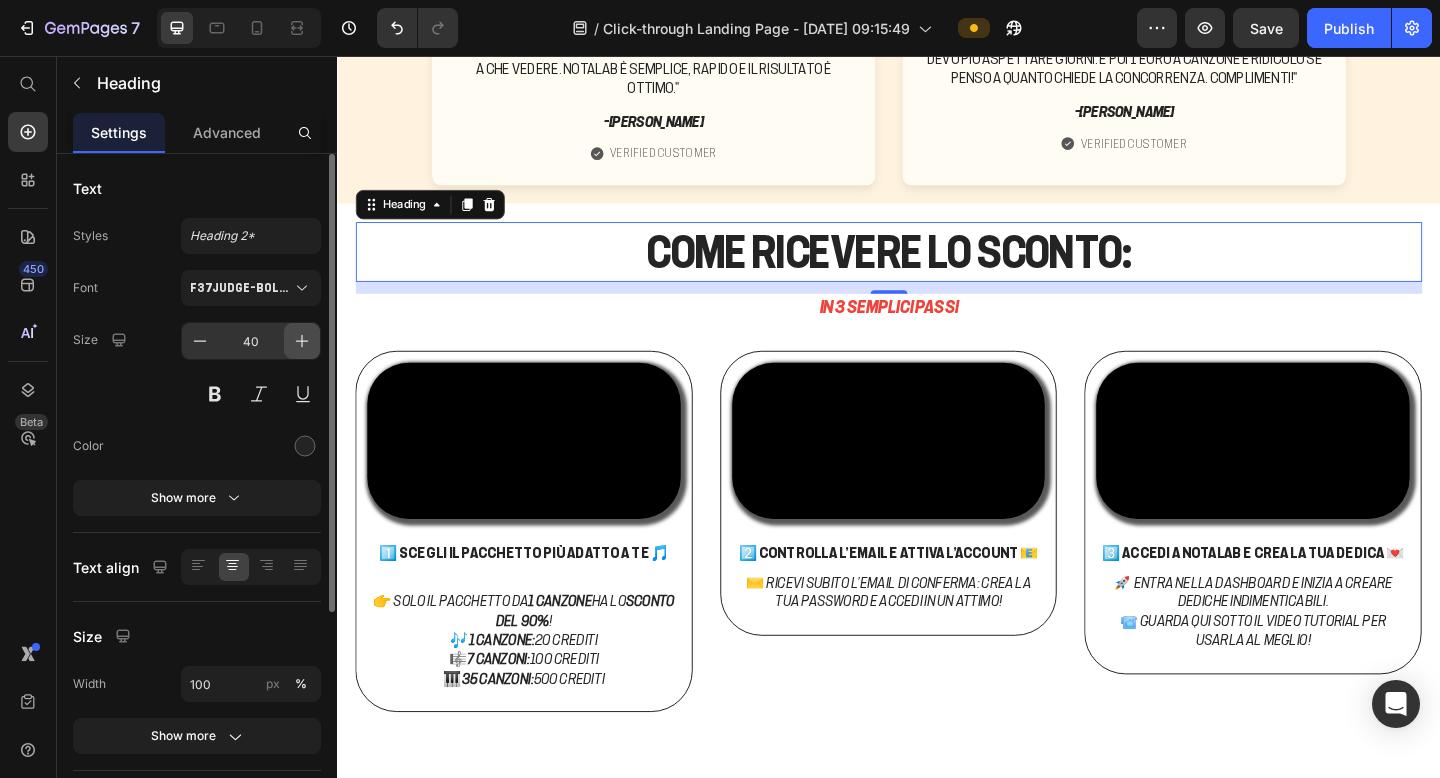 click 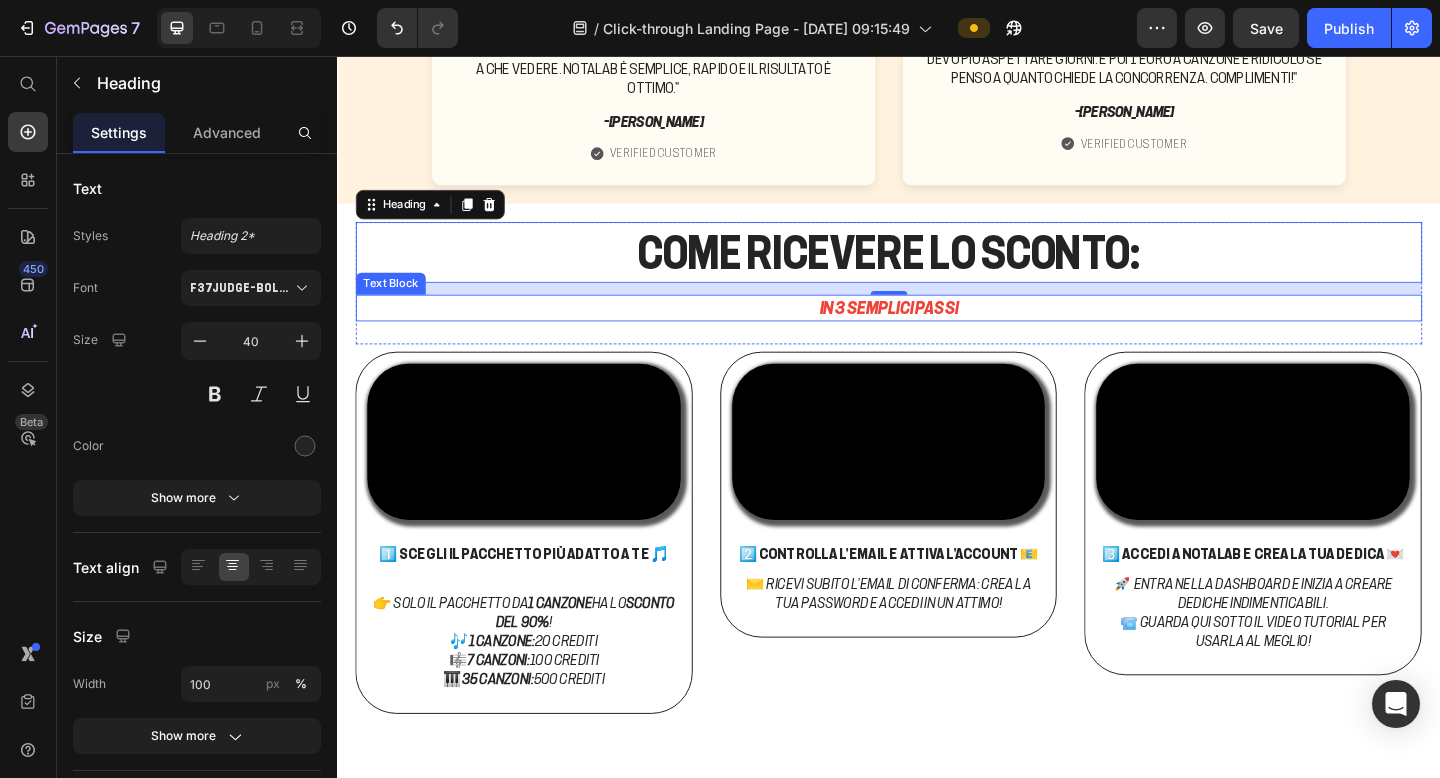 click on "IN 3 SEMPLICI PASSI" at bounding box center (937, 330) 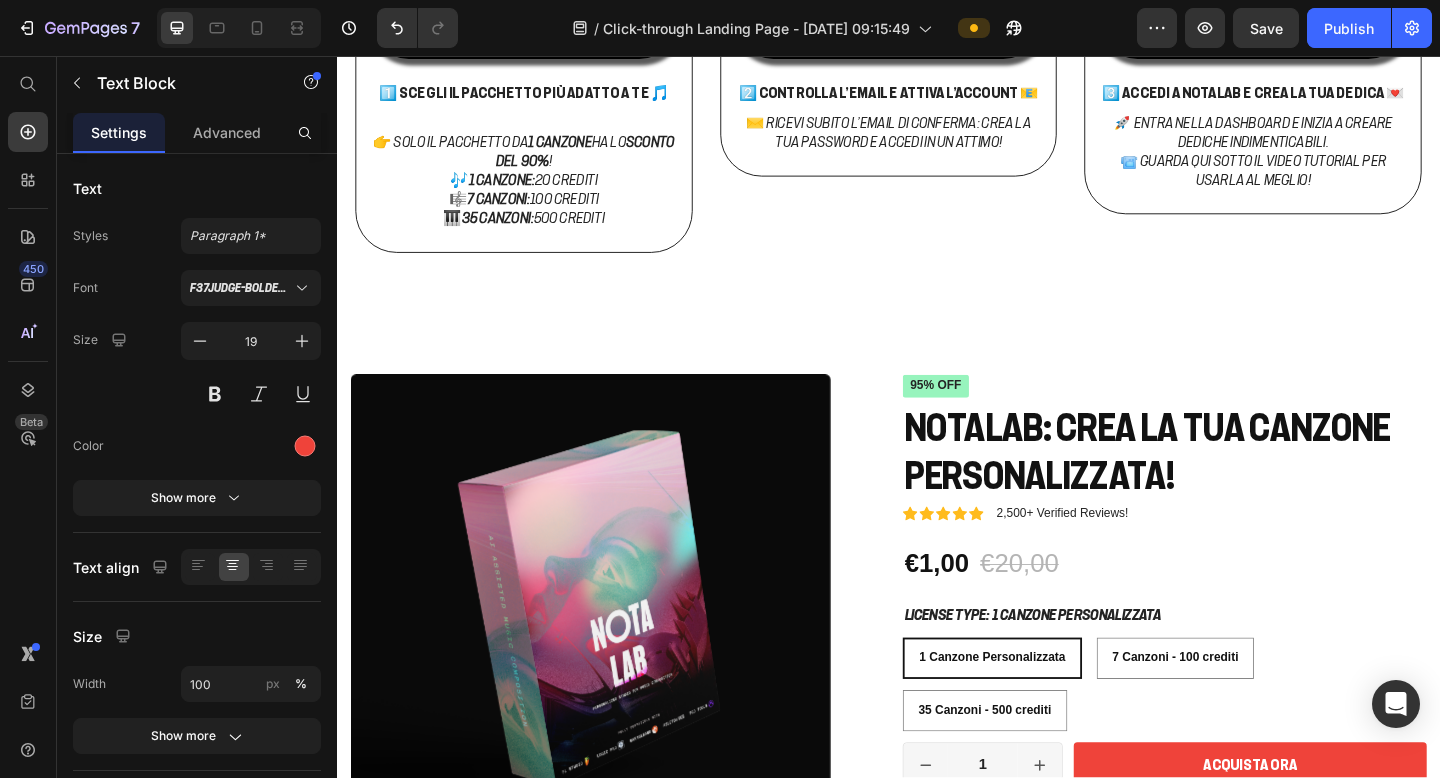 scroll, scrollTop: 2433, scrollLeft: 0, axis: vertical 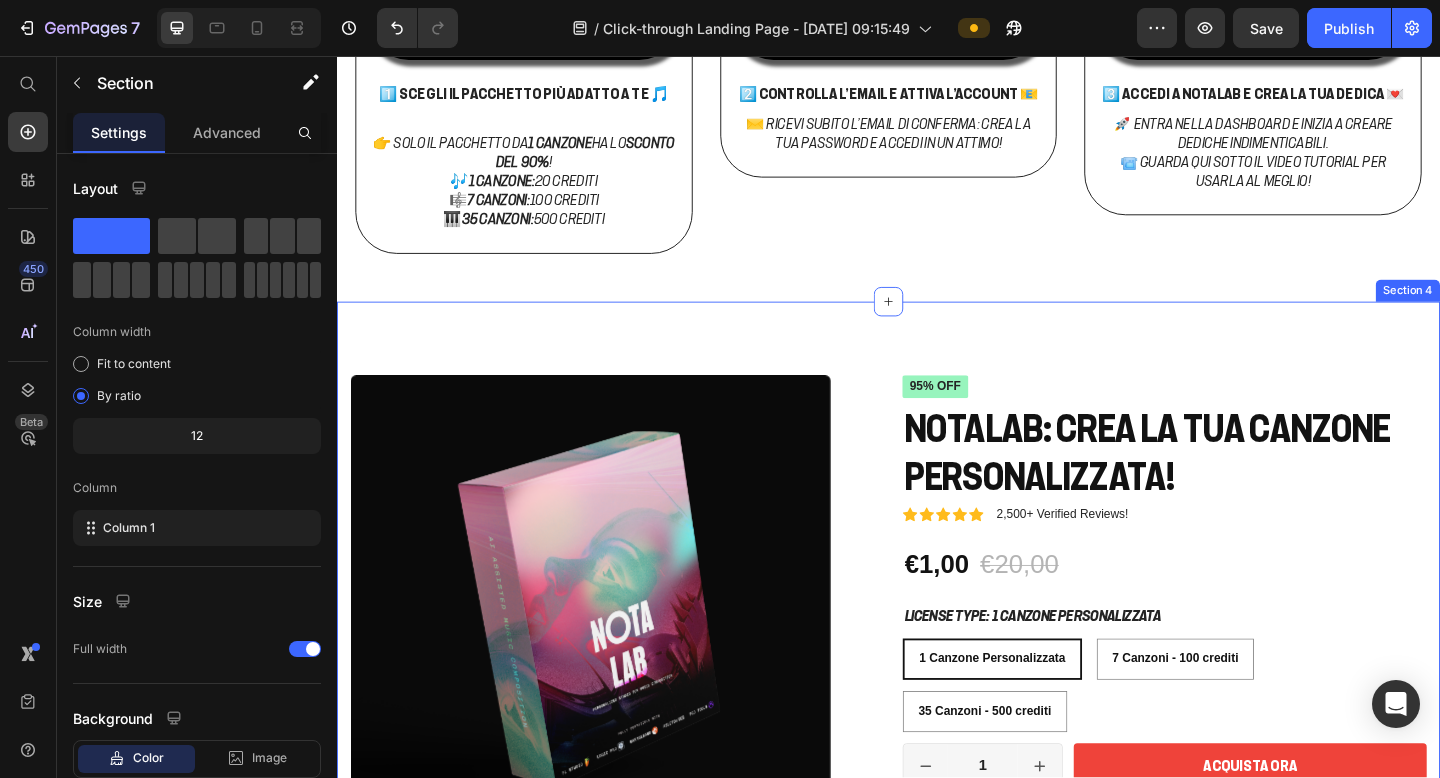 click on "Product Images Icon Icon Icon Icon Icon Icon List 2,500+ Verified Reviews! Text Block Row 95% off Product Badge NotaLab: Crea la tua canzone personalizzata! Product Title Icon Icon Icon Icon Icon Icon List 2,500+ Verified Reviews! Text Block Row €1,00 Product Price €20,00 Product Price 95% off Product Badge Row License type: 1 Canzone Personalizzata 1 Canzone Personalizzata 1 Canzone Personalizzata 1 Canzone Personalizzata 7 Canzoni - 100 crediti 7 Canzoni - 100 crediti 7 Canzoni - 100 crediti 35 Canzoni - 500 crediti 35 Canzoni - 500 crediti 35 Canzoni - 500 crediti Product Variants & Swatches 1 Canzone Personalizzata 1 Canzone Personalizzata 1 Canzone Personalizzata 7 Canzoni - 100 crediti 7 Canzoni - 100 crediti 7 Canzoni - 100 crediti 35 Canzoni - 500 crediti 35 Canzoni - 500 crediti 35 Canzoni - 500 crediti Product Variants & Swatches 1 Product Quantity Row ACQUISTA ORA Add to Cart Row 90% DI SCONTO FINO  Text Block AL [DATE] Text Block Row 1 CANZONE Text Block 95% OFF Text Block Row 7 CANZONI" at bounding box center [937, 753] 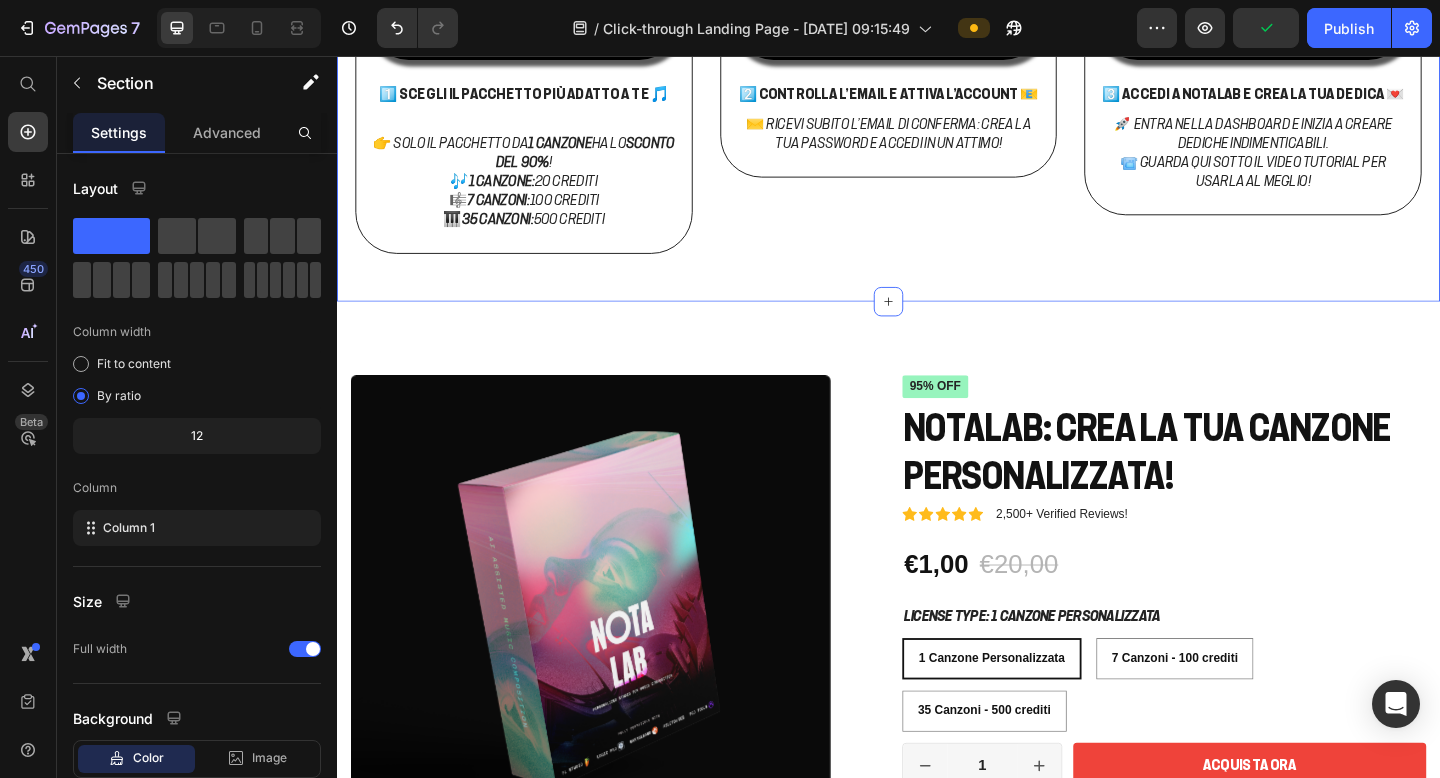 click on "Video 1️⃣ Scegli il pacchetto più adatto a te 🎵 Text Block 👉 Solo il pacchetto da  1 canzone  ha lo  sconto del 90% ! 🎶  1 canzone:  20 crediti 🎼  7 canzoni:  100 crediti 🎹  35 canzoni:  500 crediti Text Block Row Video 2️⃣ Controlla l’email e attiva l’account 📧 Text Block ✉️ Ricevi subito l’email di conferma: crea la tua password e accedi in un attimo! Text Block Row Video 3️⃣ Accedi a Notalab e crea la tua dedica 💌 Text Block 🚀 Entra nella dashboard e inizia a creare dediche indimenticabili. 📹 Guarda qui sotto il video tutorial per usarla al meglio! Text Block Row Carousel" at bounding box center (937, 91) 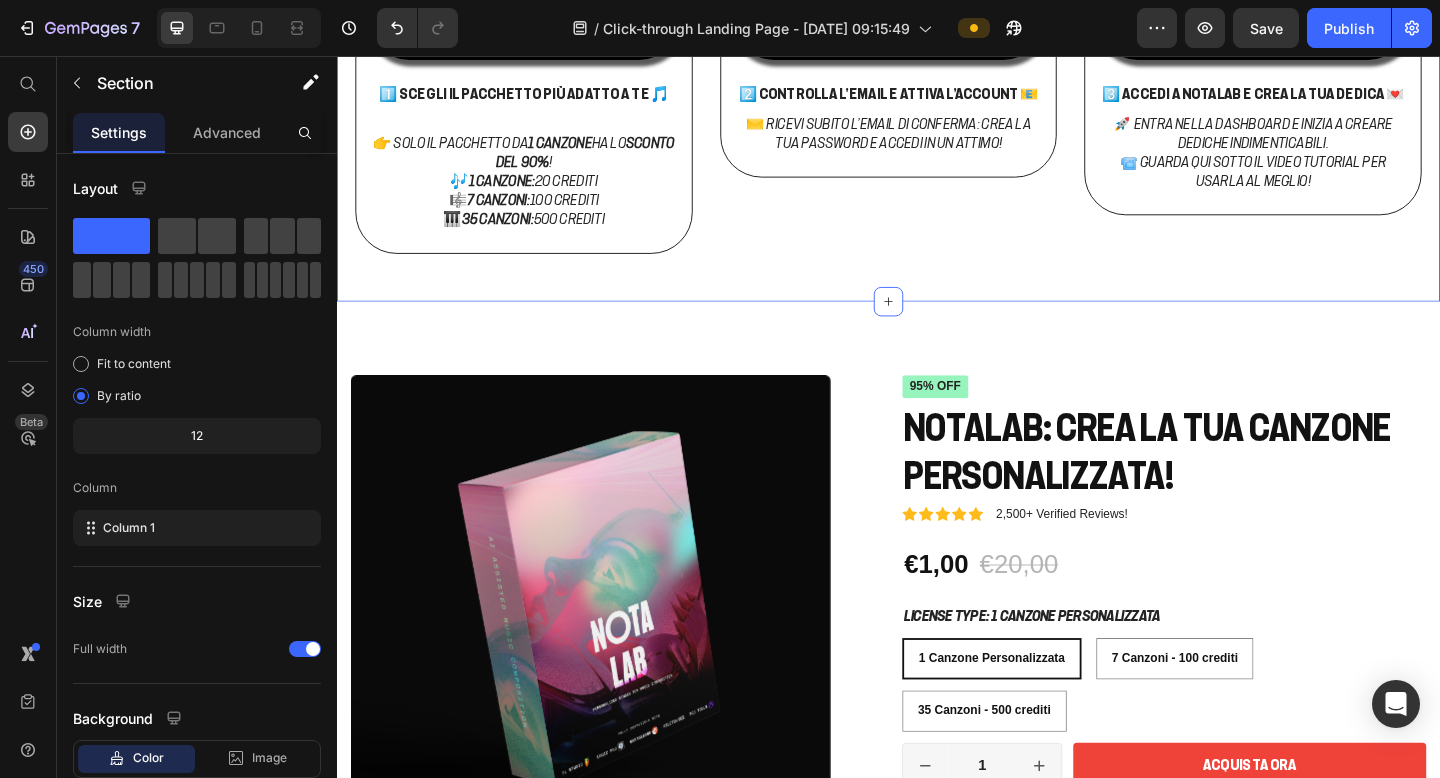 click on "Video 1️⃣ Scegli il pacchetto più adatto a te 🎵 Text Block 👉 Solo il pacchetto da  1 canzone  ha lo  sconto del 90% ! 🎶  1 canzone:  20 crediti 🎼  7 canzoni:  100 crediti 🎹  35 canzoni:  500 crediti Text Block Row Video 2️⃣ Controlla l’email e attiva l’account 📧 Text Block ✉️ Ricevi subito l’email di conferma: crea la tua password e accedi in un attimo! Text Block Row Video 3️⃣ Accedi a Notalab e crea la tua dedica 💌 Text Block 🚀 Entra nella dashboard e inizia a creare dediche indimenticabili. 📹 Guarda qui sotto il video tutorial per usarla al meglio! Text Block Row Carousel" at bounding box center (937, 91) 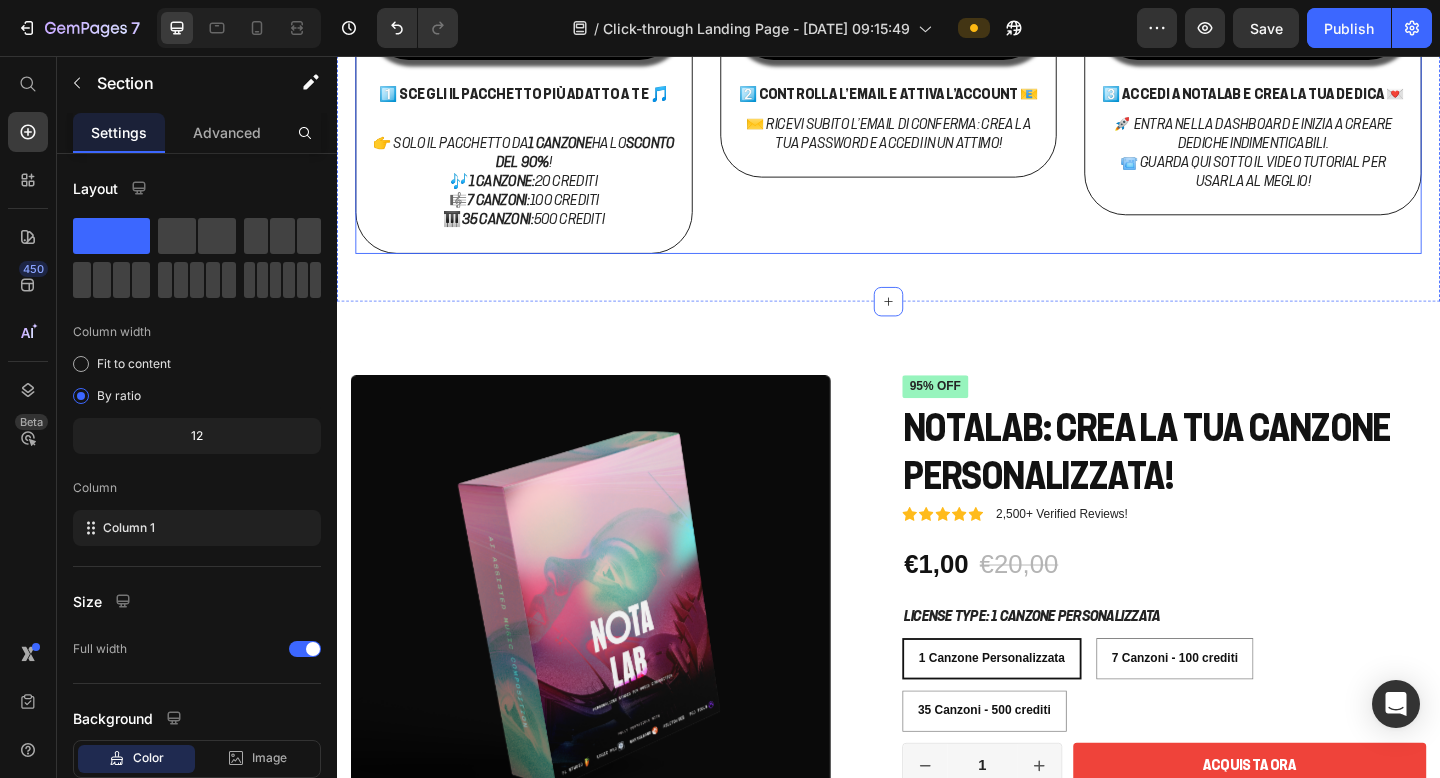 click on "Video 2️⃣ Controlla l’email e attiva l’account 📧 Text Block ✉️ Ricevi subito l’email di conferma: crea la tua password e accedi in un attimo! Text Block Row" at bounding box center [937, 75] 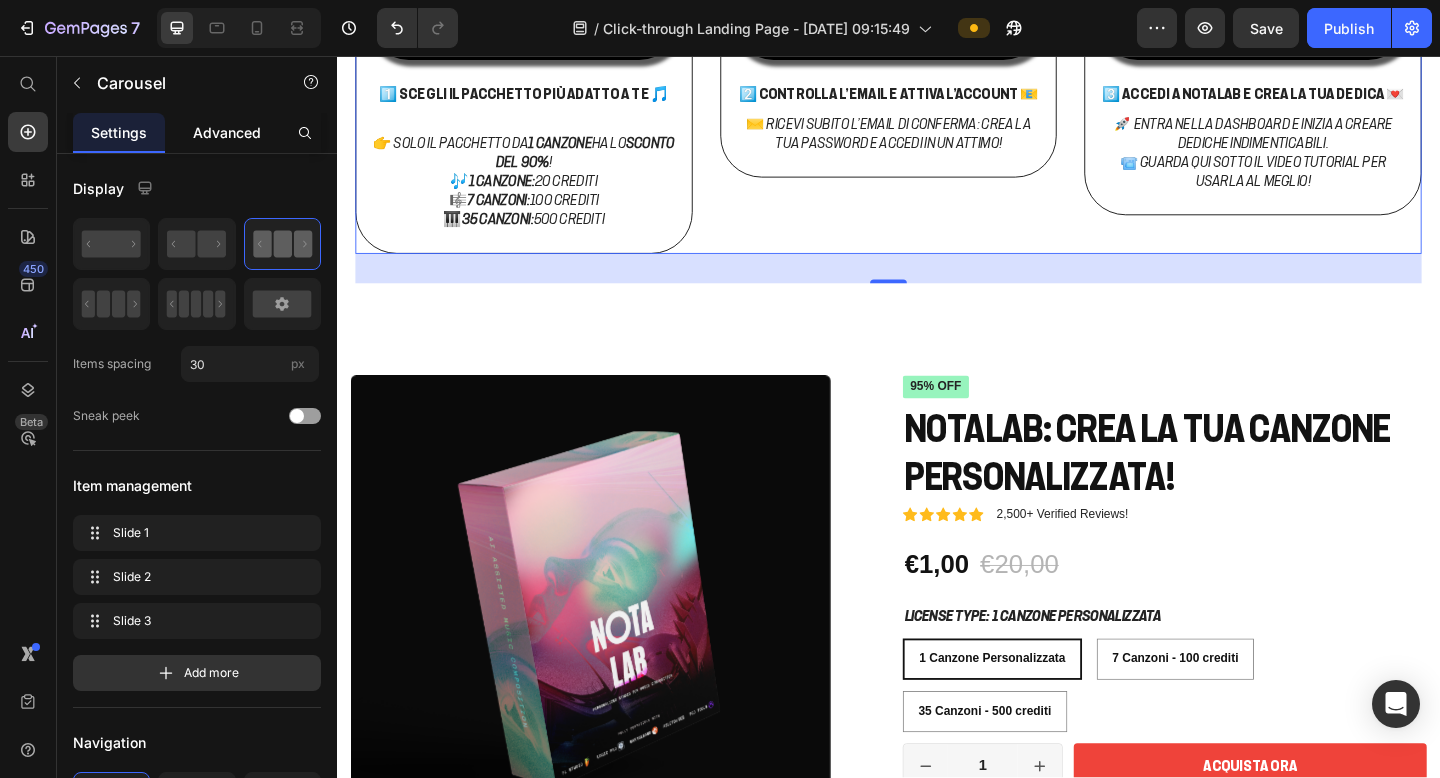 click on "Advanced" at bounding box center [227, 132] 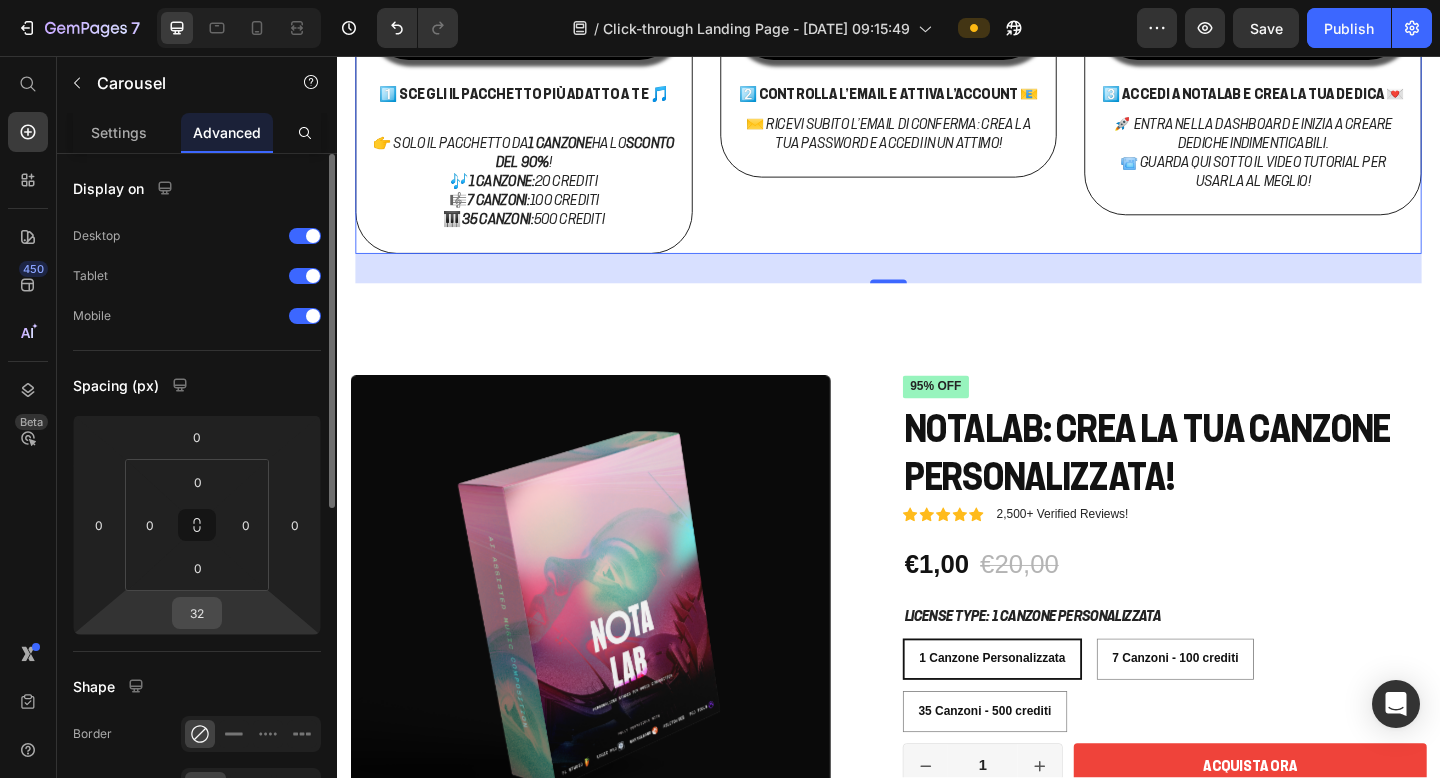 click on "32" at bounding box center (197, 613) 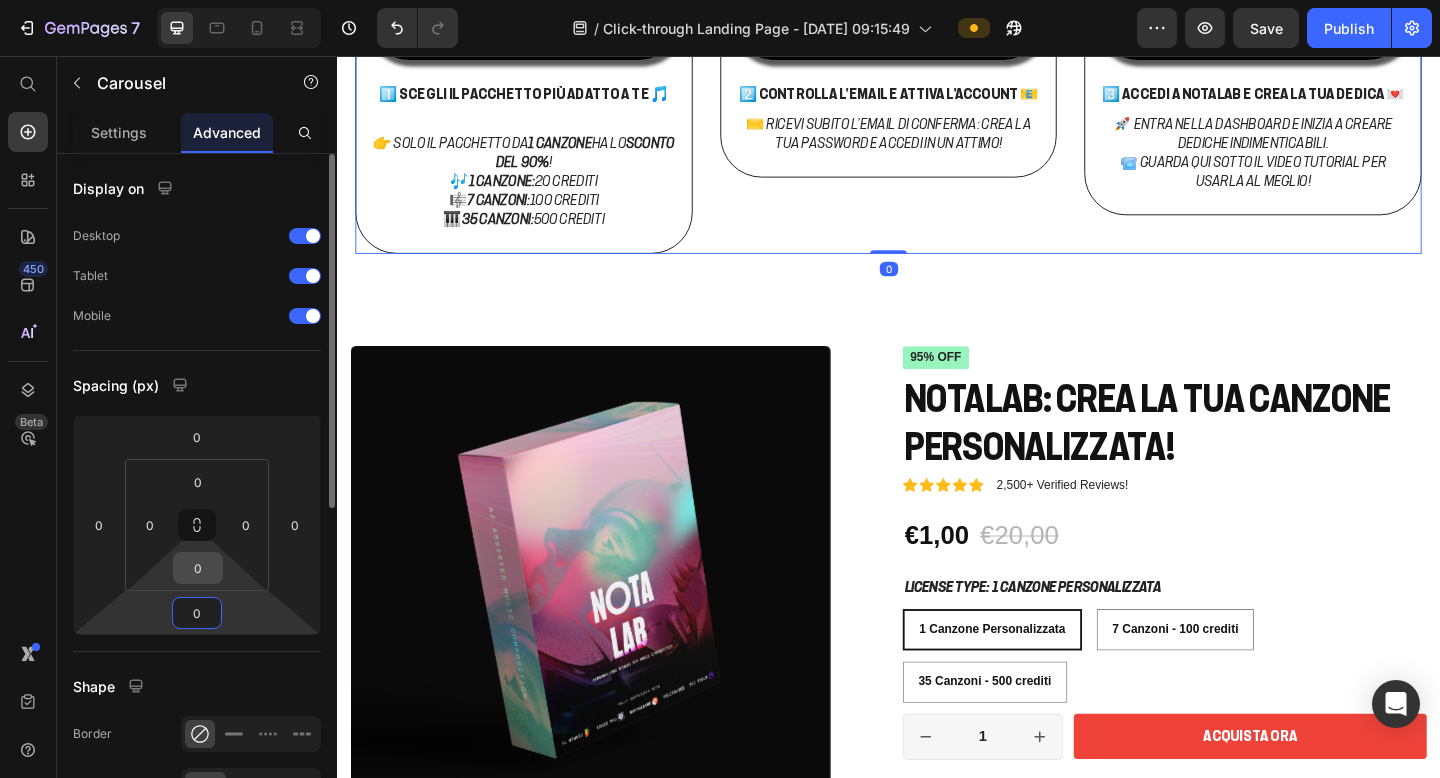 type on "0" 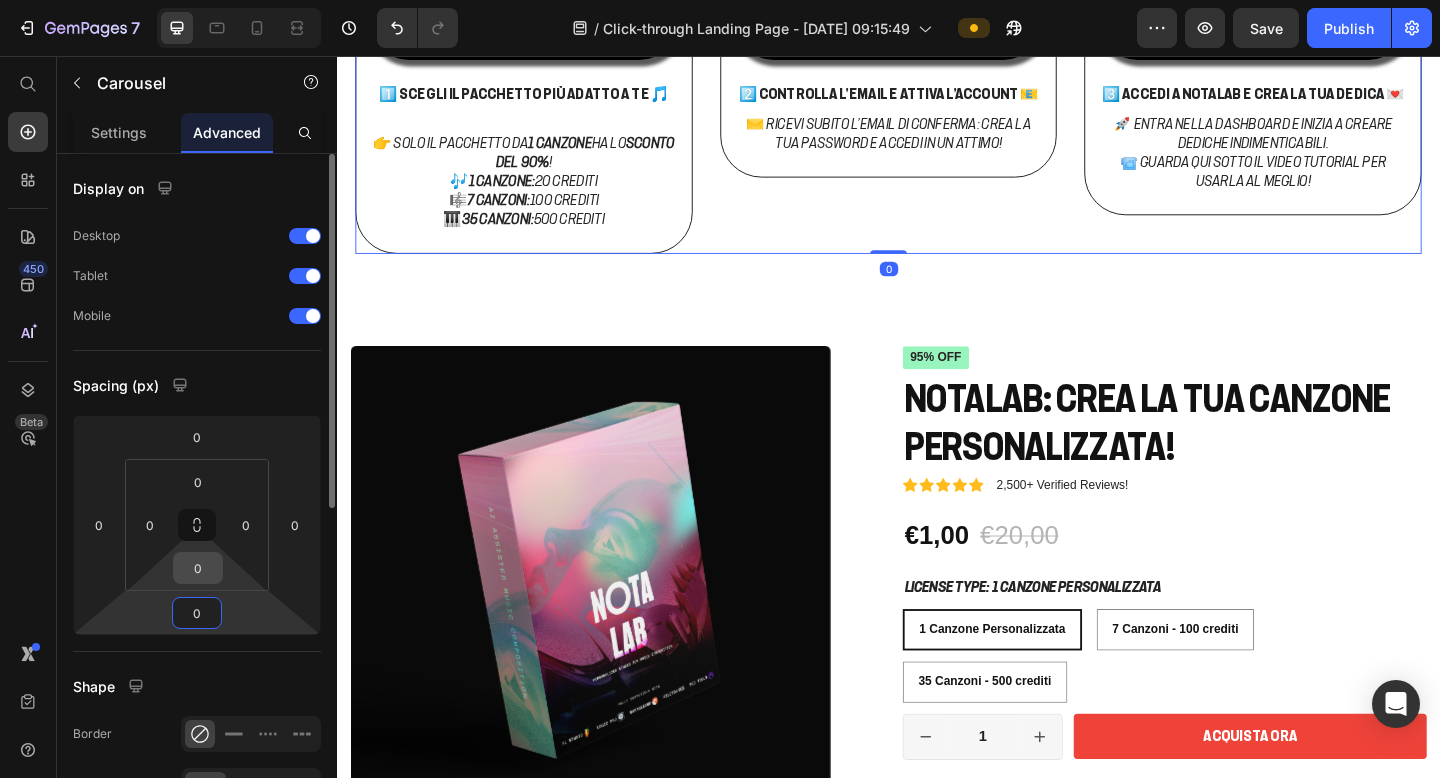 click on "0" at bounding box center [198, 568] 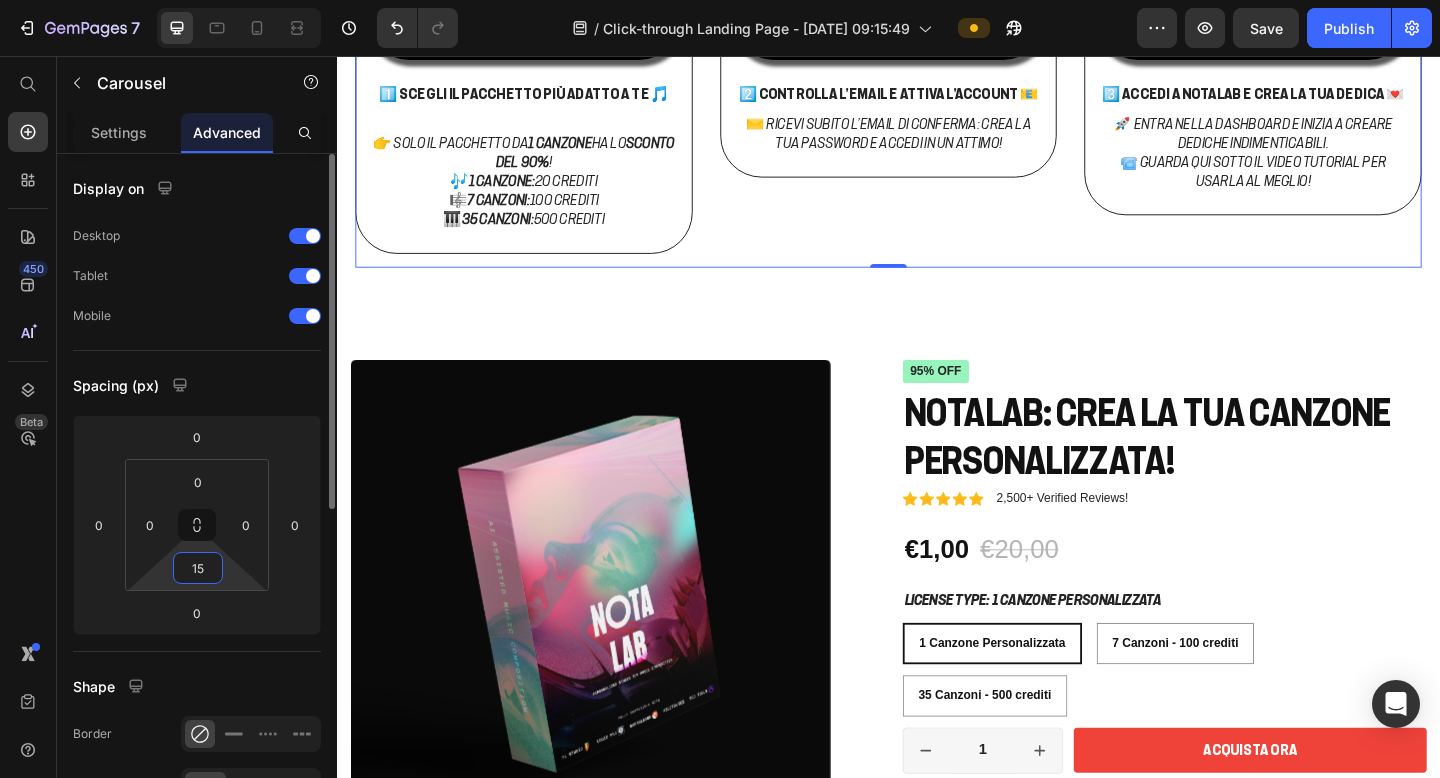 type on "1" 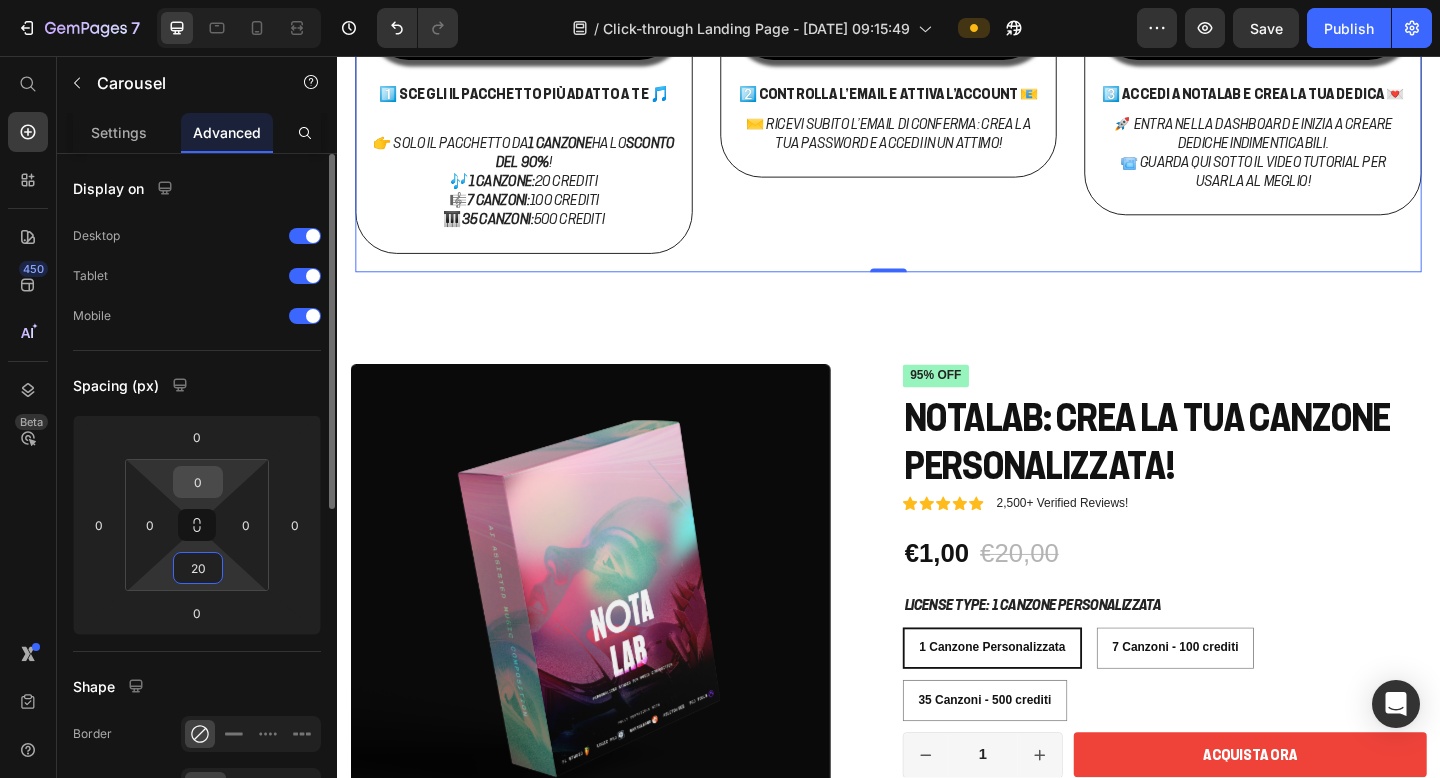 type on "20" 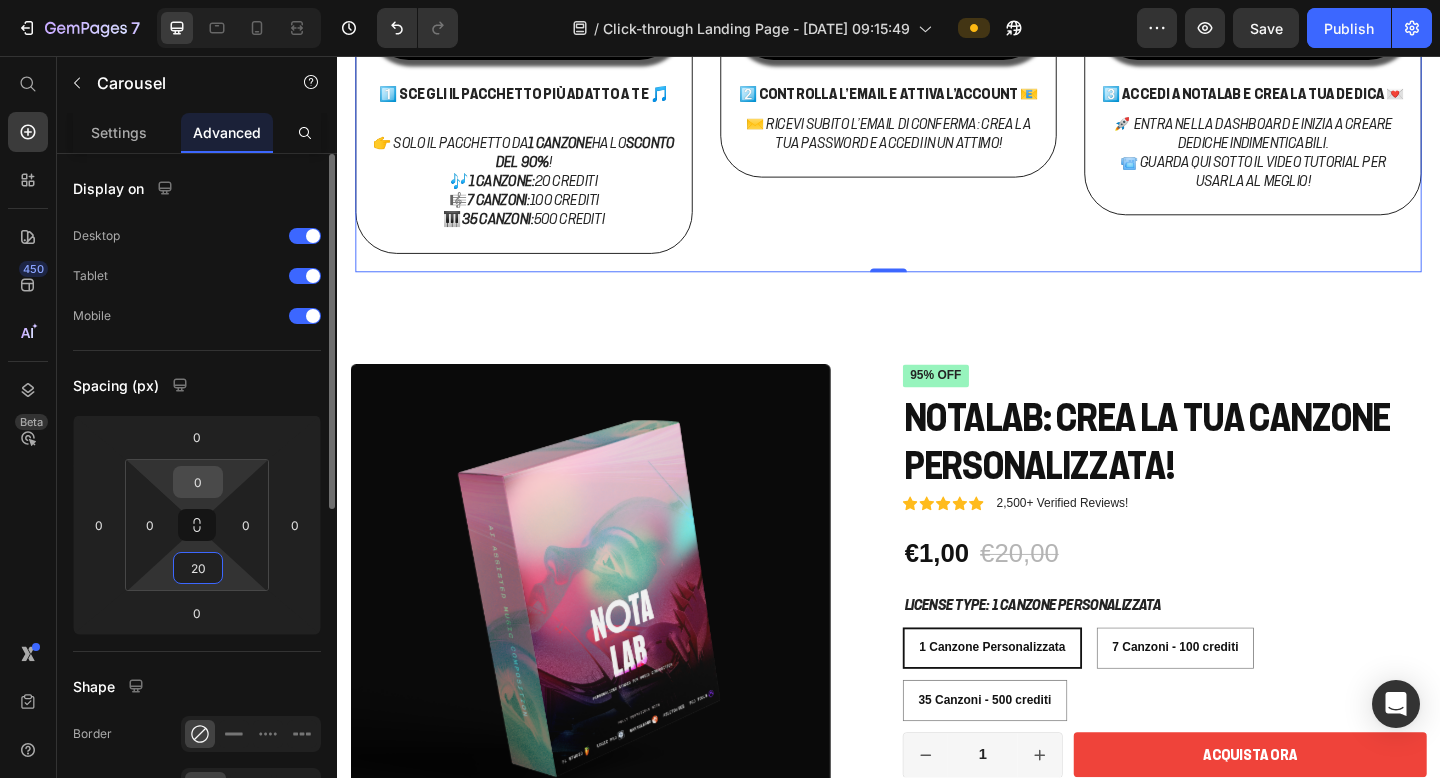 click on "0" at bounding box center (198, 482) 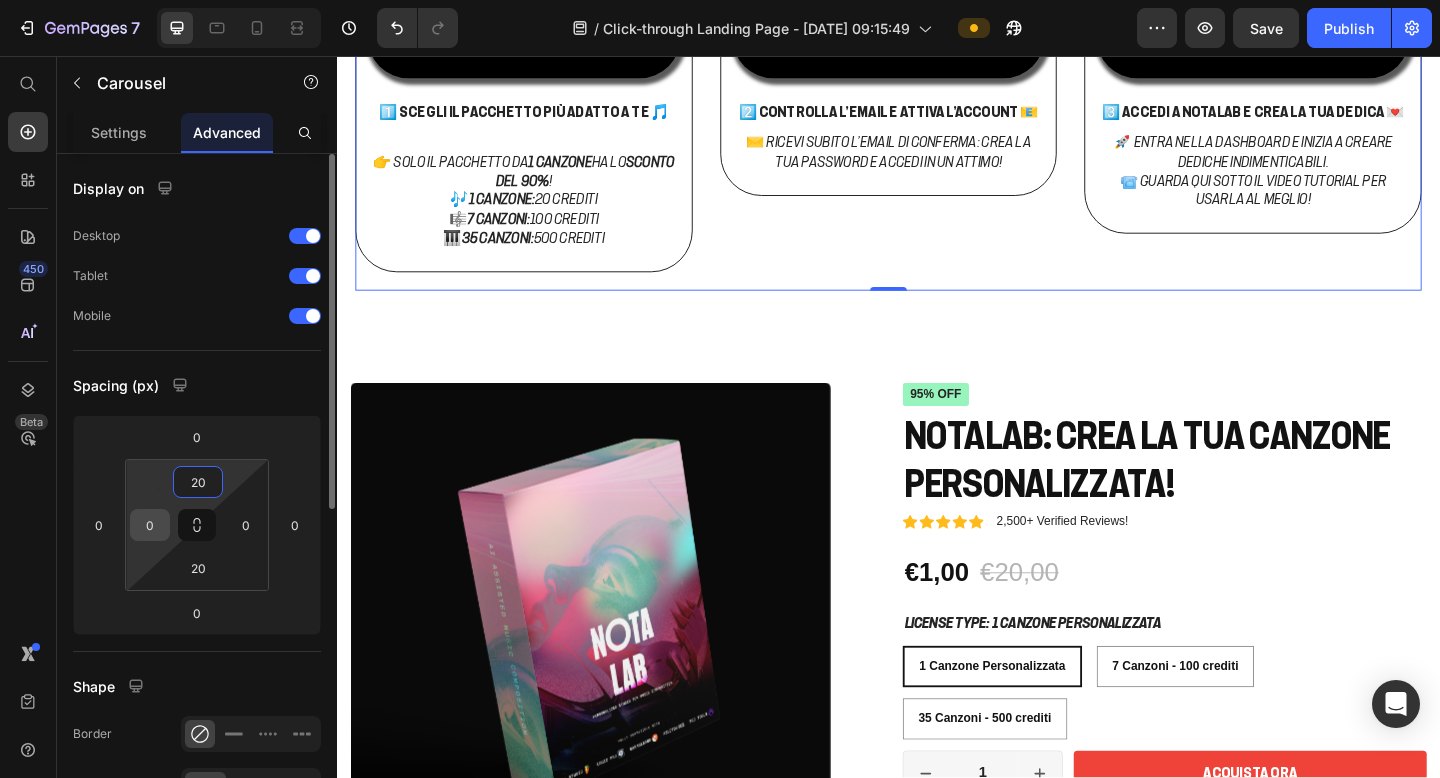 type on "20" 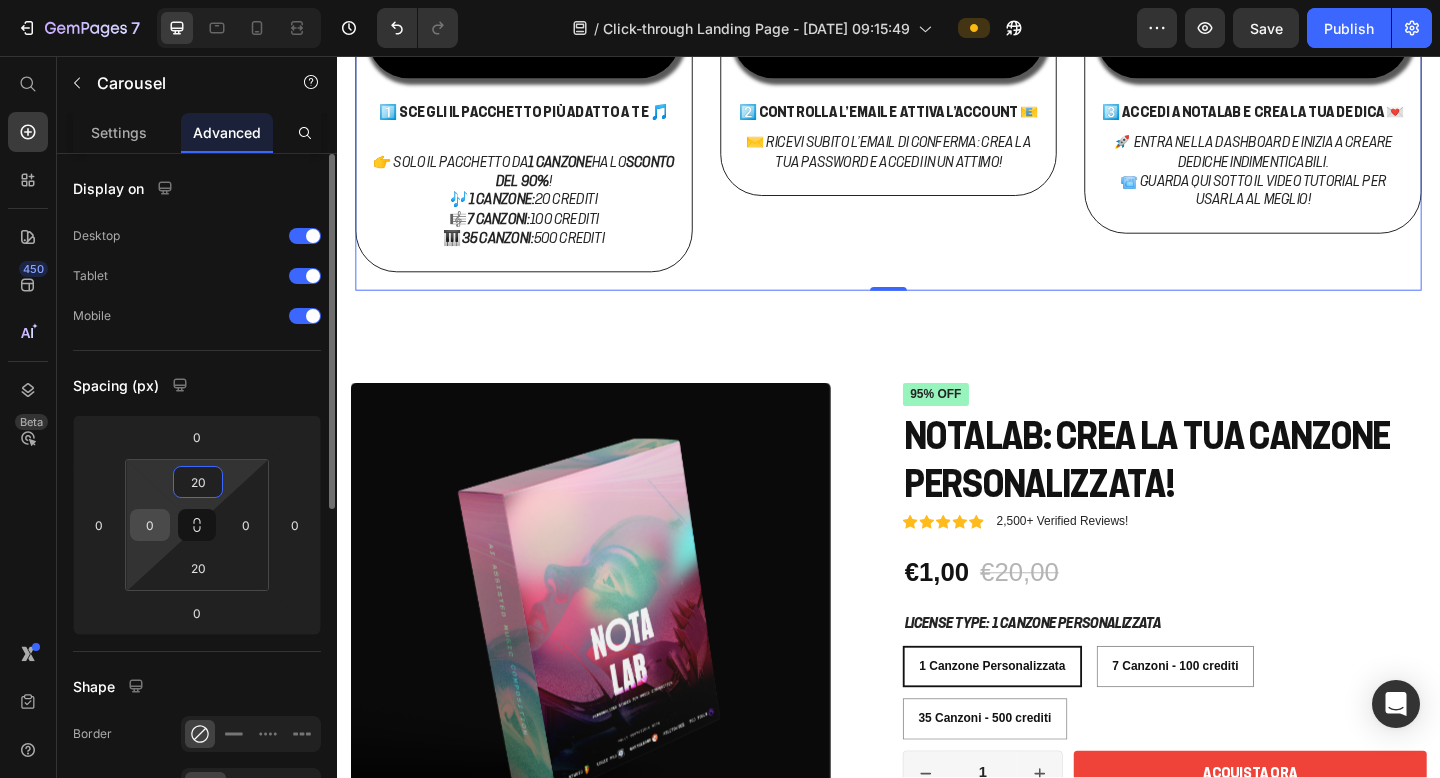 click on "0" at bounding box center [150, 525] 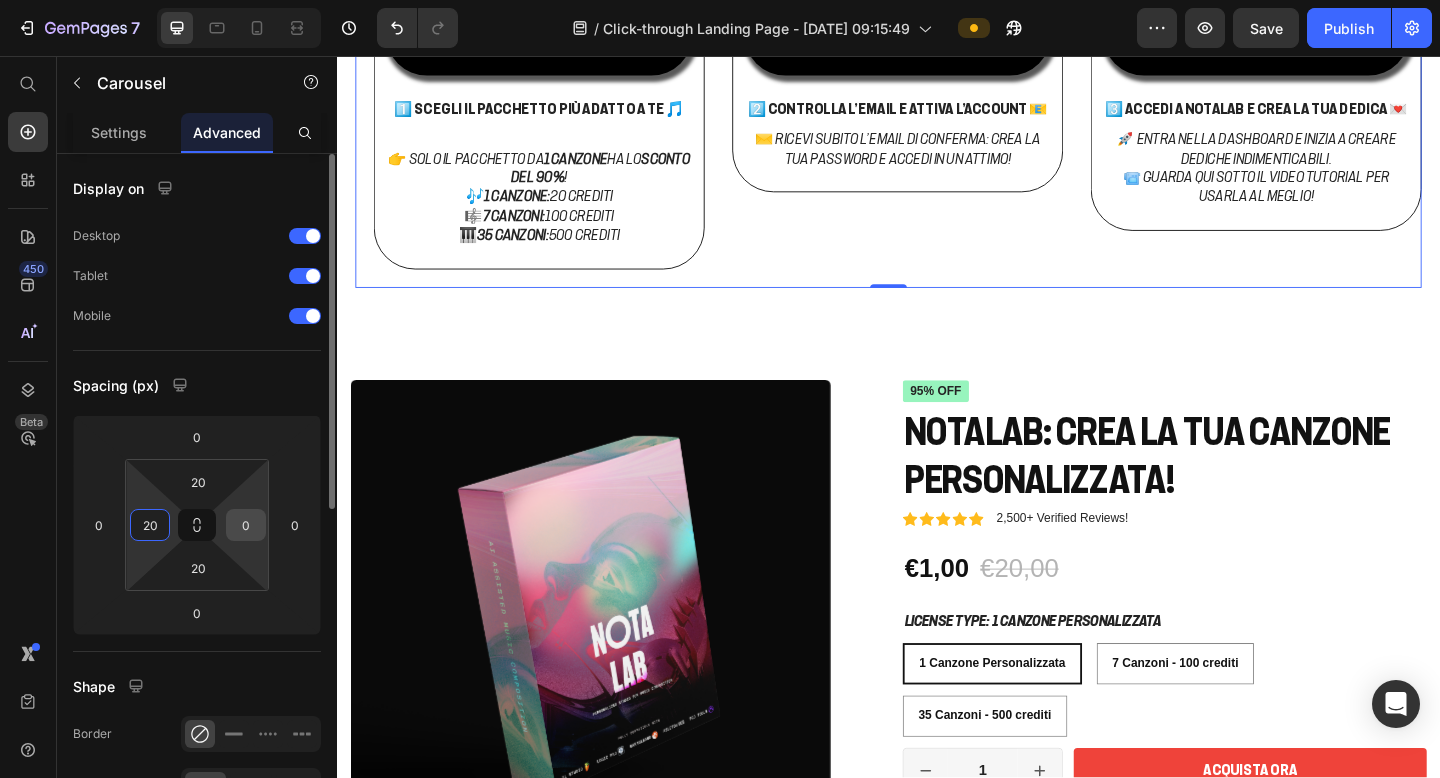 type on "20" 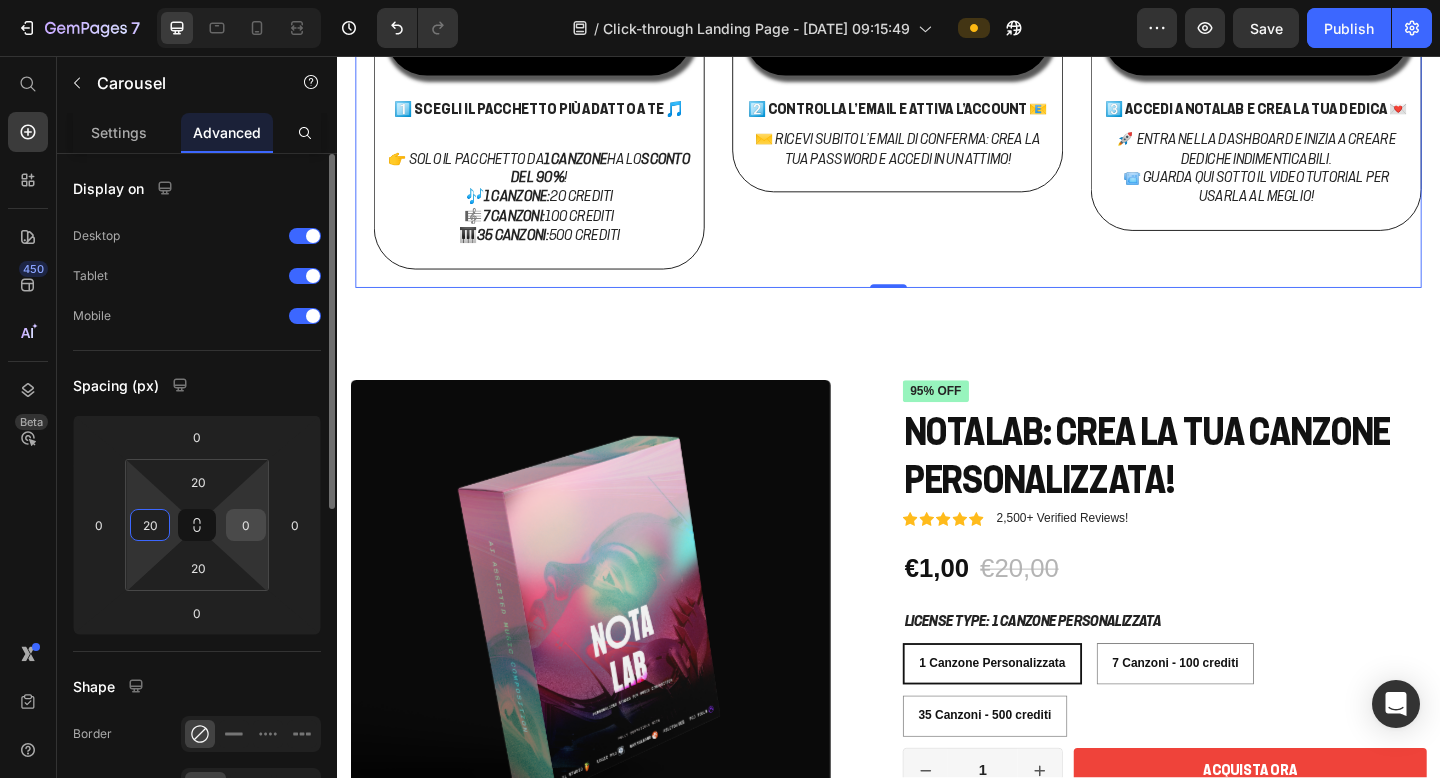 click on "0" at bounding box center (246, 525) 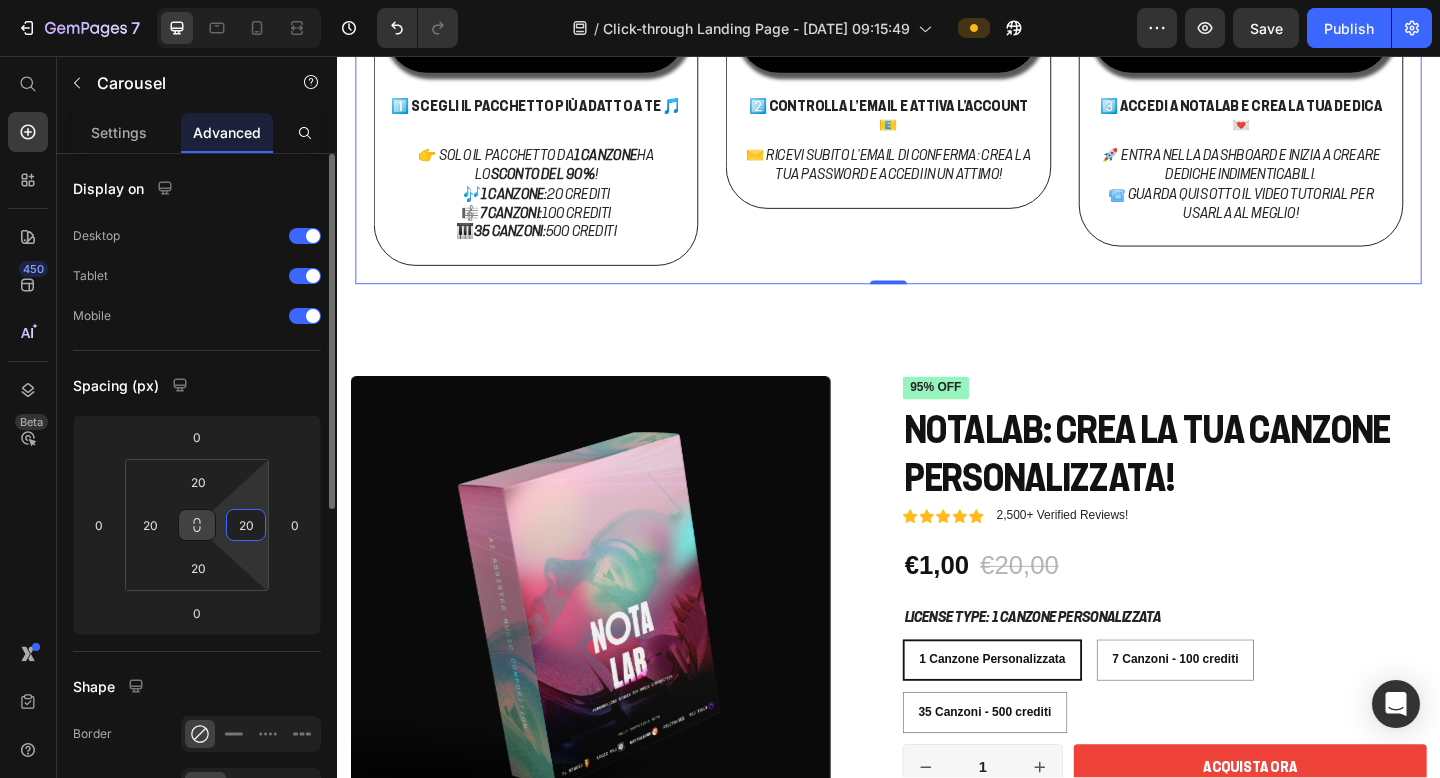 type on "20" 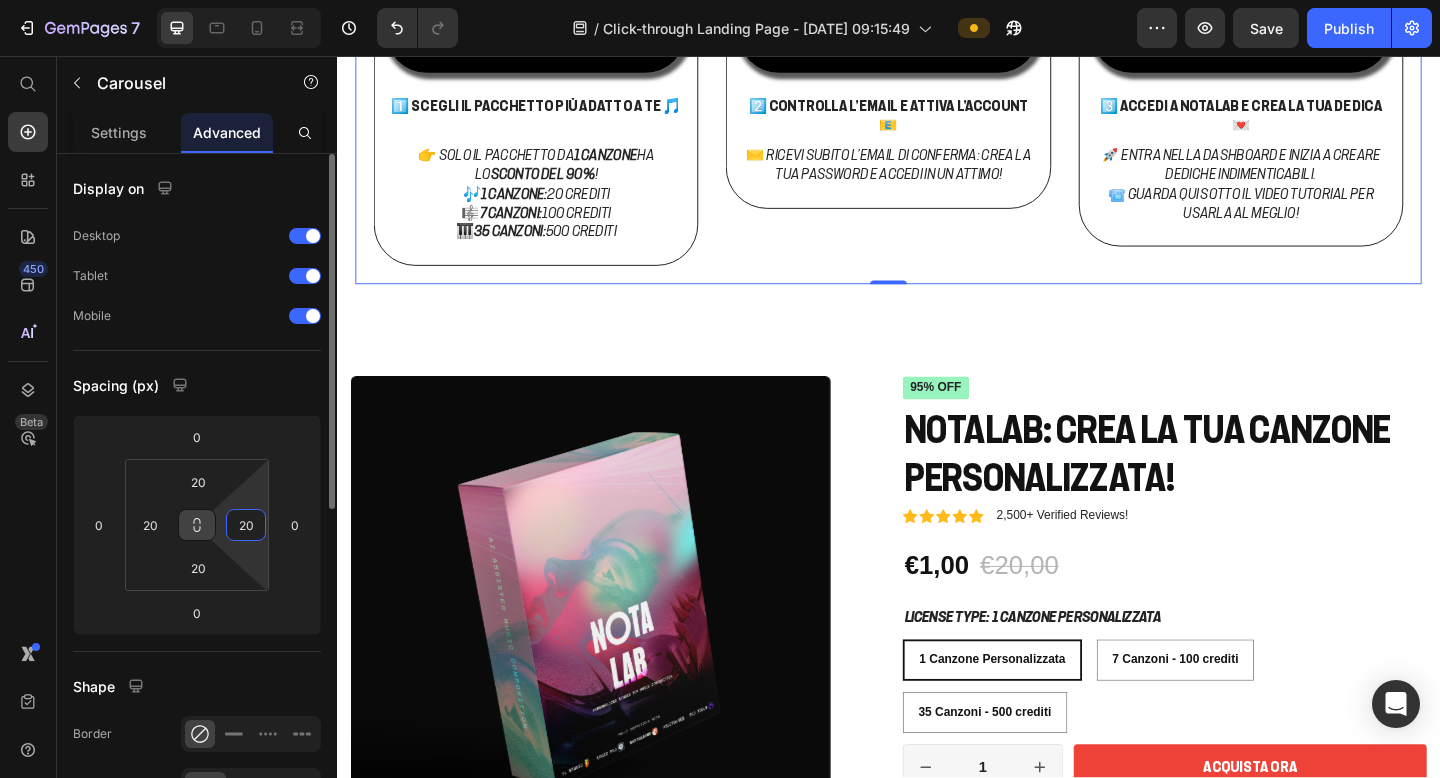 click at bounding box center (197, 525) 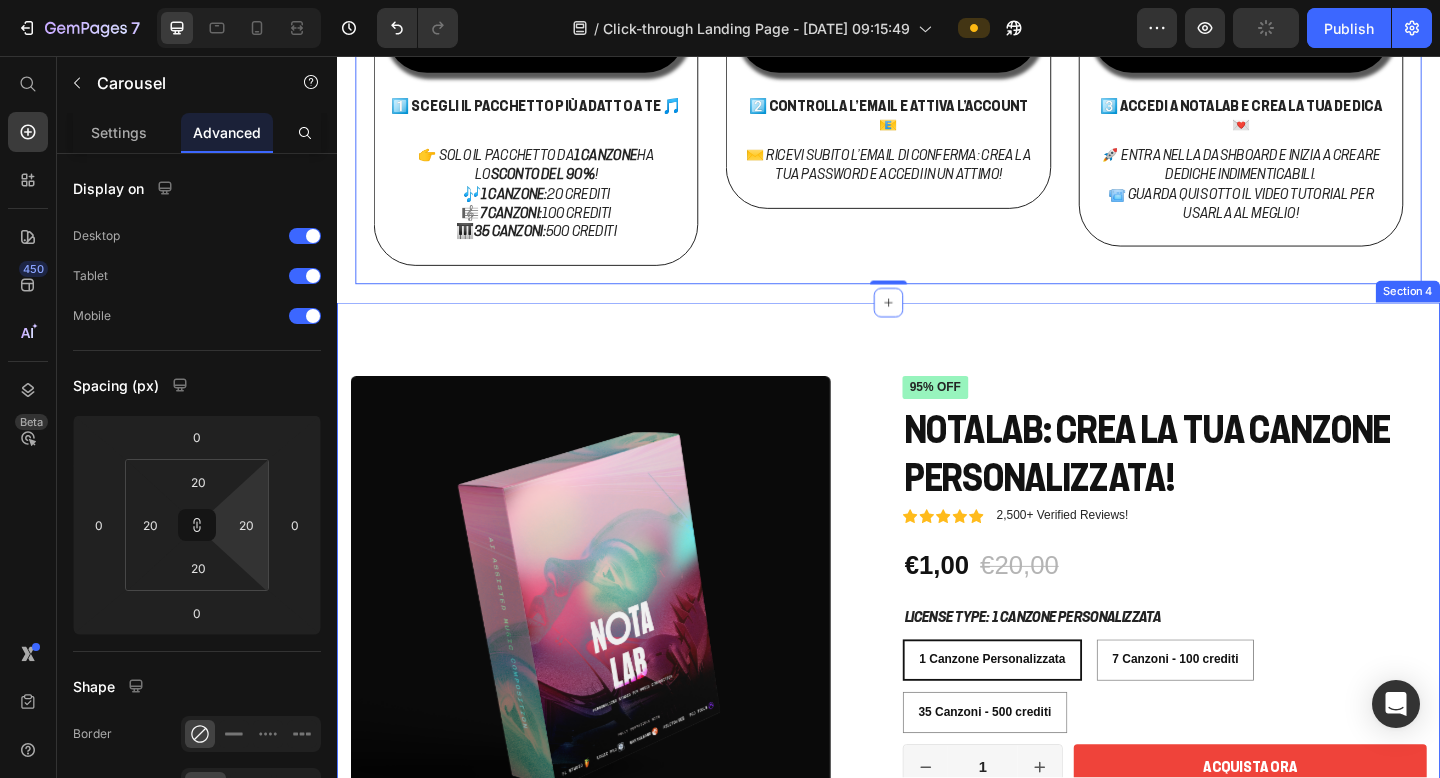 click on "Product Images Icon Icon Icon Icon Icon Icon List 2,500+ Verified Reviews! Text Block Row 95% off Product Badge NotaLab: Crea la tua canzone personalizzata! Product Title Icon Icon Icon Icon Icon Icon List 2,500+ Verified Reviews! Text Block Row €1,00 Product Price €20,00 Product Price 95% off Product Badge Row License type: 1 Canzone Personalizzata 1 Canzone Personalizzata 1 Canzone Personalizzata 1 Canzone Personalizzata 7 Canzoni - 100 crediti 7 Canzoni - 100 crediti 7 Canzoni - 100 crediti 35 Canzoni - 500 crediti 35 Canzoni - 500 crediti 35 Canzoni - 500 crediti Product Variants & Swatches 1 Canzone Personalizzata 1 Canzone Personalizzata 1 Canzone Personalizzata 7 Canzoni - 100 crediti 7 Canzoni - 100 crediti 7 Canzoni - 100 crediti 35 Canzoni - 500 crediti 35 Canzoni - 500 crediti 35 Canzoni - 500 crediti Product Variants & Swatches 1 Product Quantity Row ACQUISTA ORA Add to Cart Row 90% DI SCONTO FINO  Text Block AL [DATE] Text Block Row 1 CANZONE Text Block 95% OFF Text Block Row 7 CANZONI" at bounding box center (937, 754) 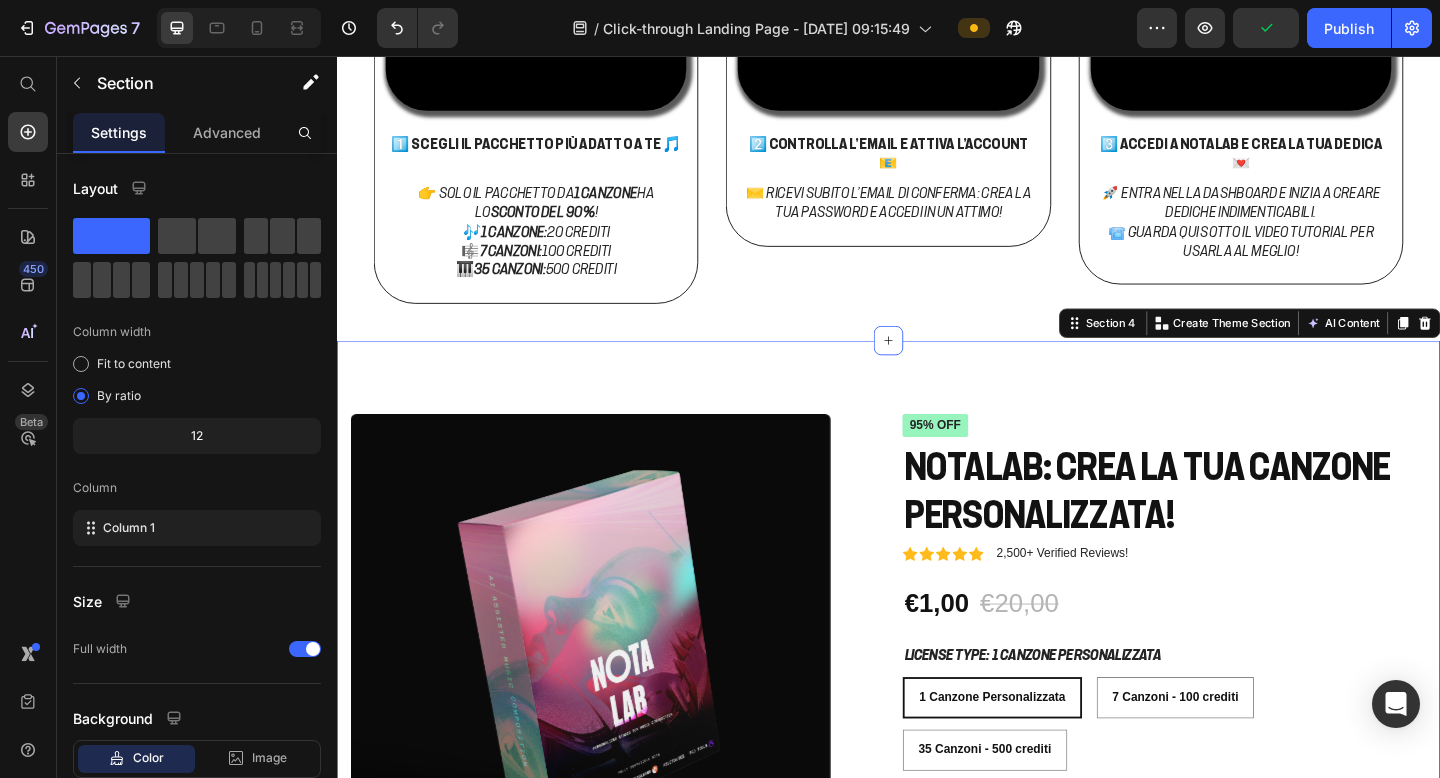 scroll, scrollTop: 2438, scrollLeft: 0, axis: vertical 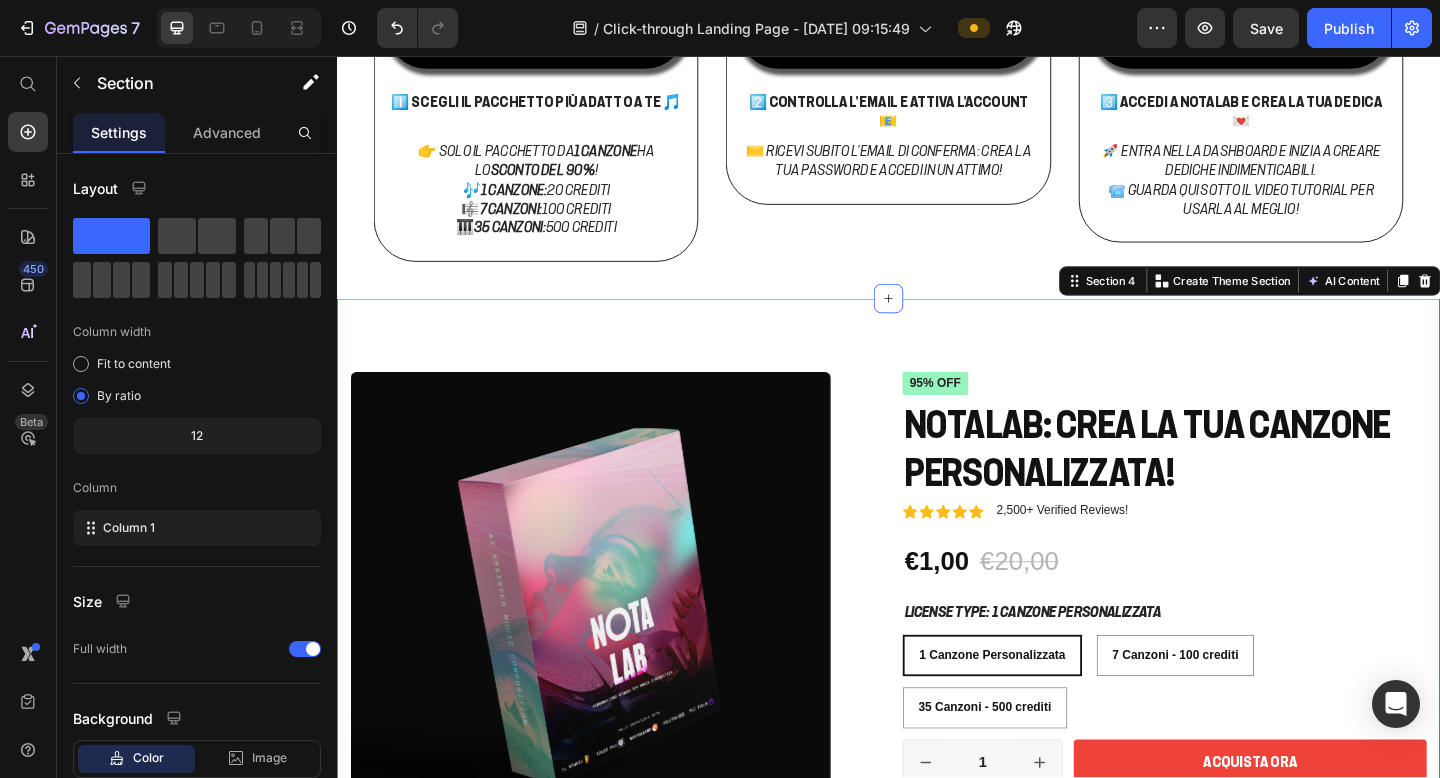 click on "Video 2️⃣ Controlla l’email e attiva l’account 📧 Text Block ✉️ Ricevi subito l’email di conferma: crea la tua password e accedi in un attimo! Text Block Row" at bounding box center [936, 86] 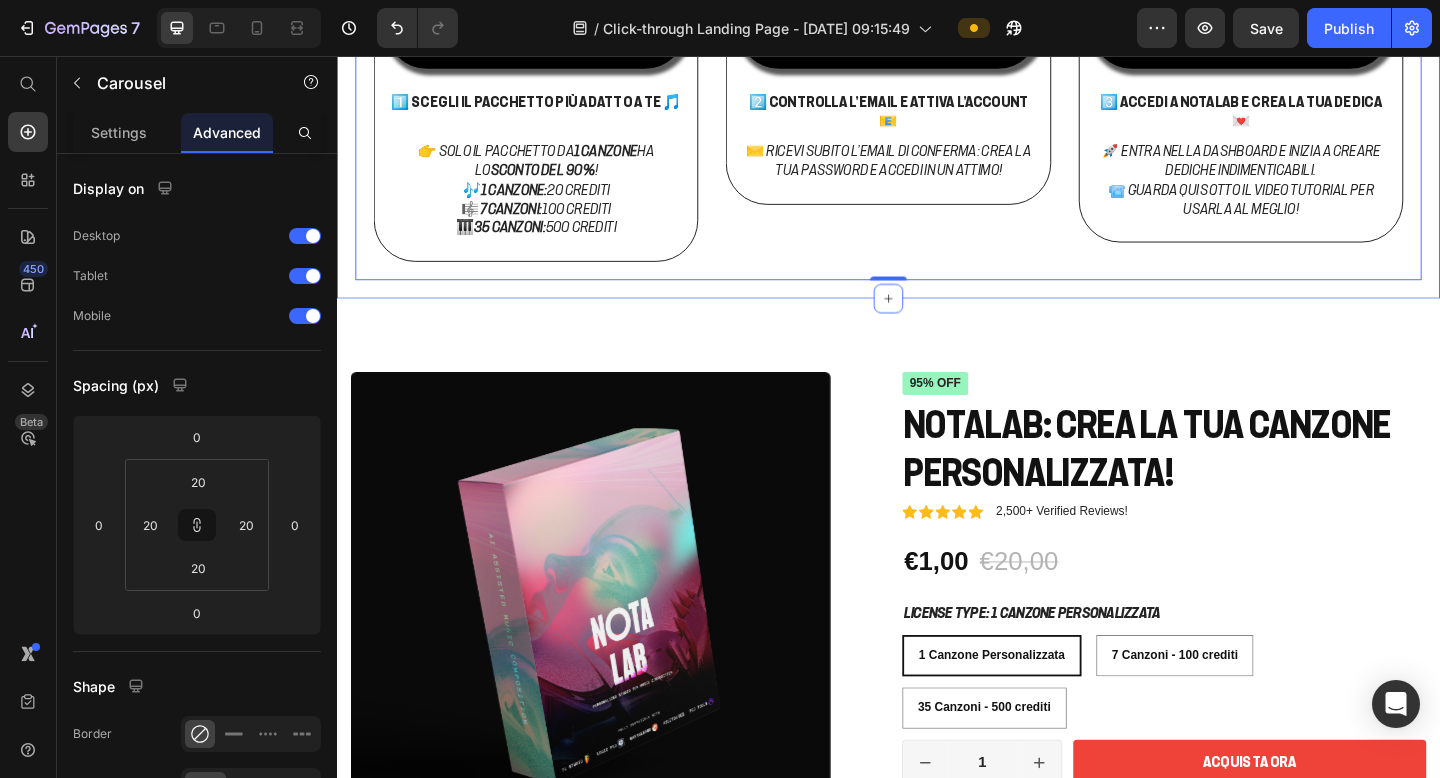 scroll, scrollTop: 2428, scrollLeft: 0, axis: vertical 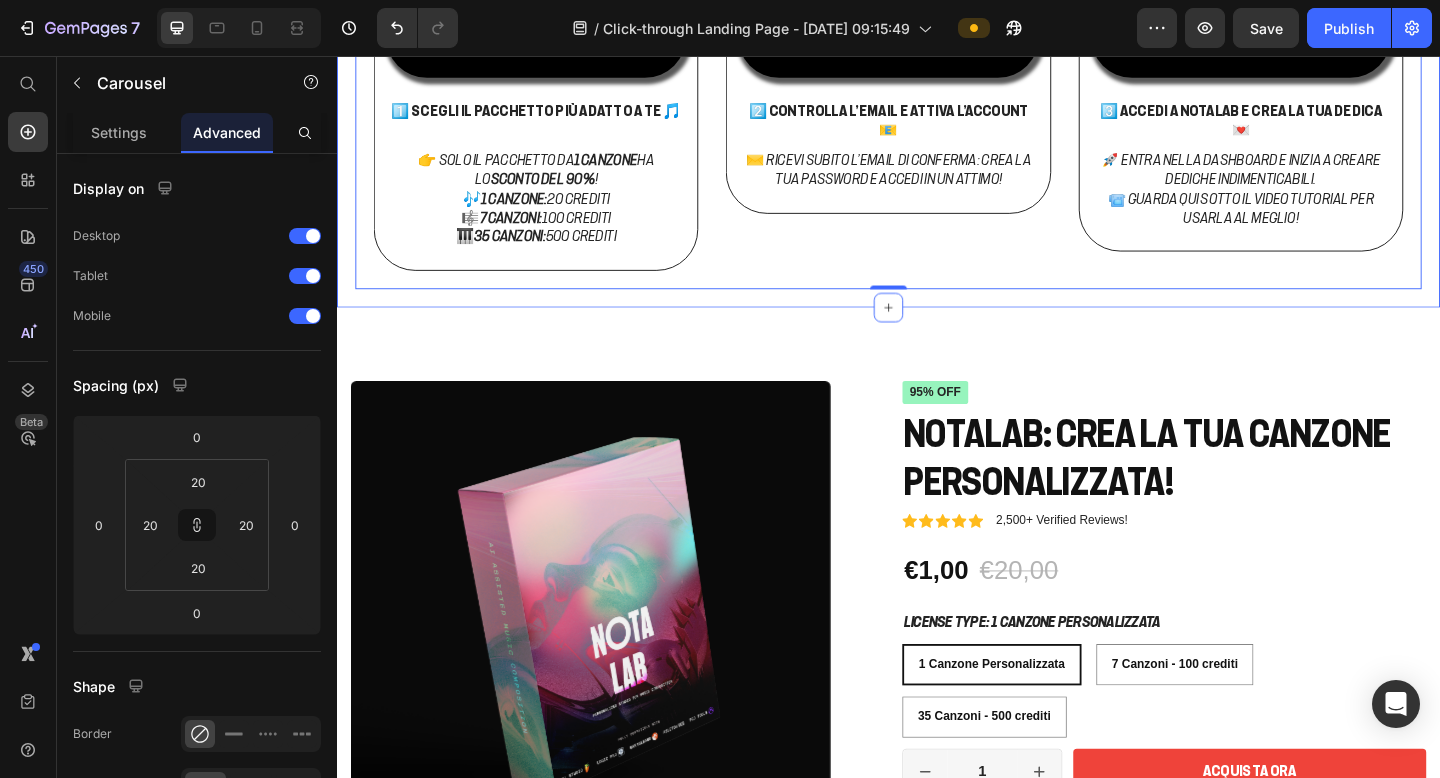 click on "COME ricevere lo sconto: Heading IN 3 SEMPLICI PASSI Text Block Row Video 1️⃣ Scegli il pacchetto più adatto a te 🎵 Text Block 👉 Solo il pacchetto da  1 canzone  ha lo  sconto del 90% ! 🎶  1 canzone:  20 crediti 🎼  7 canzoni:  100 crediti 🎹  35 canzoni:  500 crediti Text Block Row Video 2️⃣ Controlla l’email e attiva l’account 📧 Text Block ✉️ Ricevi subito l’email di conferma: crea la tua password e accedi in un attimo! Text Block Row Video 3️⃣ Accedi a Notalab e crea la tua dedica 💌 Text Block 🚀 Entra nella dashboard e inizia a creare dediche indimenticabili. 📹 Guarda qui sotto il video tutorial per usarla al meglio! Text Block Row Carousel   0 Section 3" at bounding box center [937, 26] 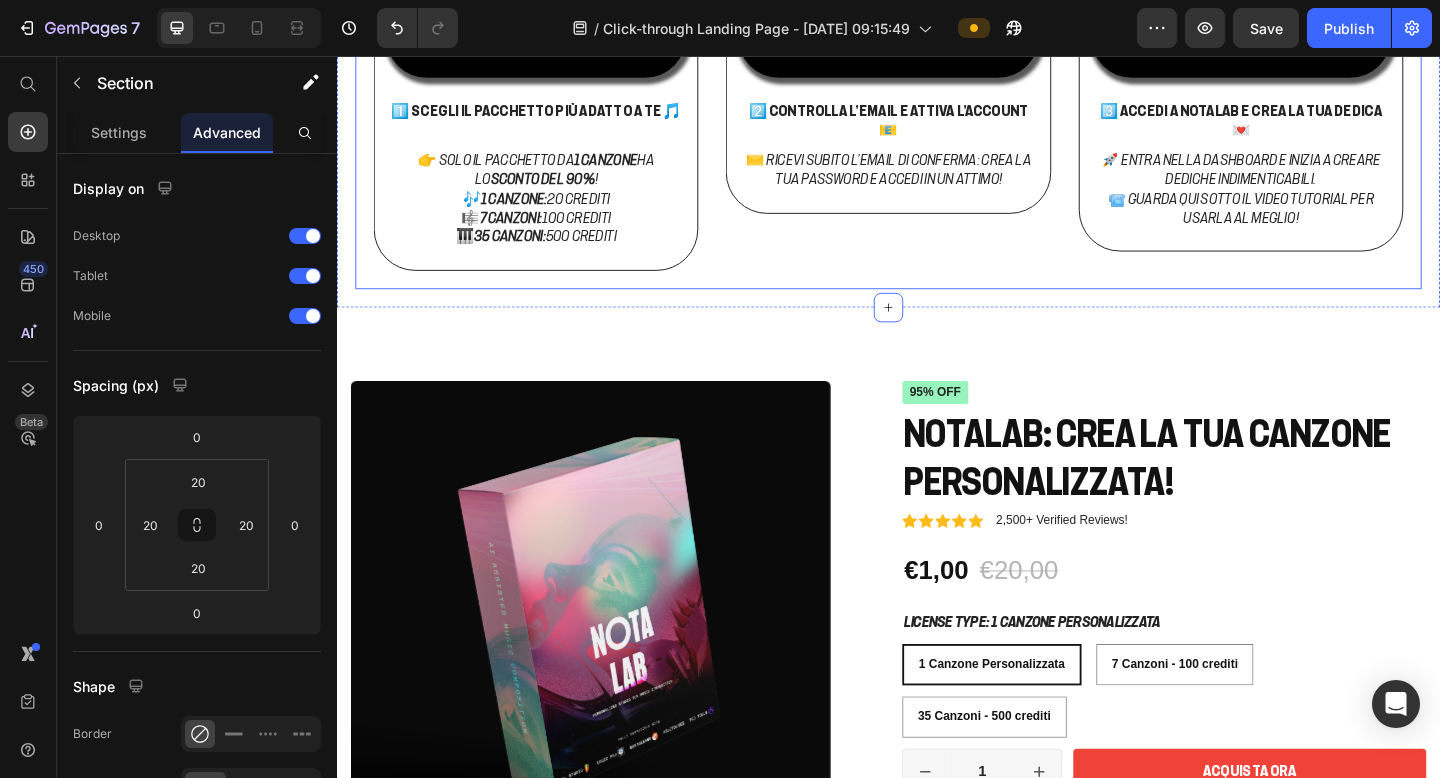 click on "Video 2️⃣ Controlla l’email e attiva l’account 📧 Text Block ✉️ Ricevi subito l’email di conferma: crea la tua password e accedi in un attimo! Text Block Row" at bounding box center (936, 96) 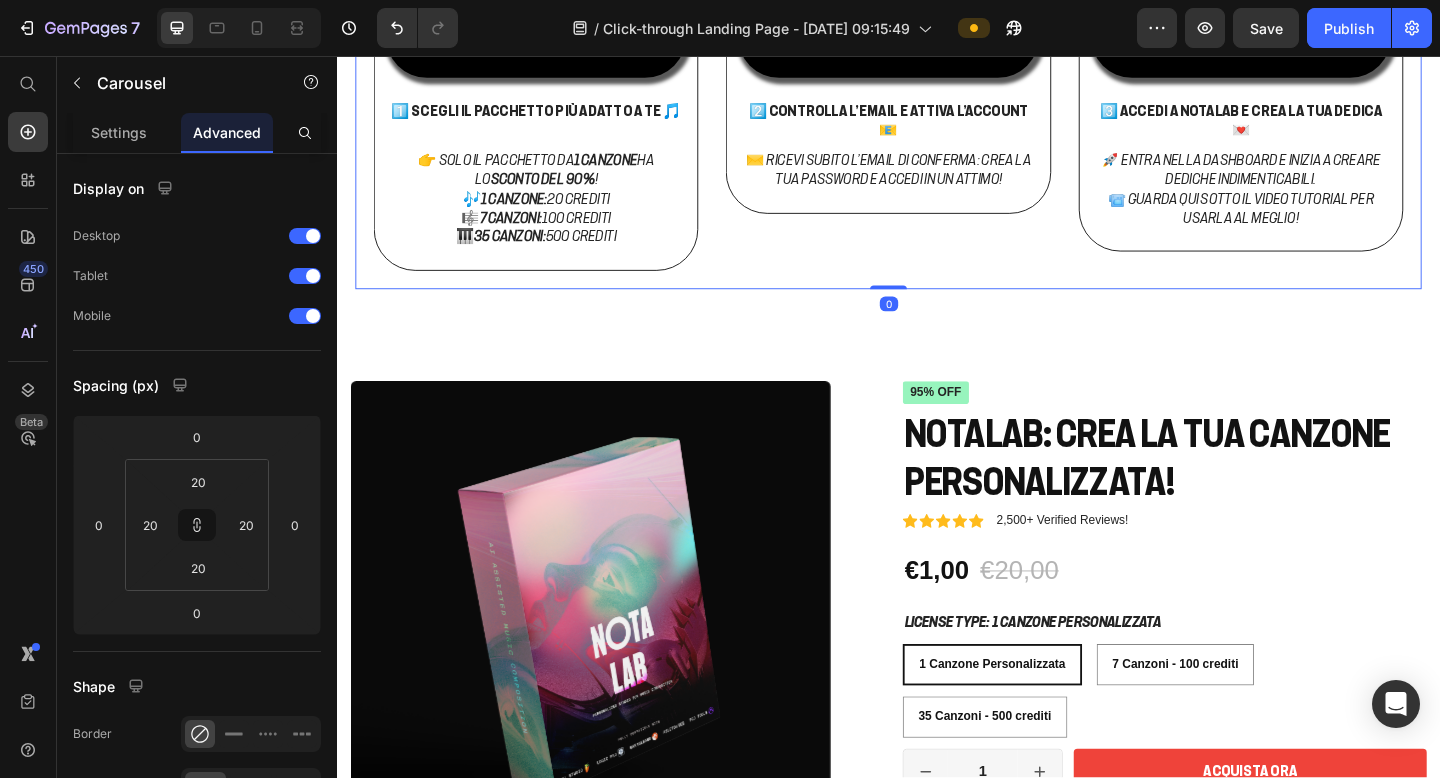 scroll, scrollTop: 2551, scrollLeft: 0, axis: vertical 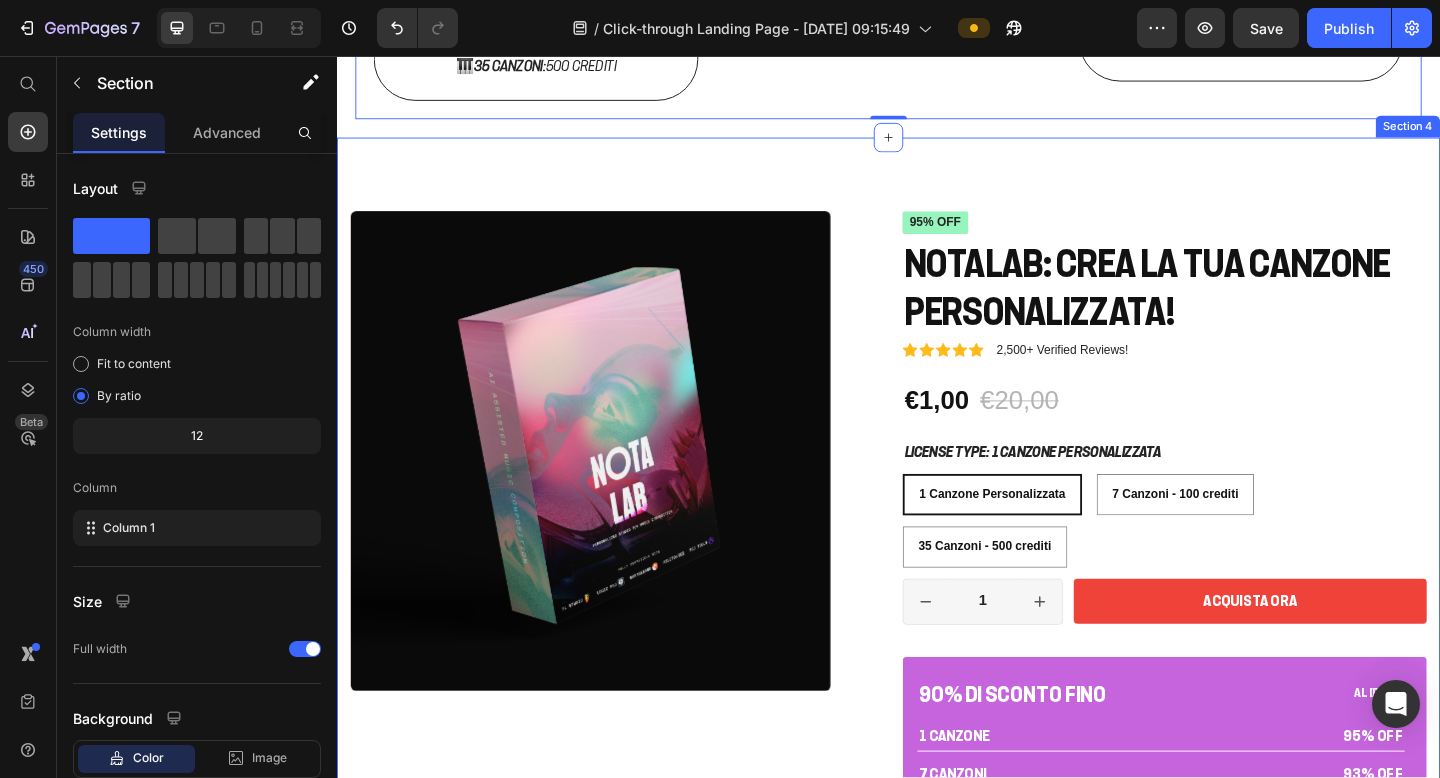 click on "Product Images Icon Icon Icon Icon Icon Icon List 2,500+ Verified Reviews! Text Block Row 95% off Product Badge NotaLab: Crea la tua canzone personalizzata! Product Title Icon Icon Icon Icon Icon Icon List 2,500+ Verified Reviews! Text Block Row €1,00 Product Price €20,00 Product Price 95% off Product Badge Row License type: 1 Canzone Personalizzata 1 Canzone Personalizzata 1 Canzone Personalizzata 1 Canzone Personalizzata 7 Canzoni - 100 crediti 7 Canzoni - 100 crediti 7 Canzoni - 100 crediti 35 Canzoni - 500 crediti 35 Canzoni - 500 crediti 35 Canzoni - 500 crediti Product Variants & Swatches 1 Canzone Personalizzata 1 Canzone Personalizzata 1 Canzone Personalizzata 7 Canzoni - 100 crediti 7 Canzoni - 100 crediti 7 Canzoni - 100 crediti 35 Canzoni - 500 crediti 35 Canzoni - 500 crediti 35 Canzoni - 500 crediti Product Variants & Swatches 1 Product Quantity Row ACQUISTA ORA Add to Cart Row 90% DI SCONTO FINO  Text Block AL [DATE] Text Block Row 1 CANZONE Text Block 95% OFF Text Block Row 7 CANZONI" at bounding box center [937, 574] 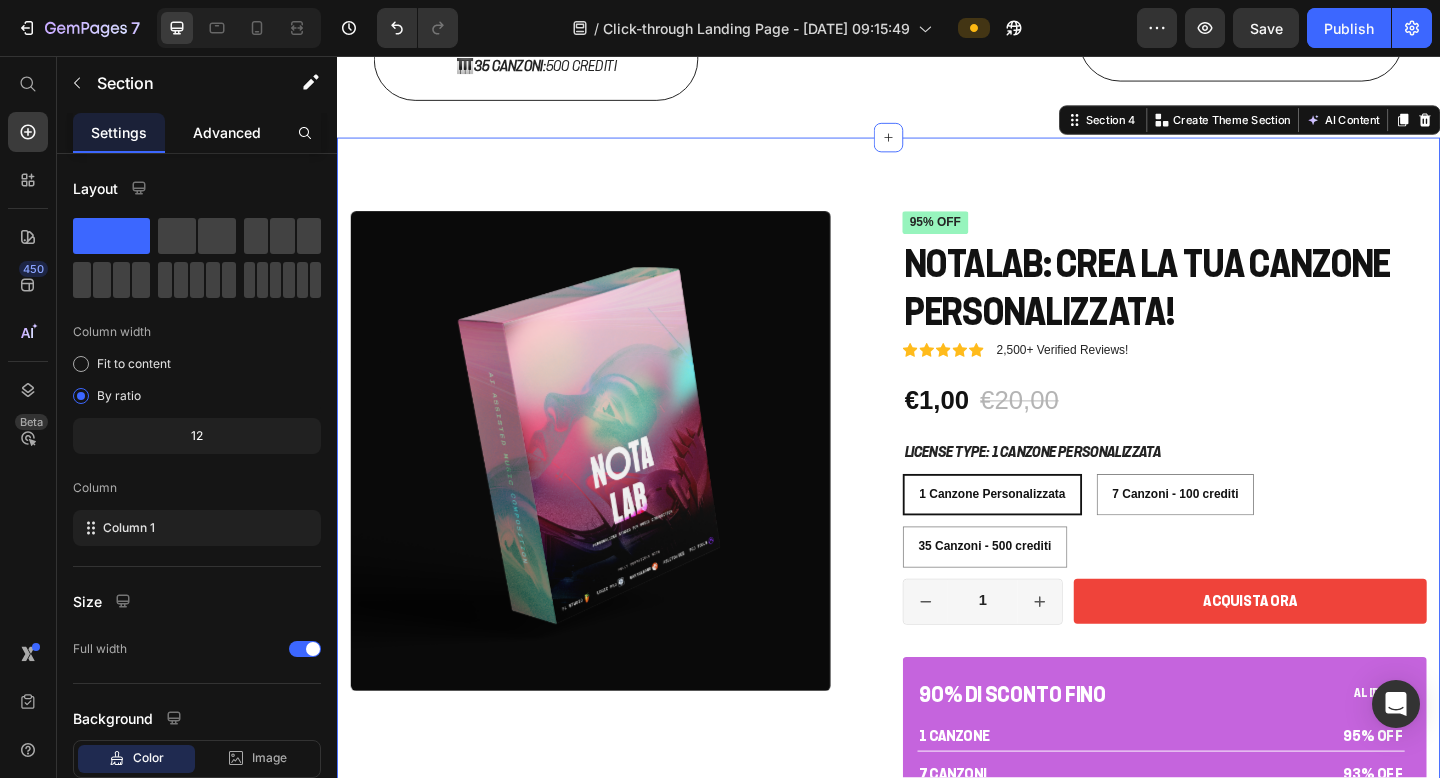 click on "Advanced" 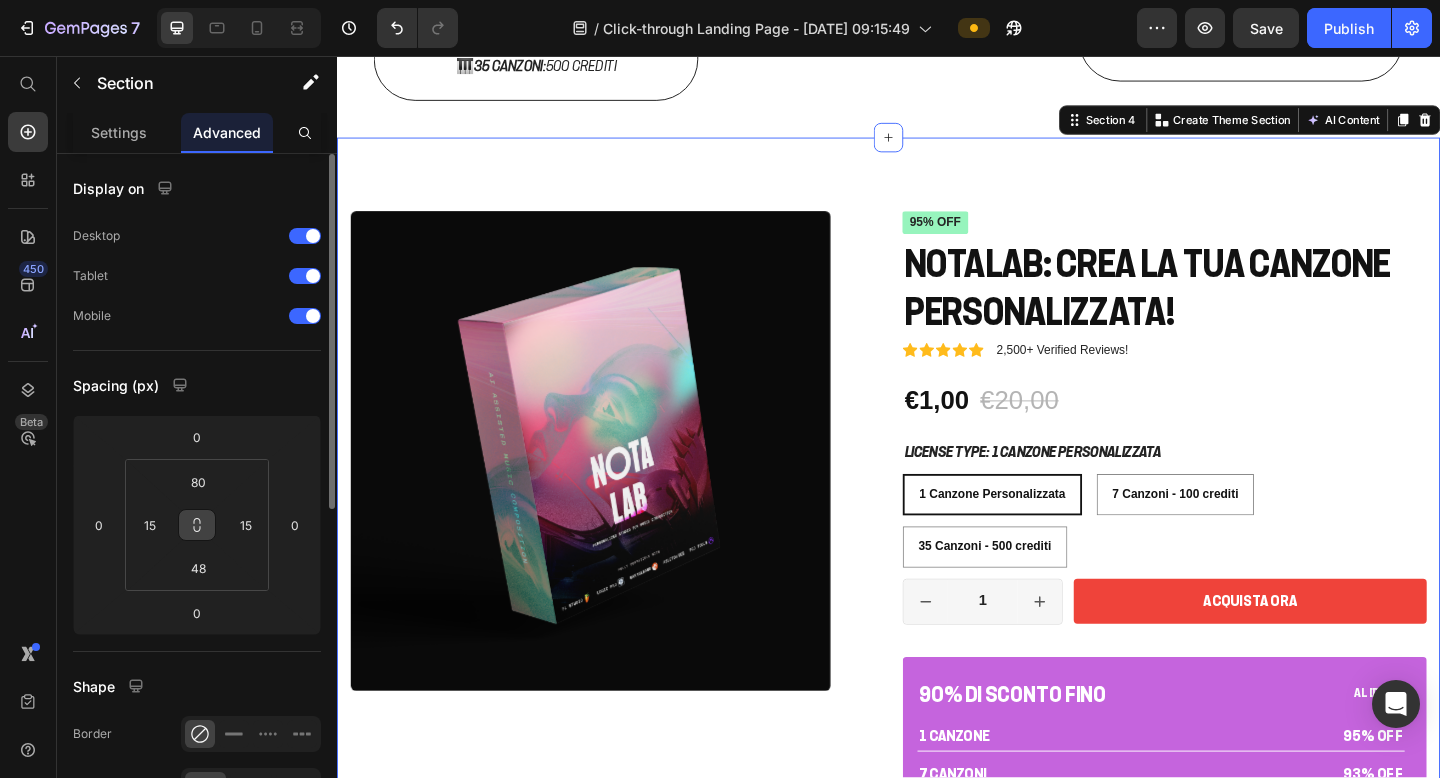 click 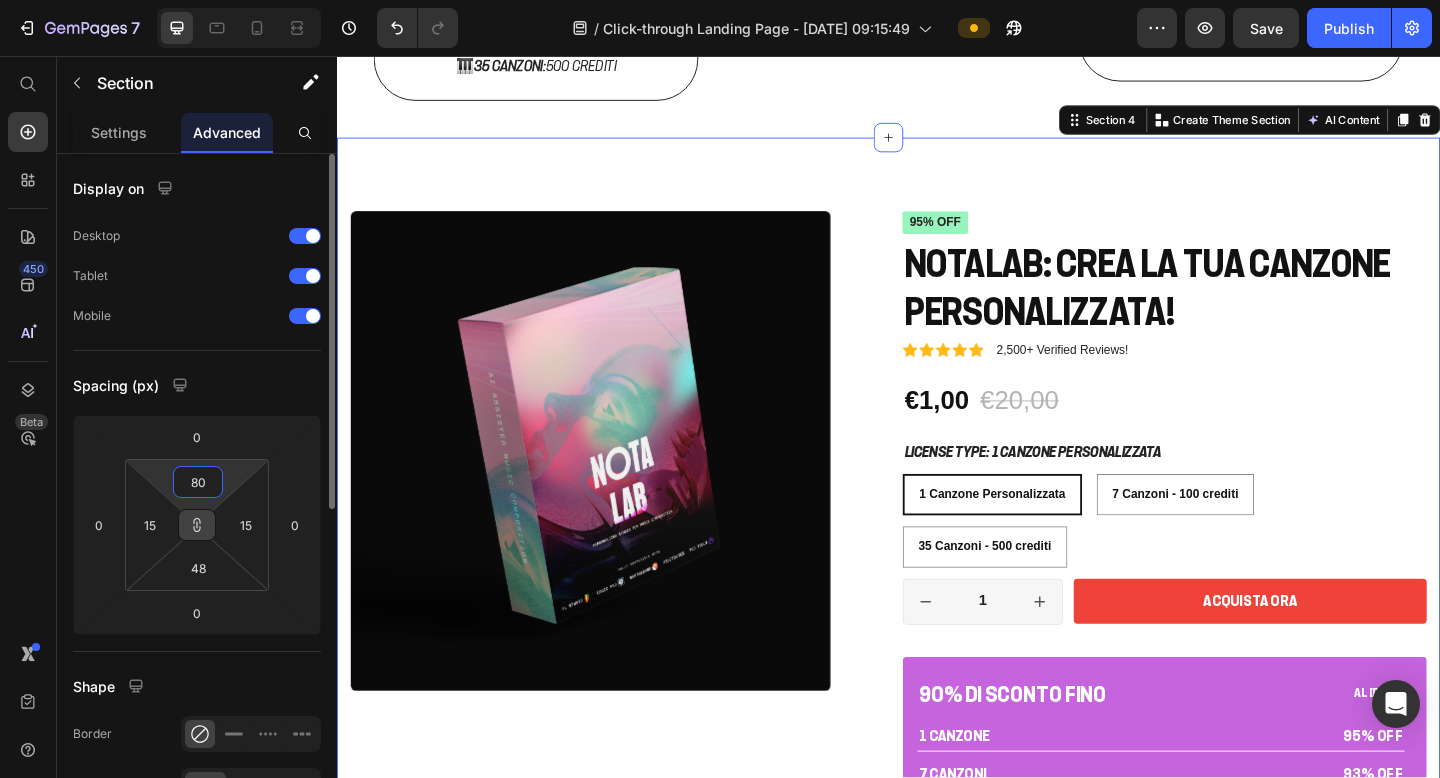 click on "80" at bounding box center [198, 482] 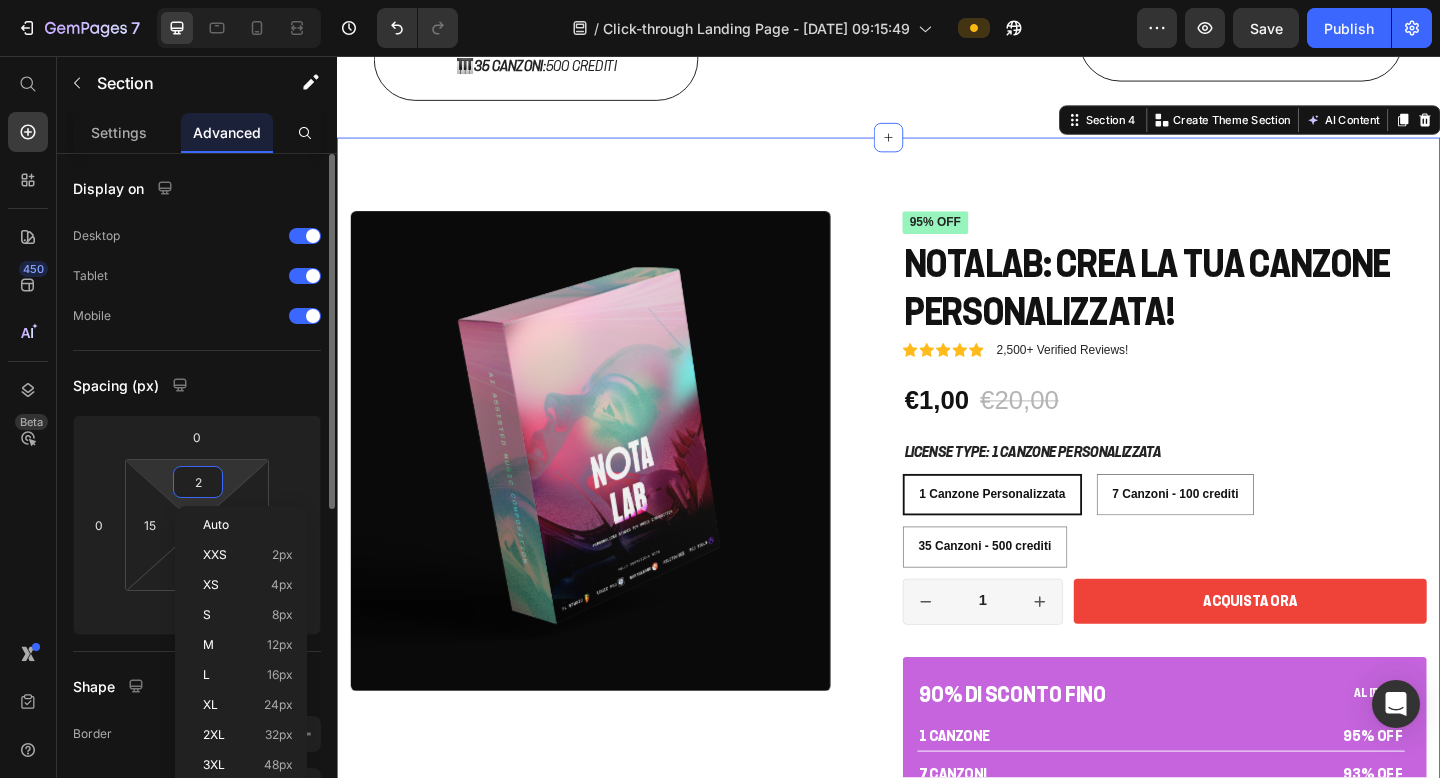 type on "20" 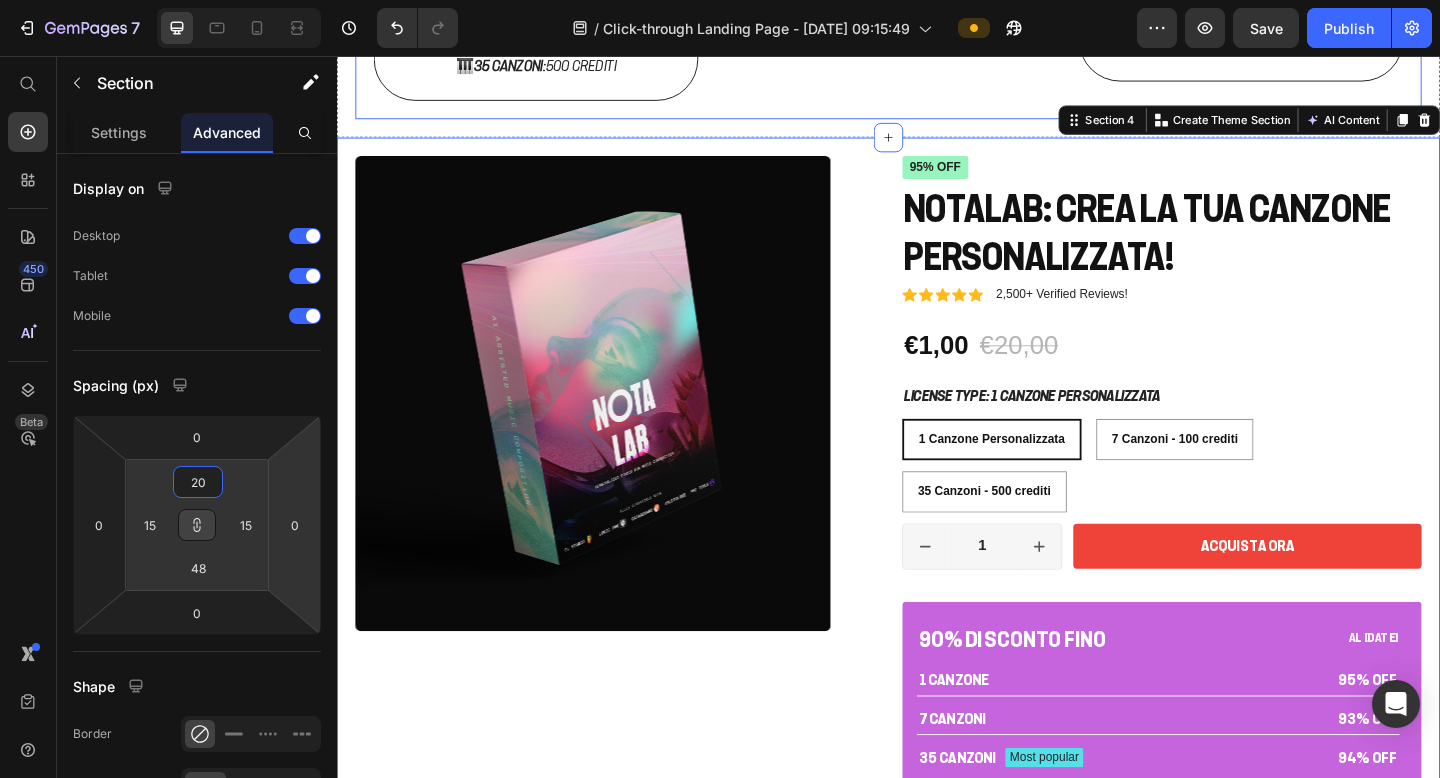 click on "Video 1️⃣ Scegli il pacchetto più adatto a te 🎵 Text Block 👉 Solo il pacchetto da  1 canzone  ha lo  sconto del 90% ! 🎶  1 canzone:  20 crediti 🎼  7 canzoni:  100 crediti 🎹  35 canzoni:  500 crediti Text Block Row Video 2️⃣ Controlla l’email e attiva l’account 📧 Text Block ✉️ Ricevi subito l’email di conferma: crea la tua password e accedi in un attimo! Text Block Row Video 3️⃣ Accedi a Notalab e crea la tua dedica 💌 Text Block 🚀 Entra nella dashboard e inizia a creare dediche indimenticabili. 📹 Guarda qui sotto il video tutorial per usarla al meglio! Text Block Row Carousel" at bounding box center (937, -89) 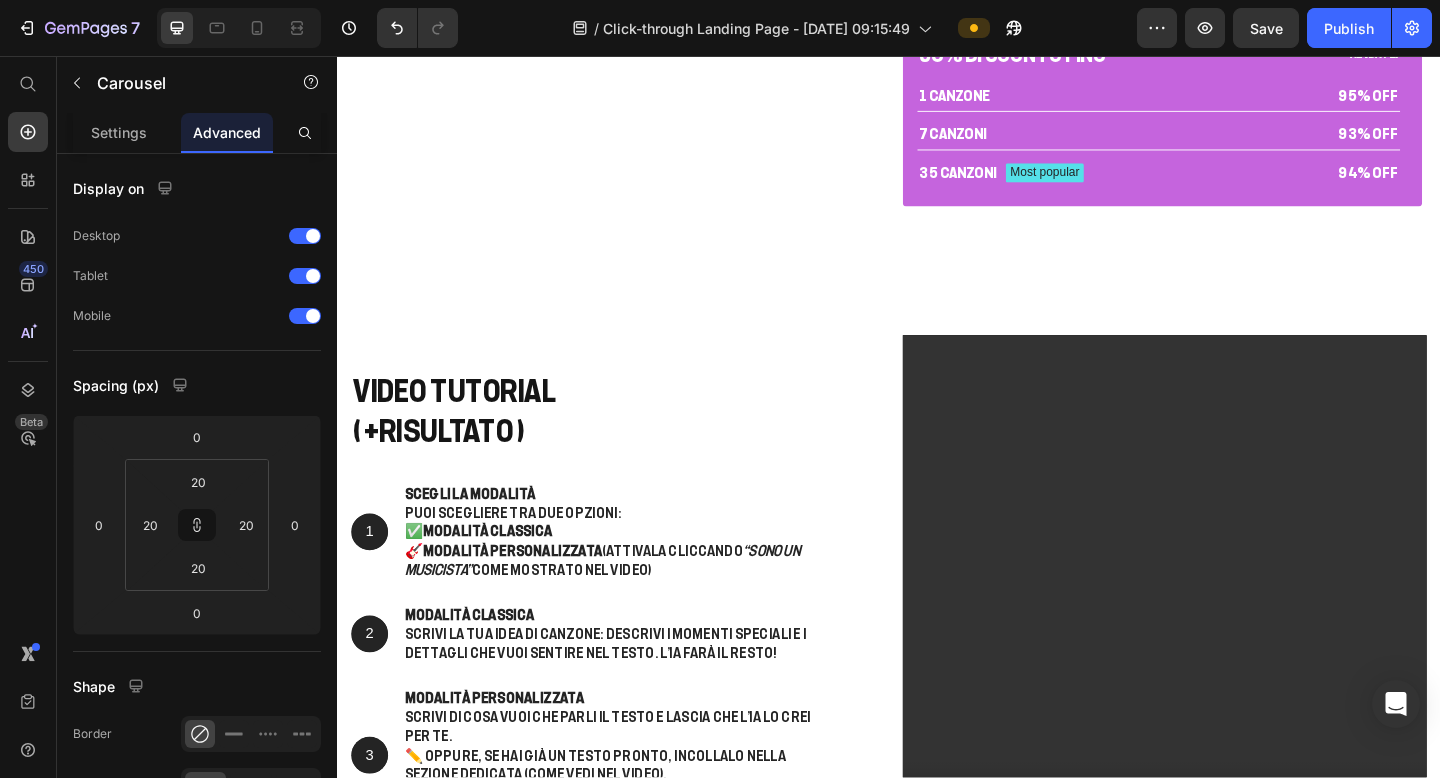 scroll, scrollTop: 3197, scrollLeft: 0, axis: vertical 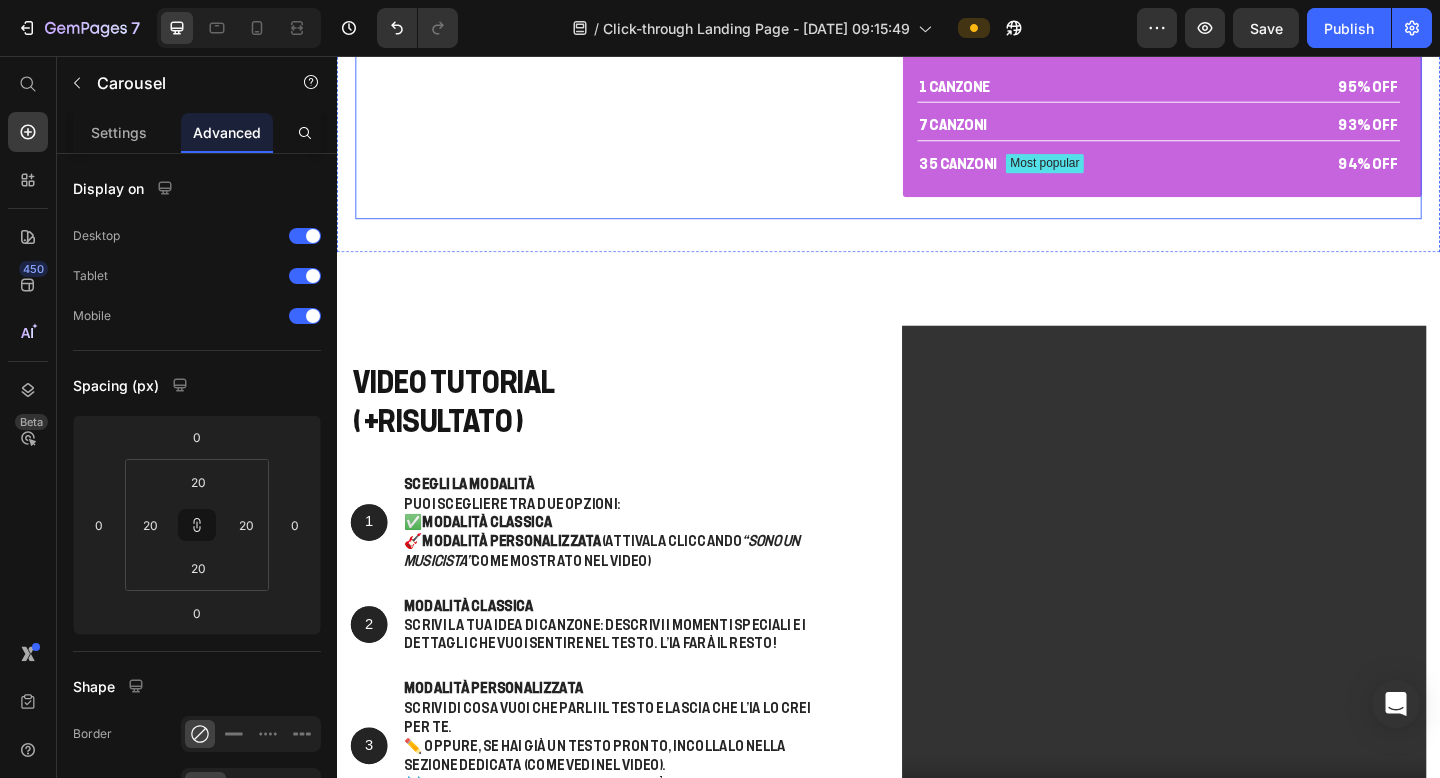 click on "Product Images" at bounding box center (639, -124) 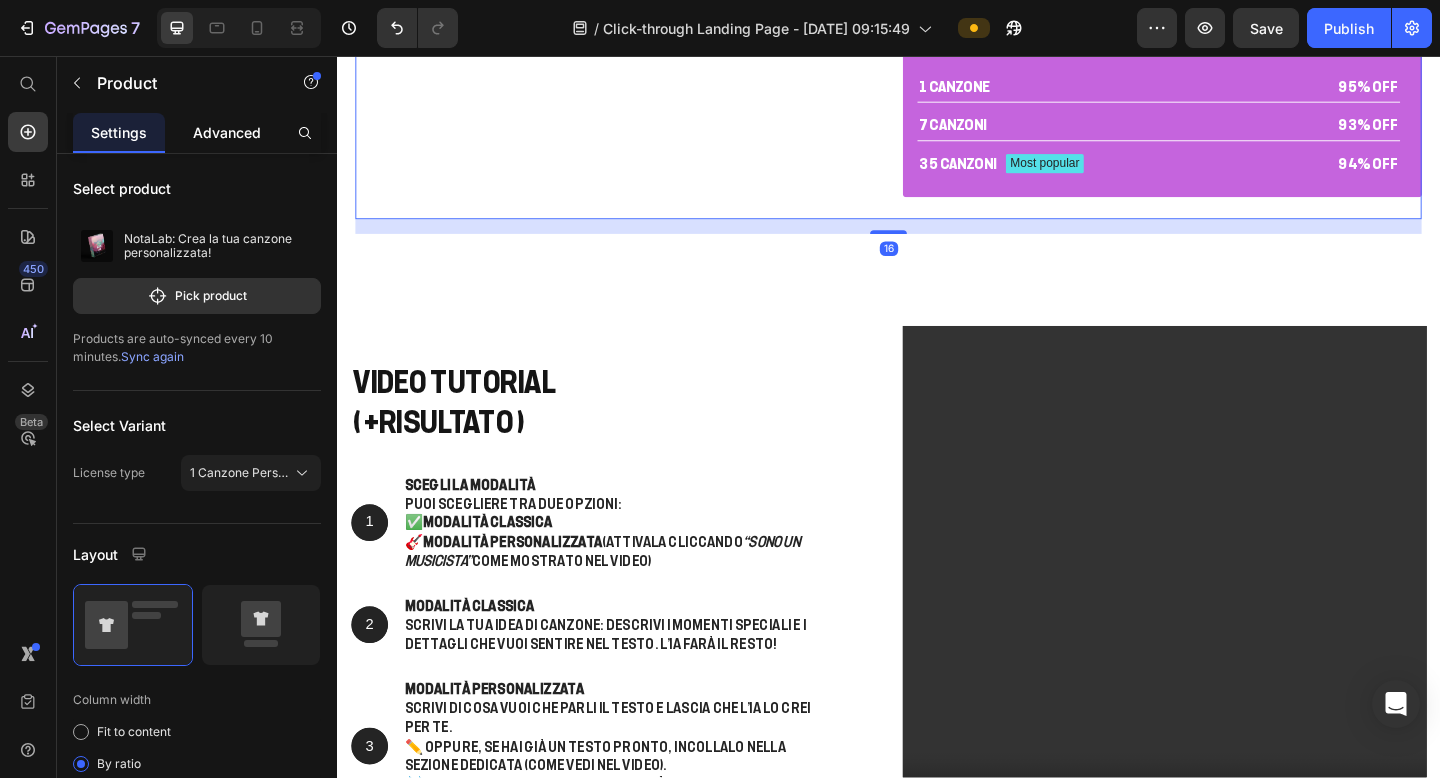 click on "Advanced" at bounding box center [227, 132] 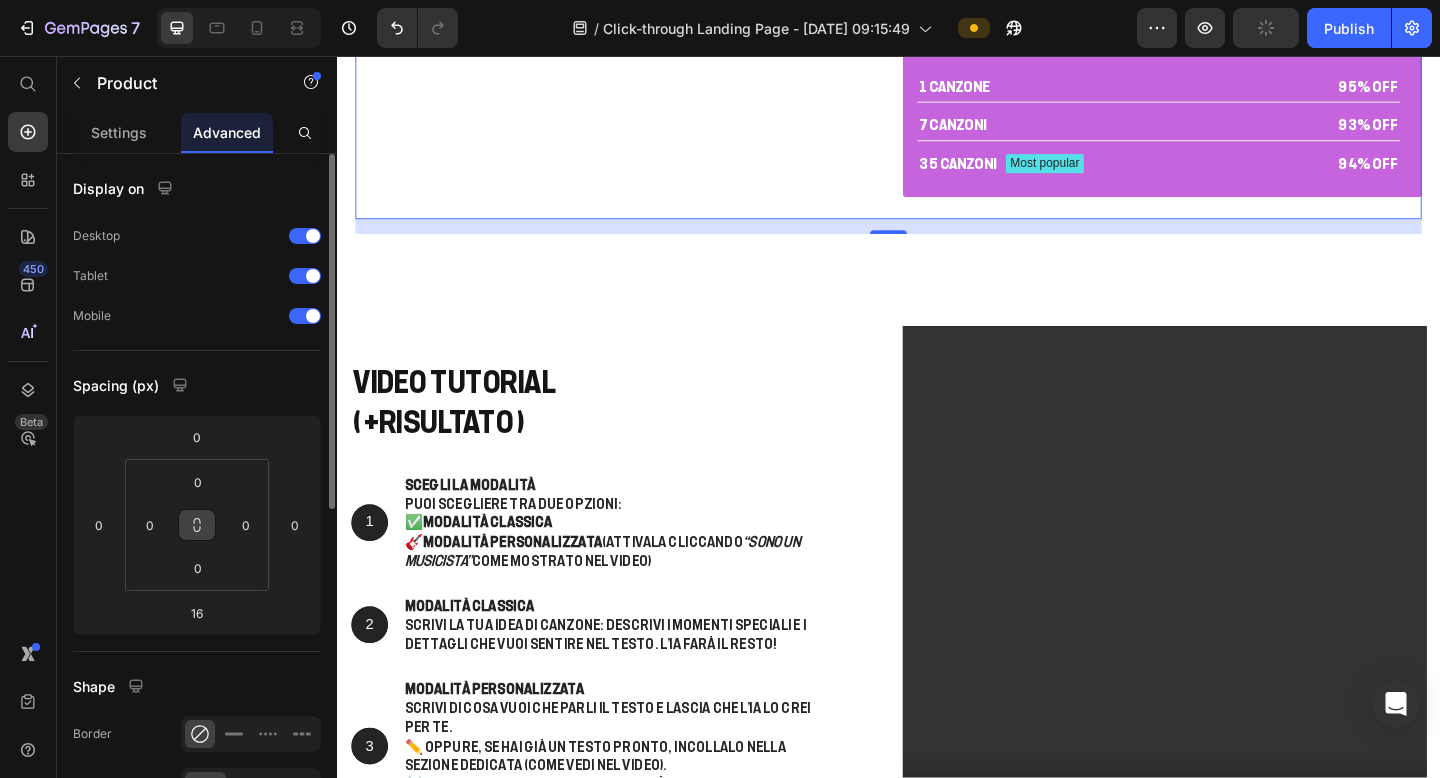 click 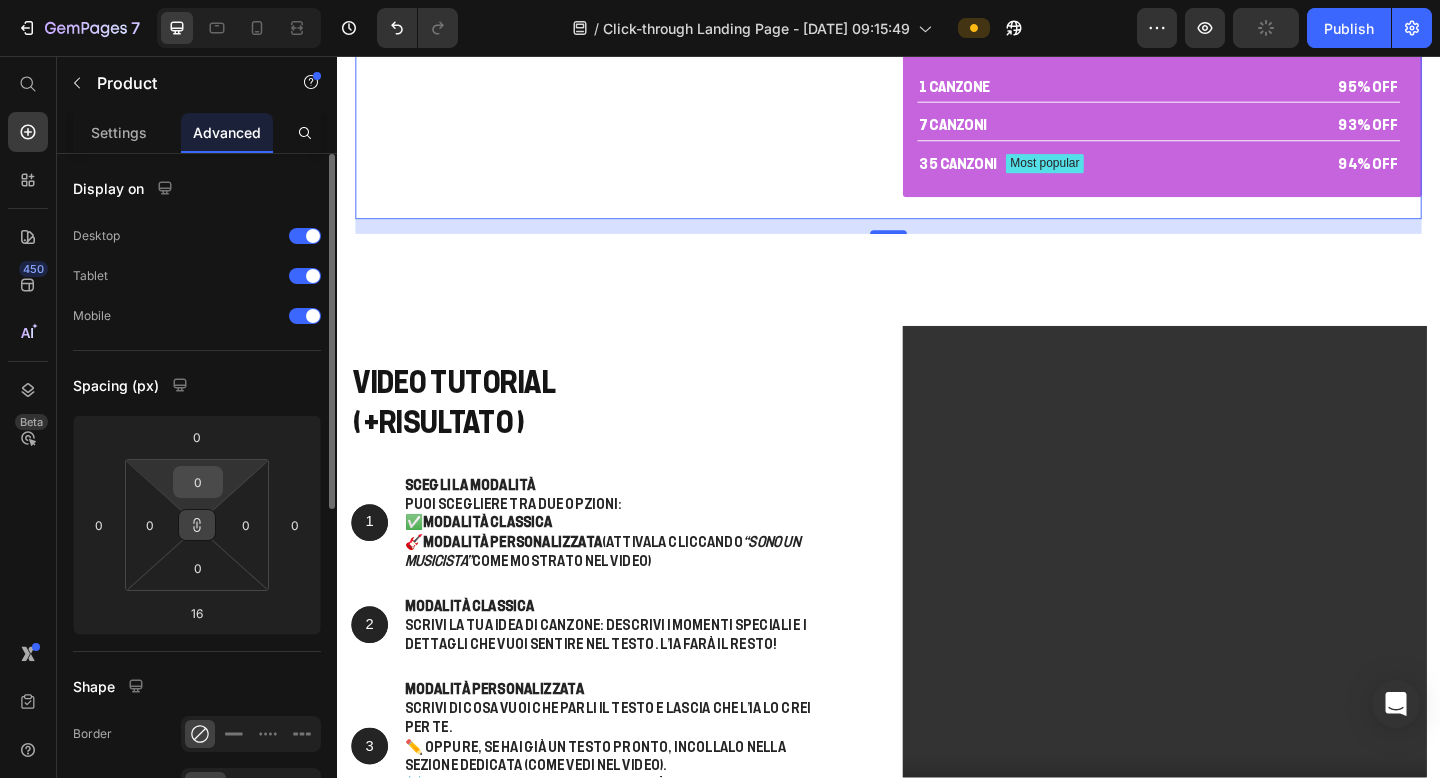 click on "0" at bounding box center [198, 482] 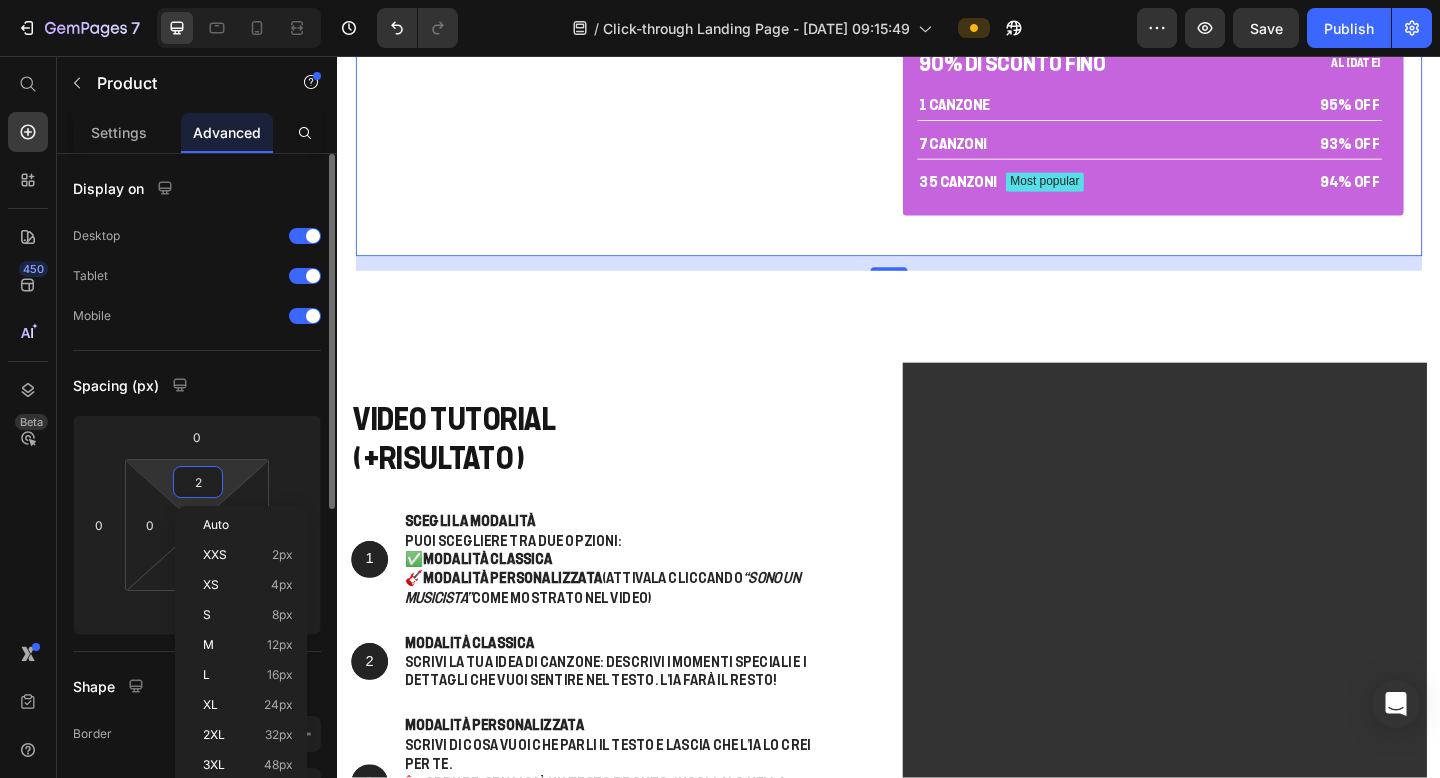 type on "20" 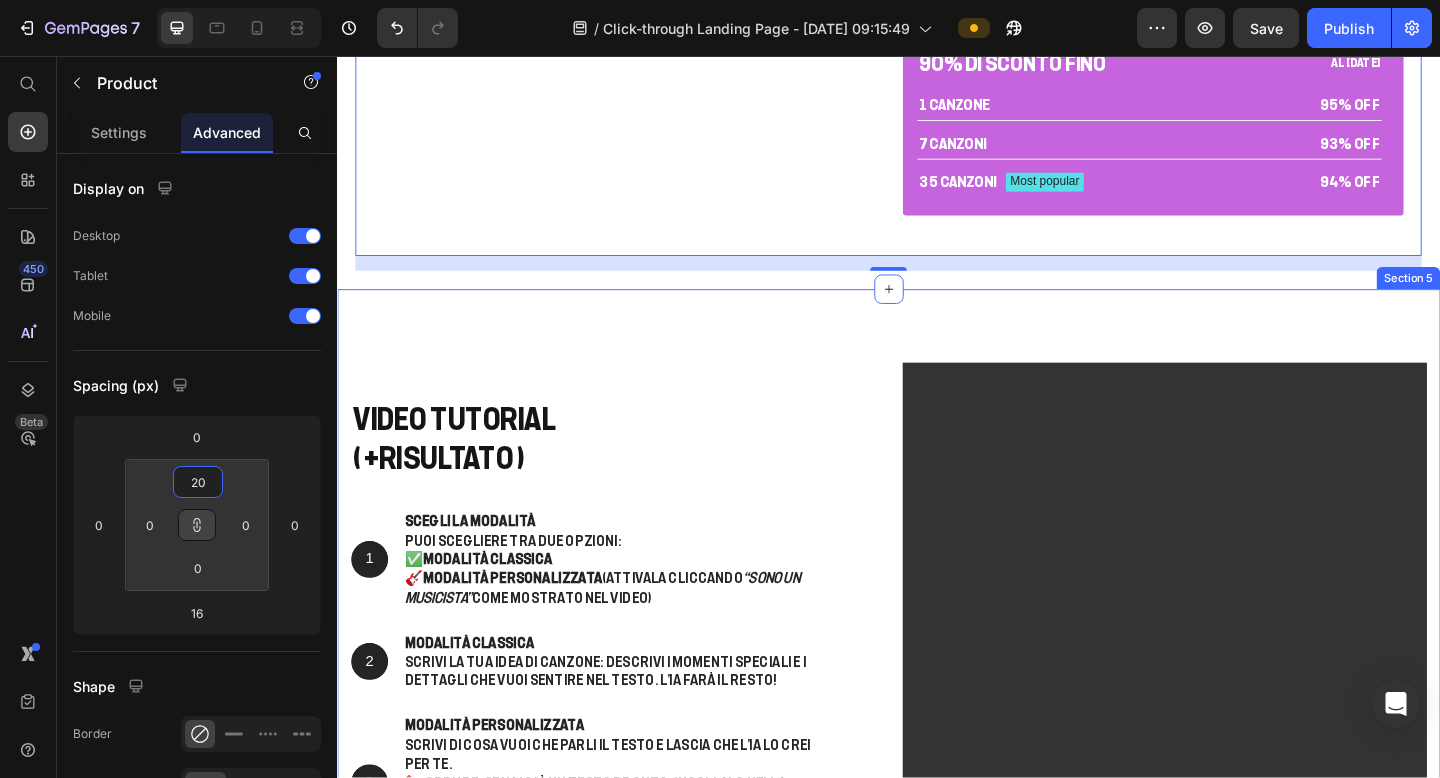 click on "VIDEO TUTORIAL ( +RISULTATO ) Heading 1 Text Block Hero Banner Scegli la modalità Puoi scegliere tra due opzioni: ✅  Modalità Classica 🎸  Modalità Personalizzata  (attivala cliccando  “Sono un musicista”  come mostrato nel video) Text Block Row 2 Text Block Hero Banner Modalità Classica Scrivi la tua idea di canzone: descrivi i momenti speciali e i dettagli che vuoi sentire nel testo. L’IA farà il resto! Text Block Row 3 Text Block Hero Banner Modalità Personalizzata Scrivi di cosa vuoi che parli il testo e lascia che l’IA lo crei per te. ✏️ Oppure, se hai già un testo pronto, incollalo nella sezione dedicata (come vedi nel video). 🎶 Scegli genere, mood e lingua… ed è tutto pronto per creare  regali memorabili  per chi ami! 💝 Text Block Row Row Video Row Section 5" at bounding box center (937, 667) 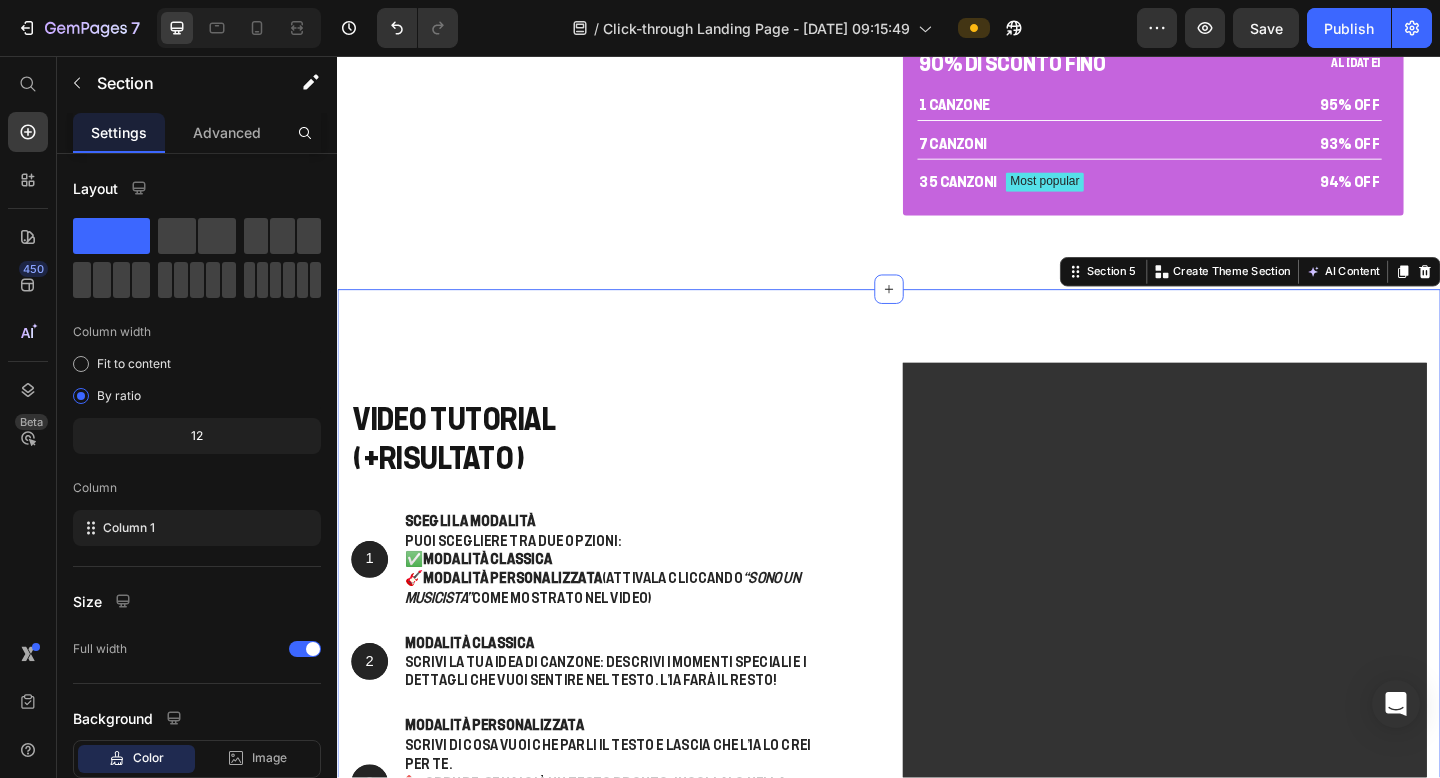 scroll, scrollTop: 3145, scrollLeft: 0, axis: vertical 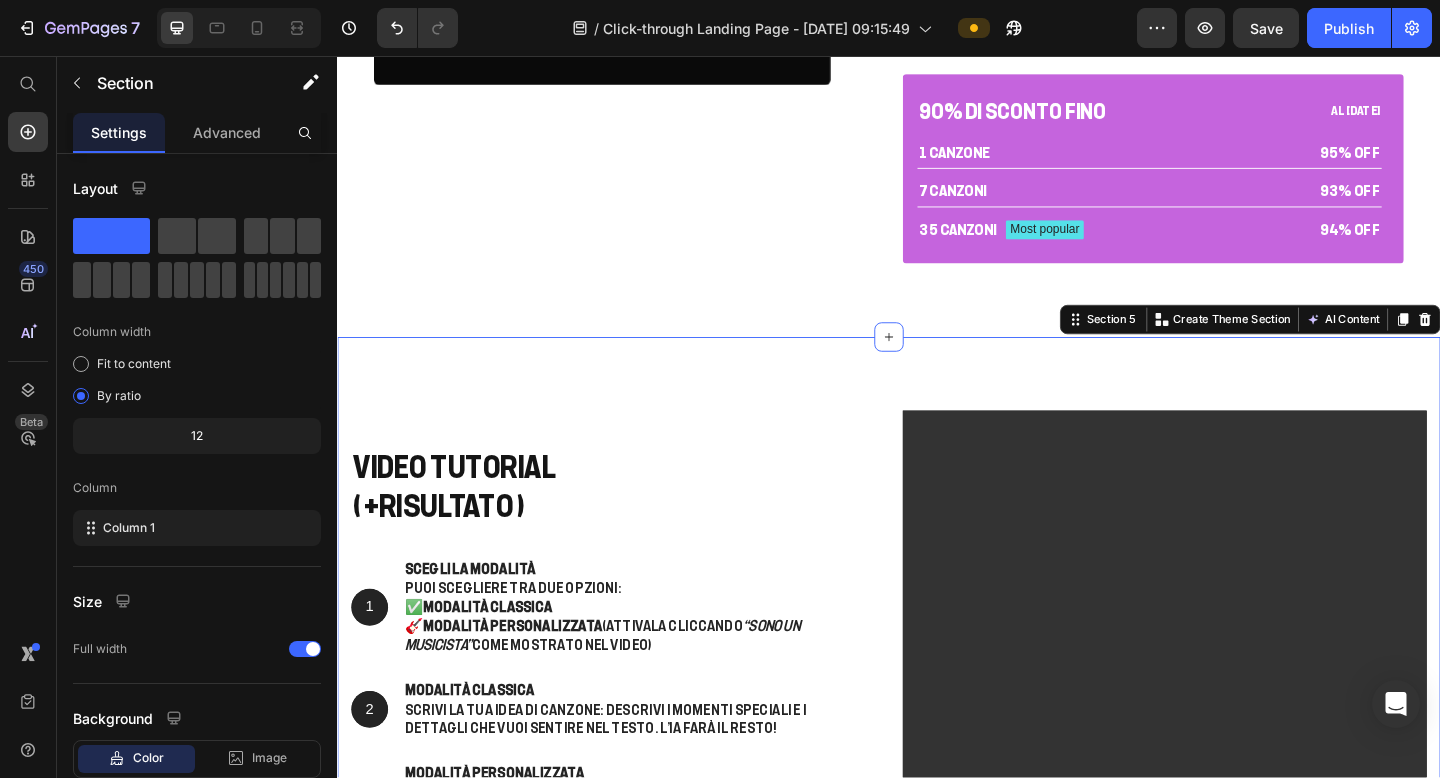 click on "VIDEO TUTORIAL ( +RISULTATO ) Heading 1 Text Block Hero Banner Scegli la modalità Puoi scegliere tra due opzioni: ✅  Modalità Classica 🎸  Modalità Personalizzata  (attivala cliccando  “Sono un musicista”  come mostrato nel video) Text Block Row 2 Text Block Hero Banner Modalità Classica Scrivi la tua idea di canzone: descrivi i momenti speciali e i dettagli che vuoi sentire nel testo. L’IA farà il resto! Text Block Row 3 Text Block Hero Banner Modalità Personalizzata Scrivi di cosa vuoi che parli il testo e lascia che l’IA lo crei per te. ✏️ Oppure, se hai già un testo pronto, incollalo nella sezione dedicata (come vedi nel video). 🎶 Scegli genere, mood e lingua… ed è tutto pronto per creare  regali memorabili  per chi ami! 💝 Text Block Row Row Video Row Section 5   You can create reusable sections Create Theme Section AI Content Write with GemAI What would you like to describe here? Tone and Voice Persuasive Product Top tier mix and master Show more Generate" at bounding box center (937, 719) 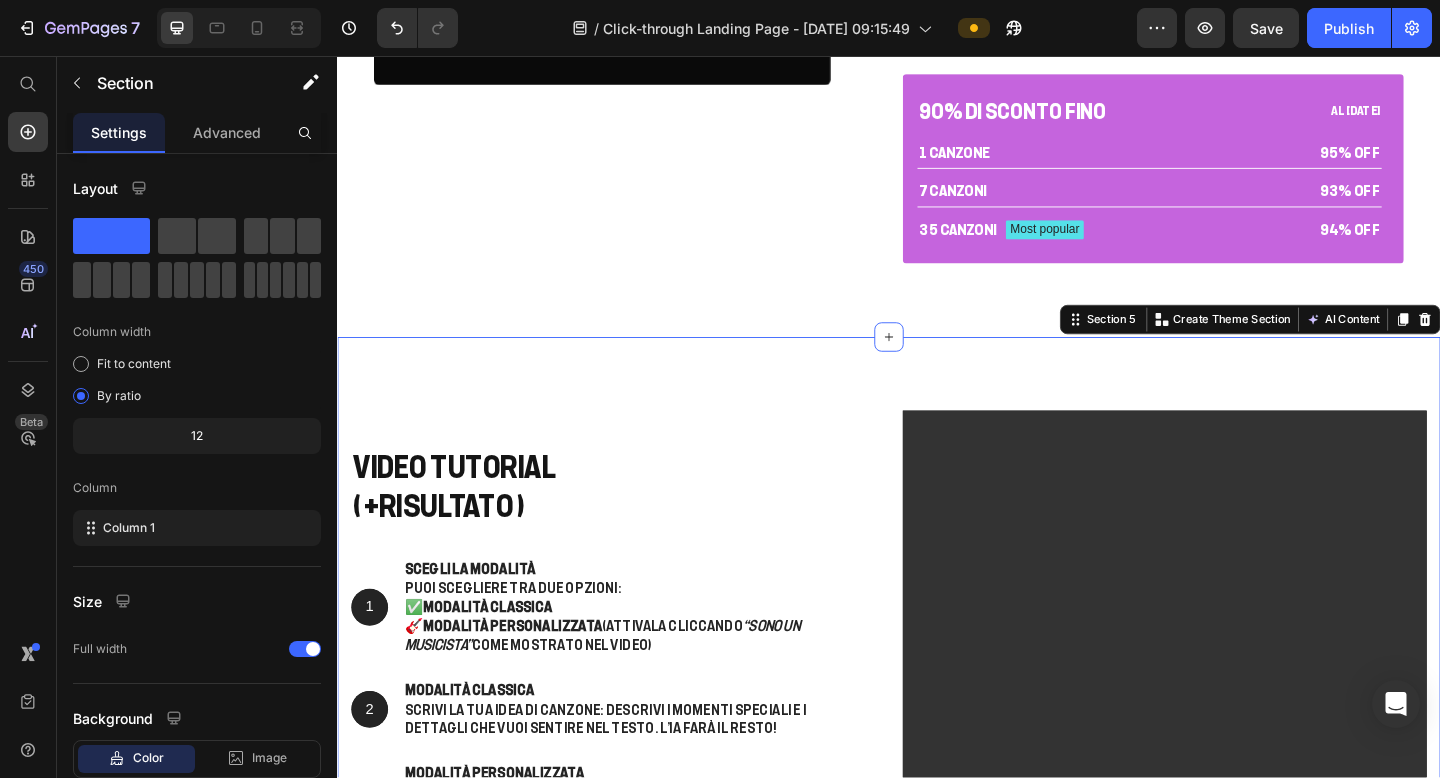 click on "VIDEO TUTORIAL ( +RISULTATO ) Heading 1 Text Block Hero Banner Scegli la modalità Puoi scegliere tra due opzioni: ✅  Modalità Classica 🎸  Modalità Personalizzata  (attivala cliccando  “Sono un musicista”  come mostrato nel video) Text Block Row 2 Text Block Hero Banner Modalità Classica Scrivi la tua idea di canzone: descrivi i momenti speciali e i dettagli che vuoi sentire nel testo. L’IA farà il resto! Text Block Row 3 Text Block Hero Banner Modalità Personalizzata Scrivi di cosa vuoi che parli il testo e lascia che l’IA lo crei per te. ✏️ Oppure, se hai già un testo pronto, incollalo nella sezione dedicata (come vedi nel video). 🎶 Scegli genere, mood e lingua… ed è tutto pronto per creare  regali memorabili  per chi ami! 💝 Text Block Row Row Video Row Section 5   You can create reusable sections Create Theme Section AI Content Write with GemAI What would you like to describe here? Tone and Voice Persuasive Product Top tier mix and master Show more Generate" at bounding box center (937, 719) 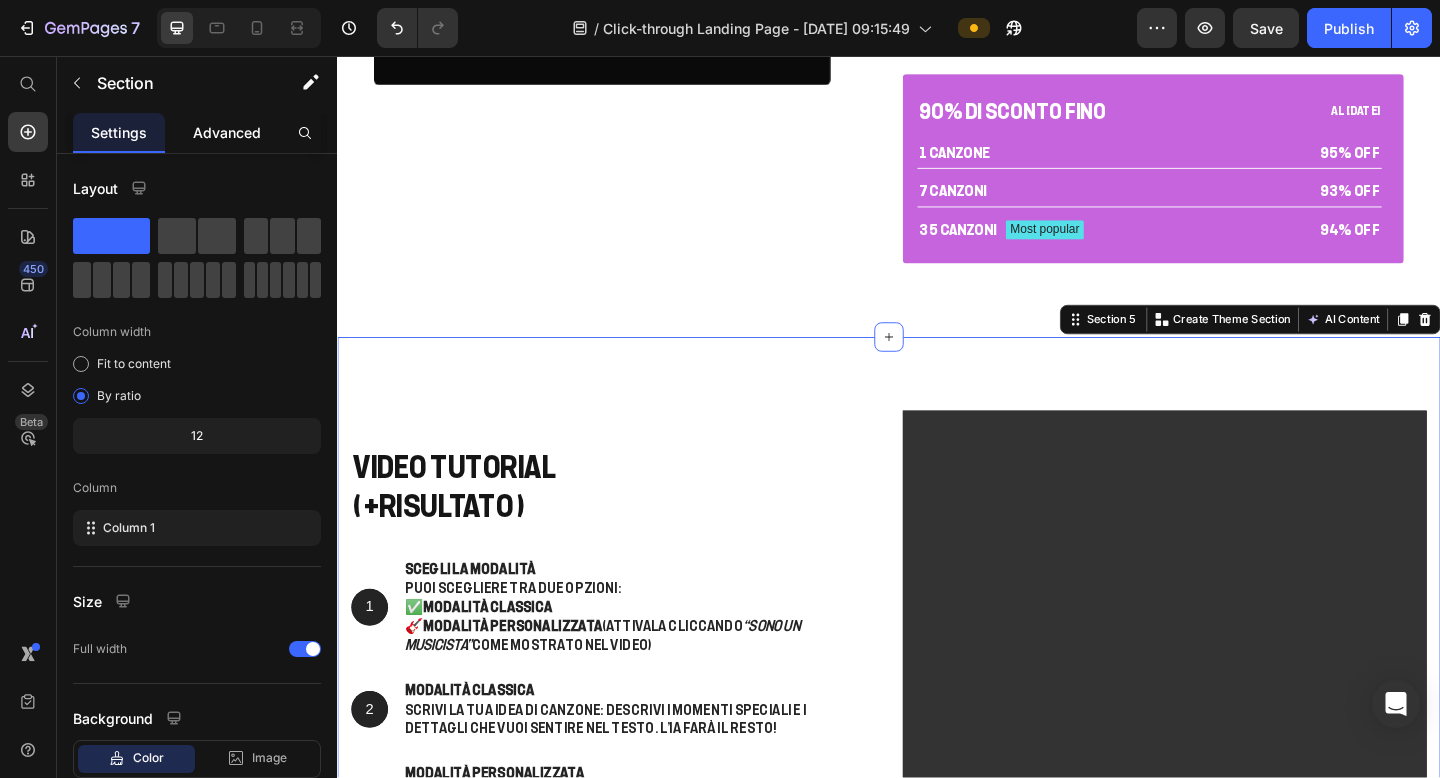 click on "Advanced" 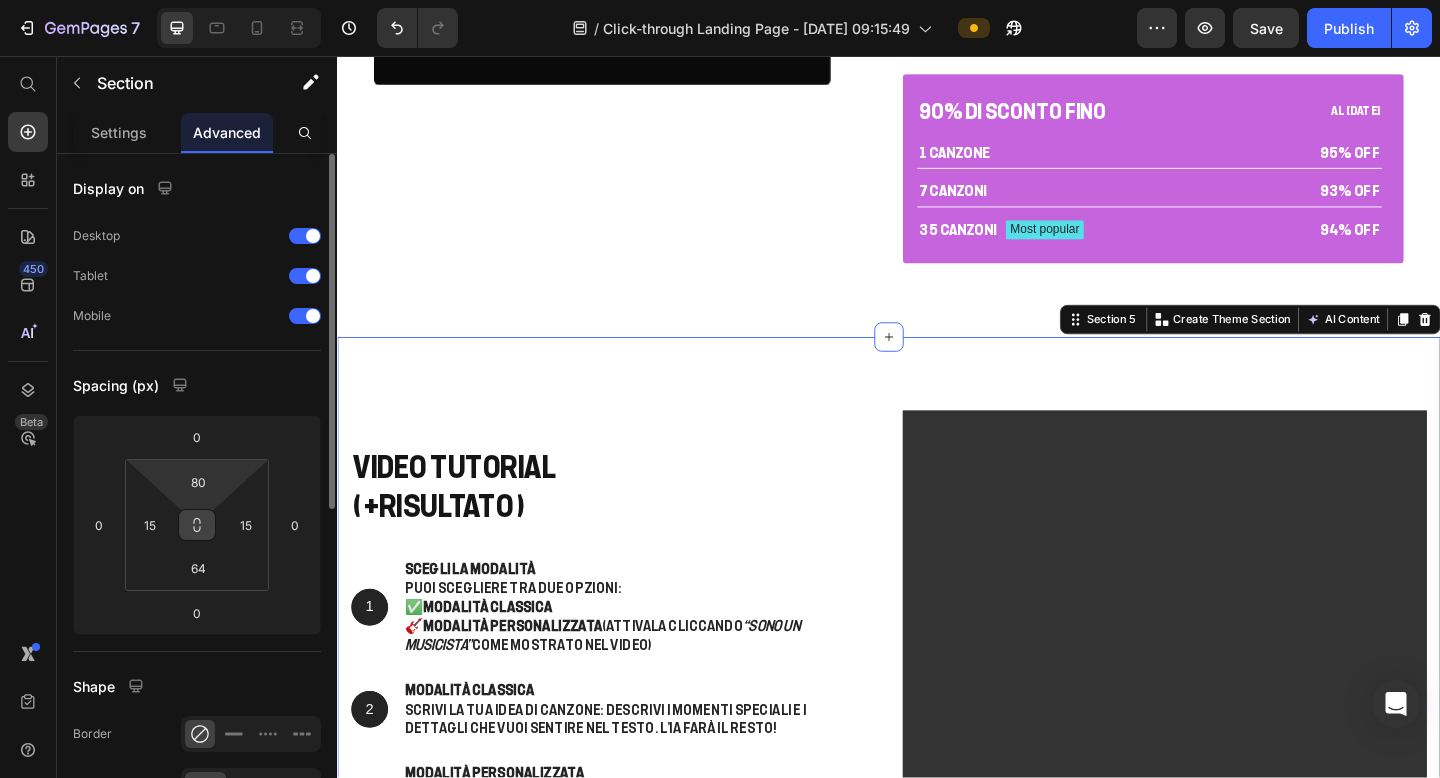 click 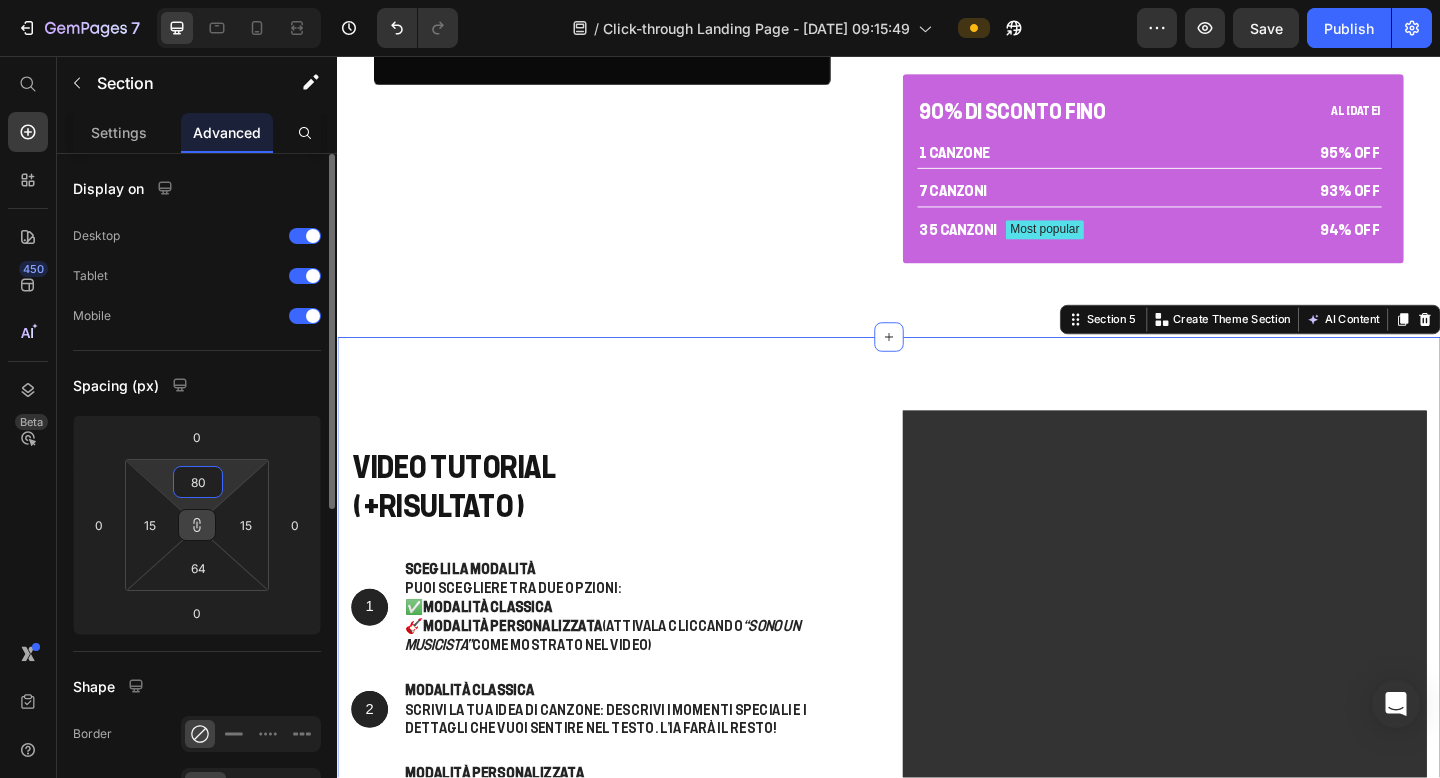 click on "80" at bounding box center (198, 482) 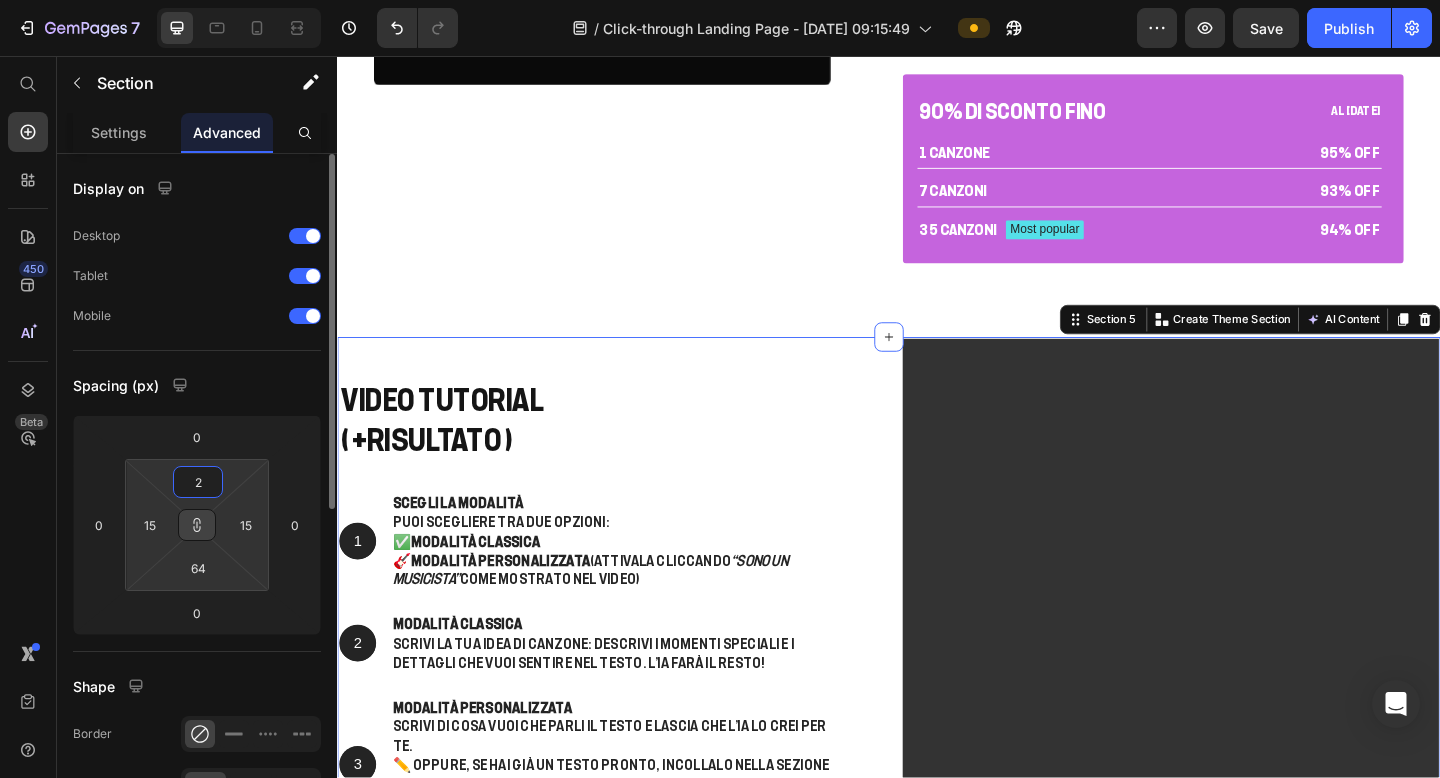 type on "20" 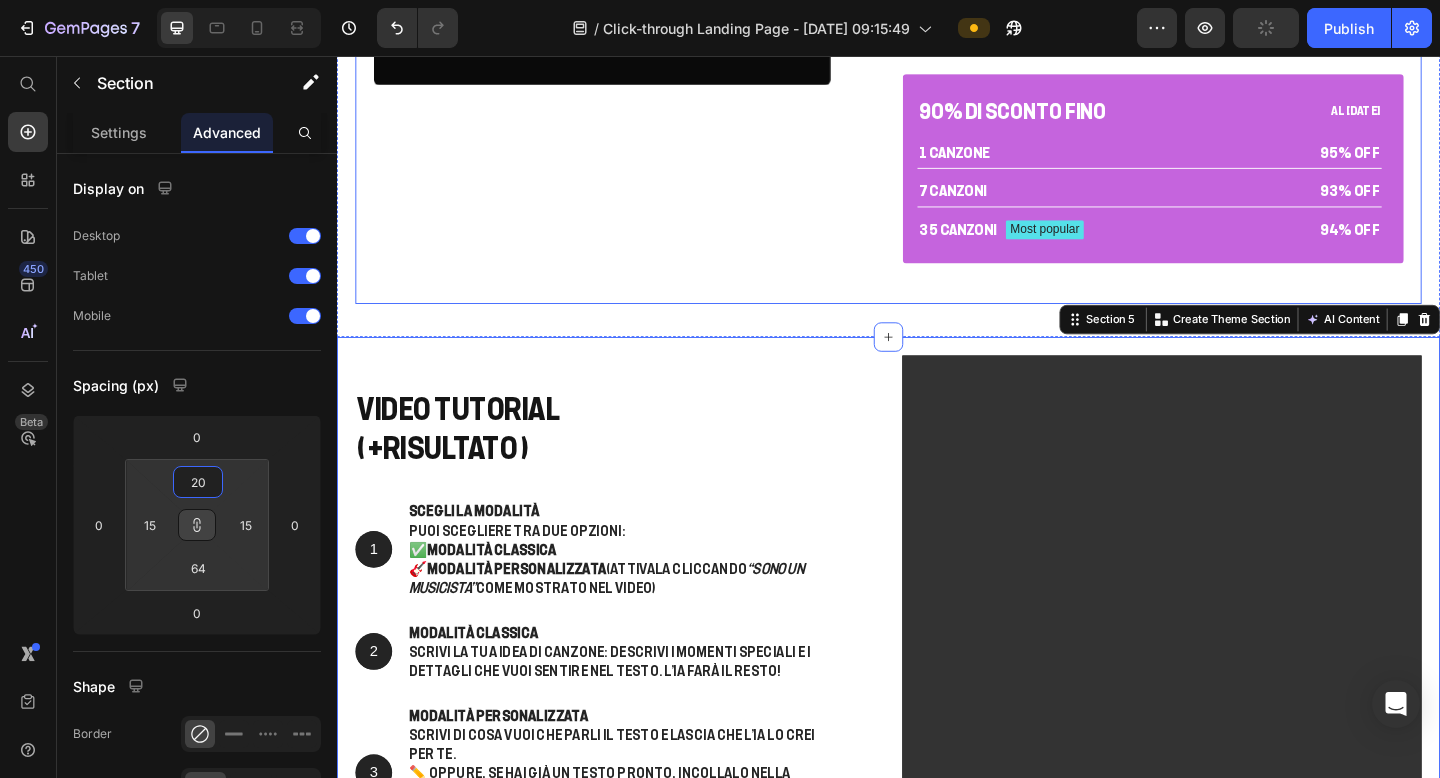click on "Product Images" at bounding box center [649, -52] 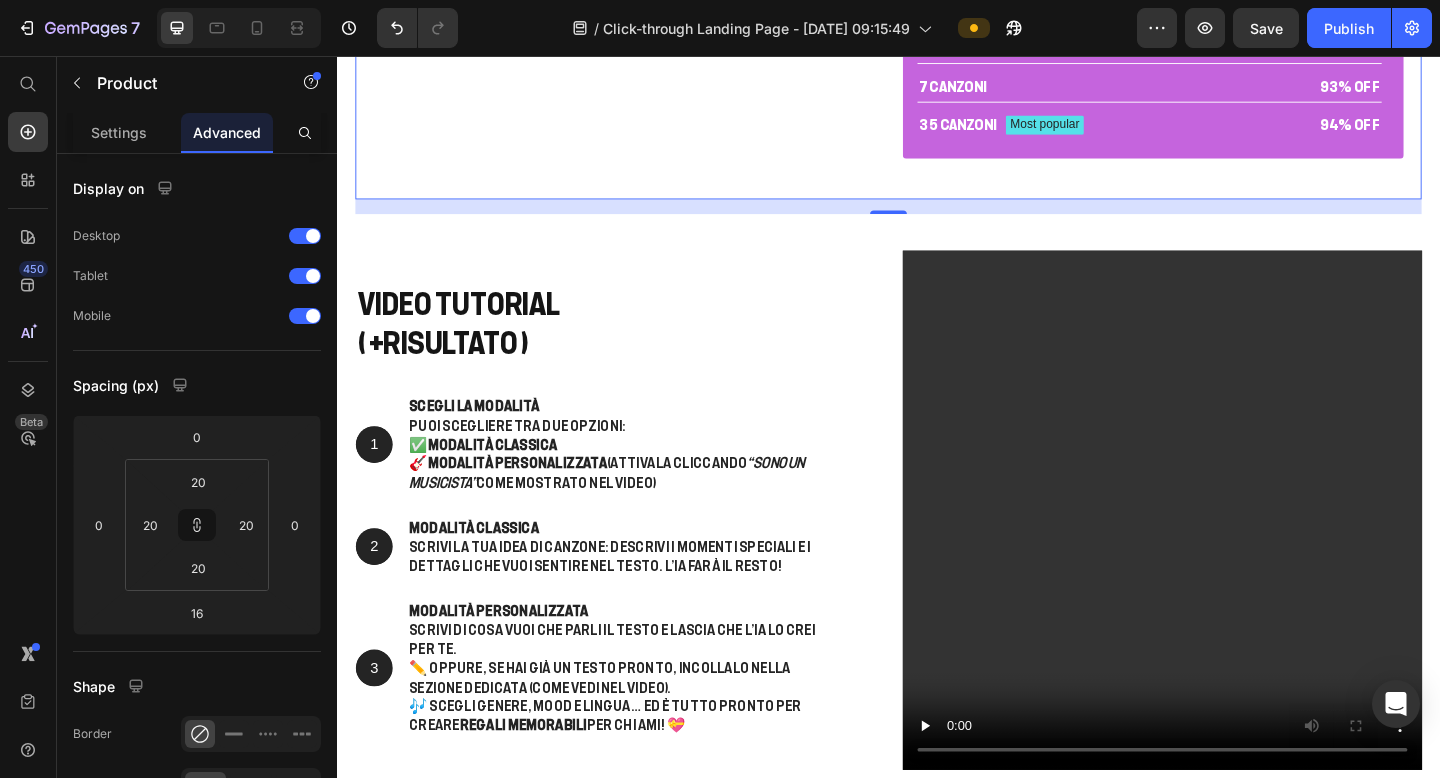 scroll, scrollTop: 3440, scrollLeft: 0, axis: vertical 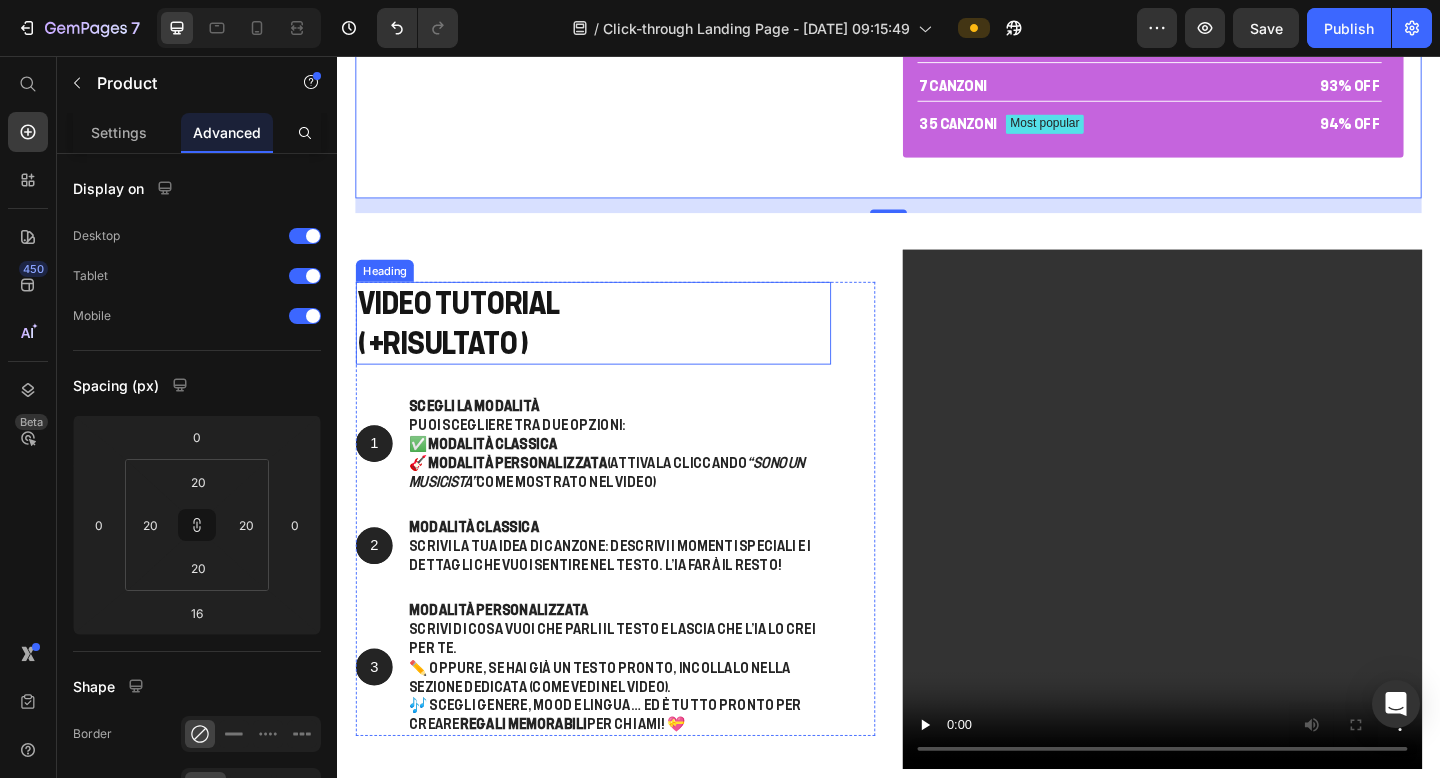 click on "VIDEO TUTORIAL ( +RISULTATO )" at bounding box center (615, 347) 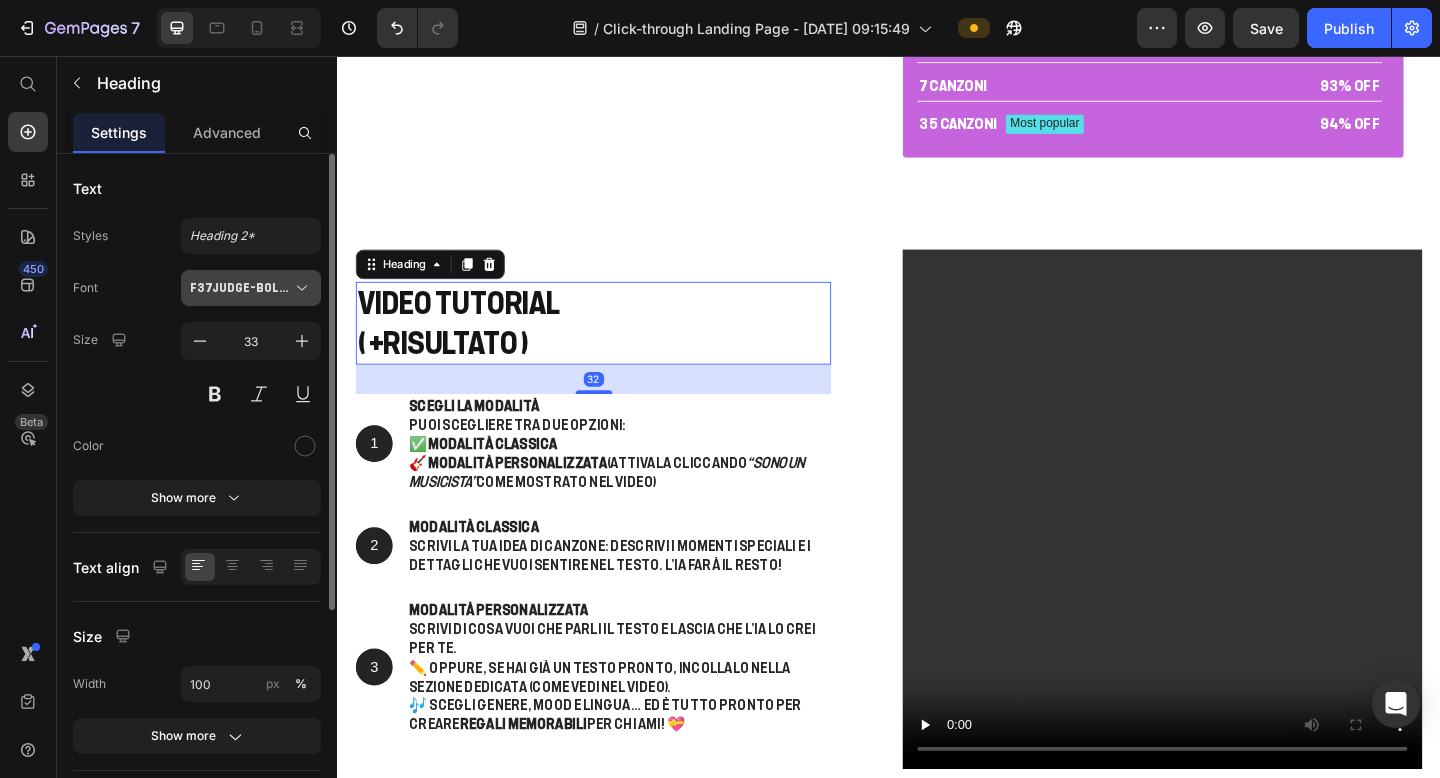 click on "F37Judge-BoldExtended" at bounding box center [241, 288] 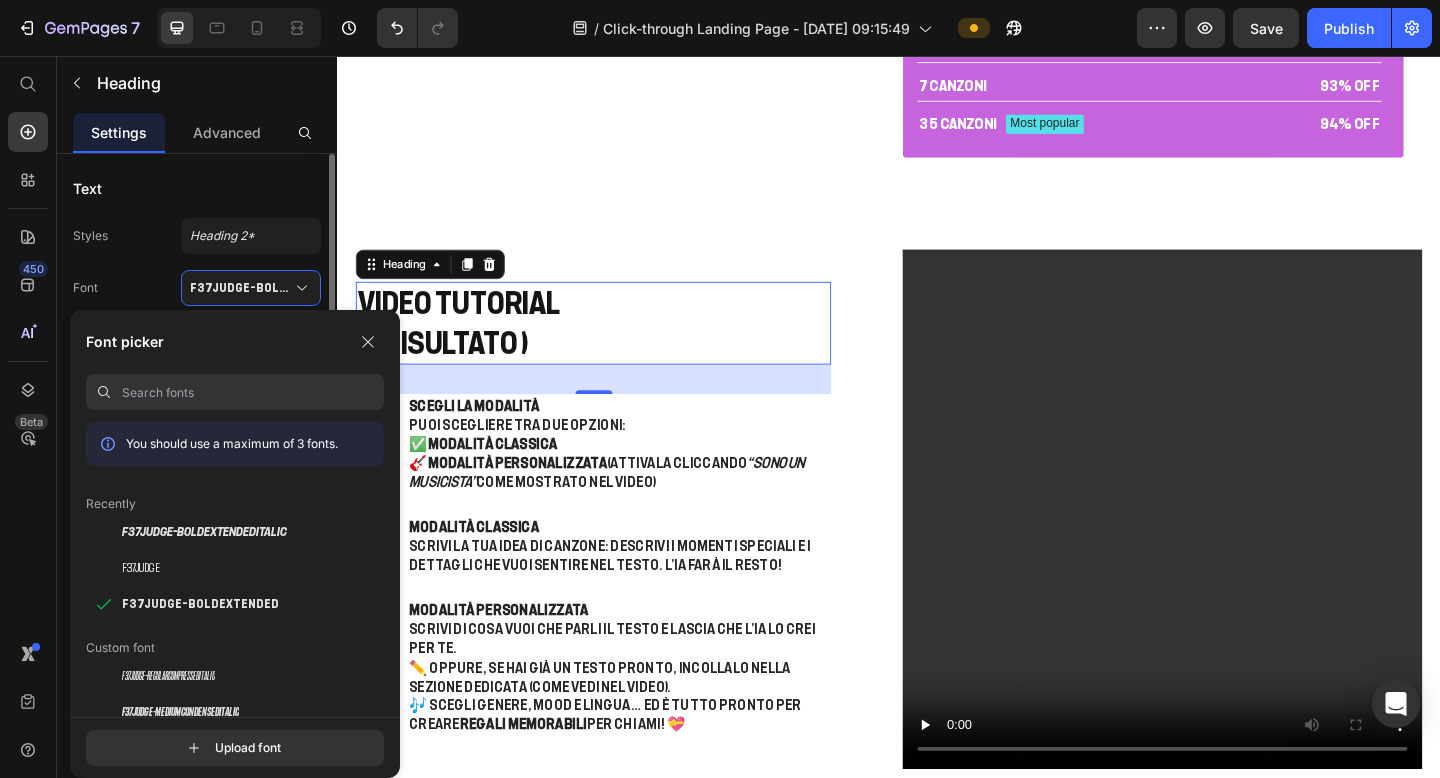 click on "Text" at bounding box center [197, 188] 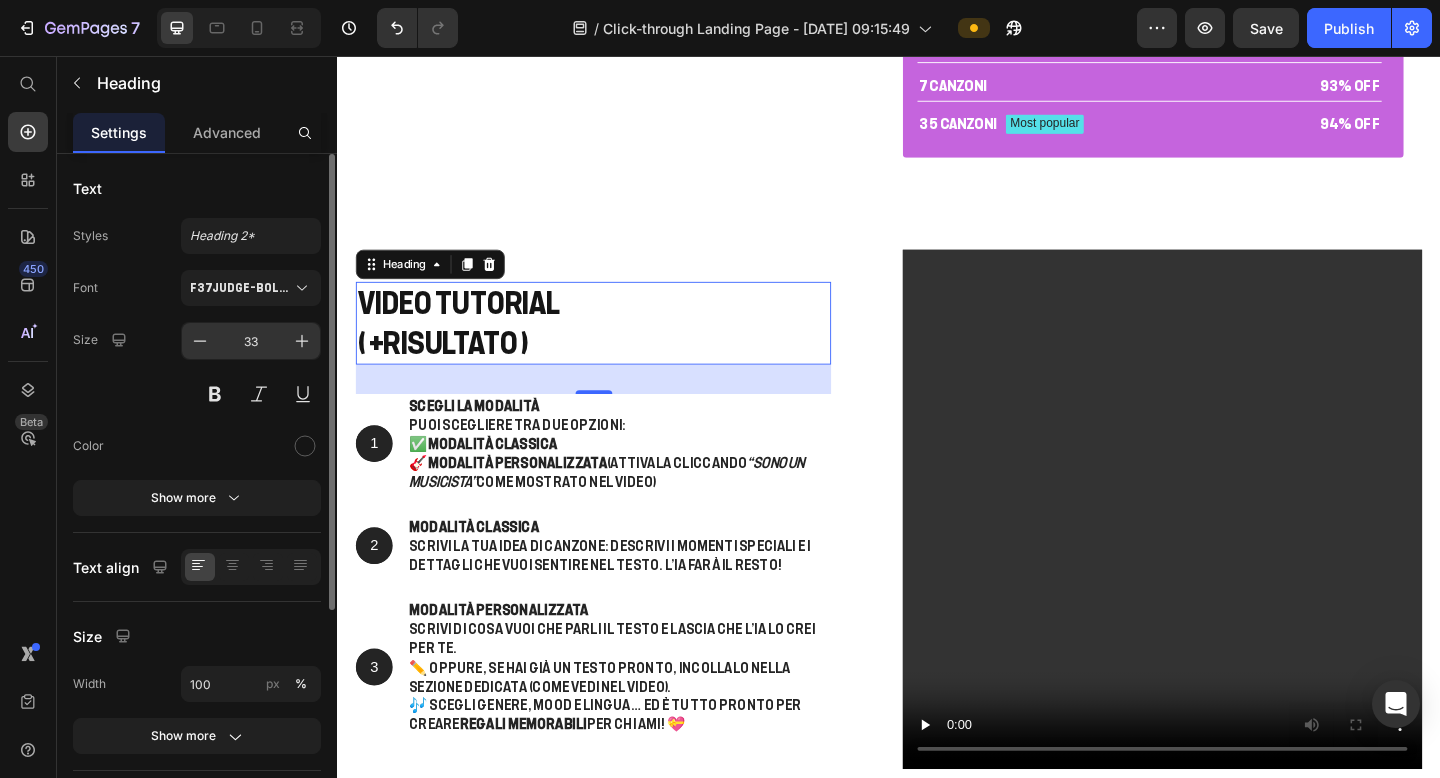 click on "33" at bounding box center (251, 341) 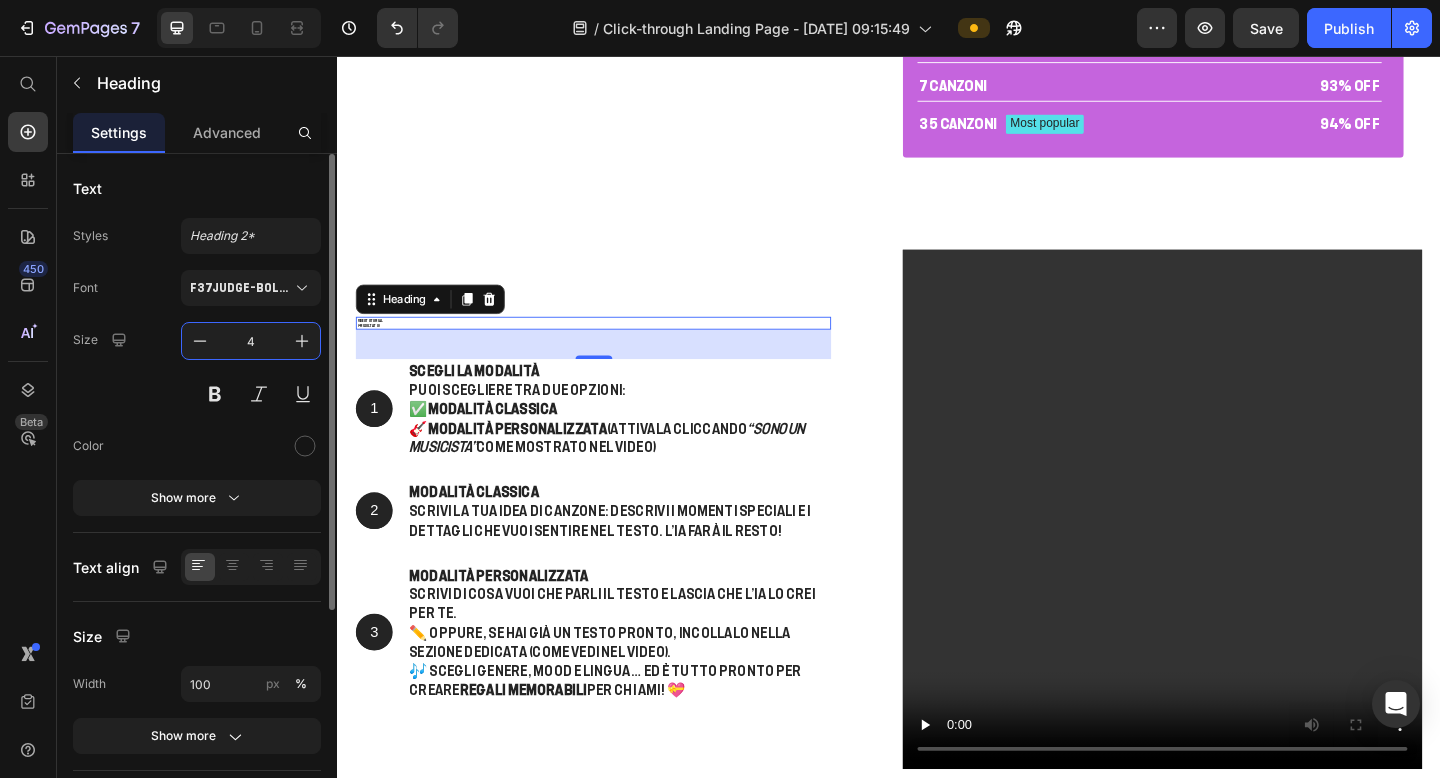 type on "48" 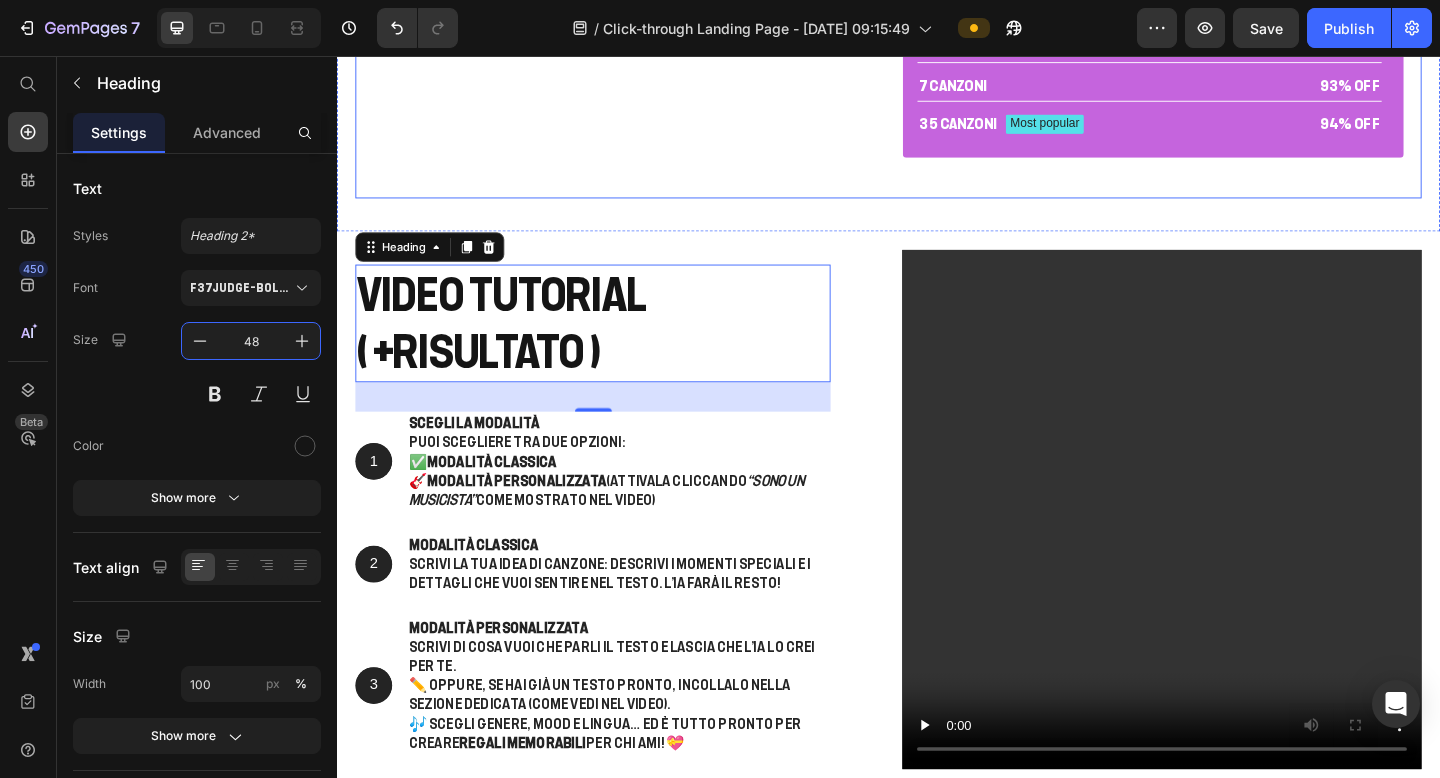 click on "Product Images" at bounding box center (649, -168) 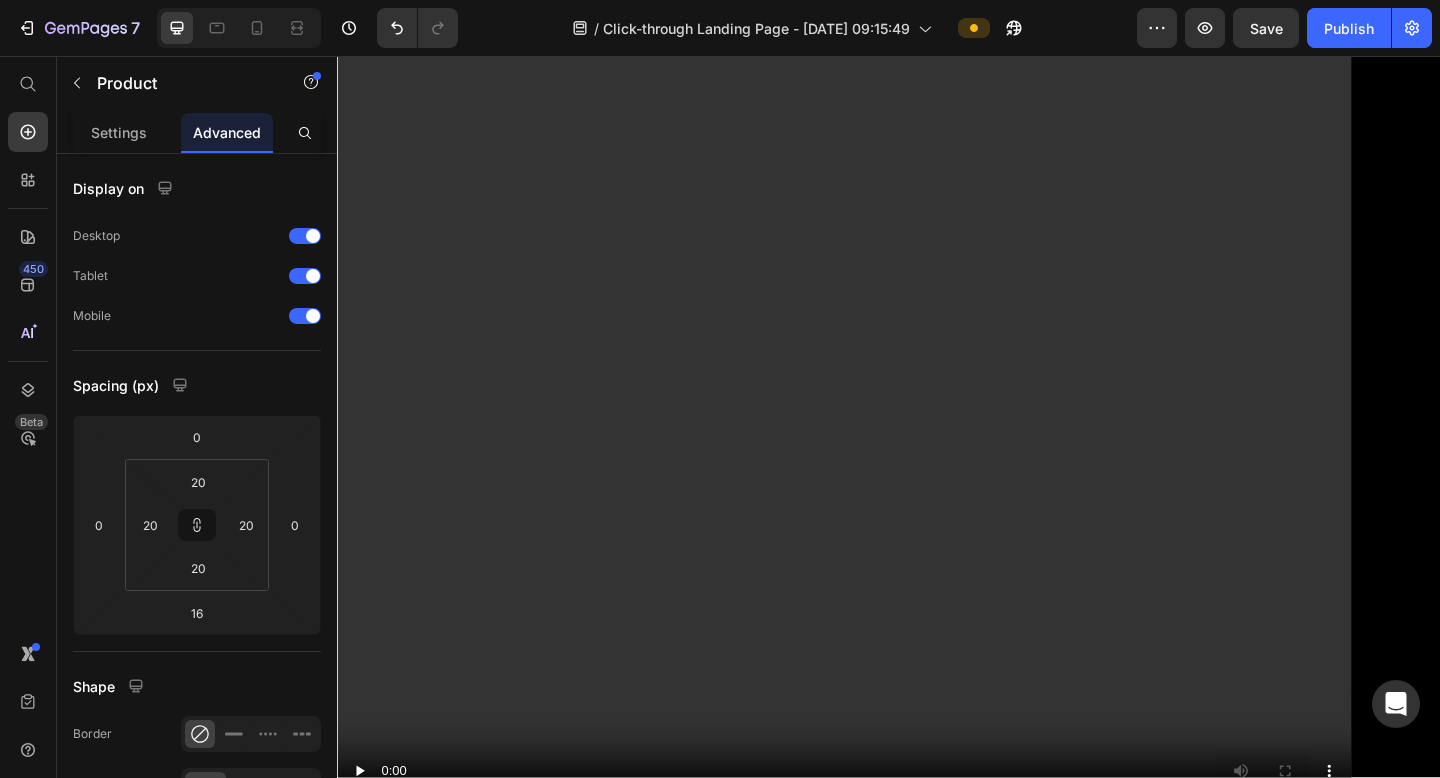 scroll, scrollTop: 4123, scrollLeft: 0, axis: vertical 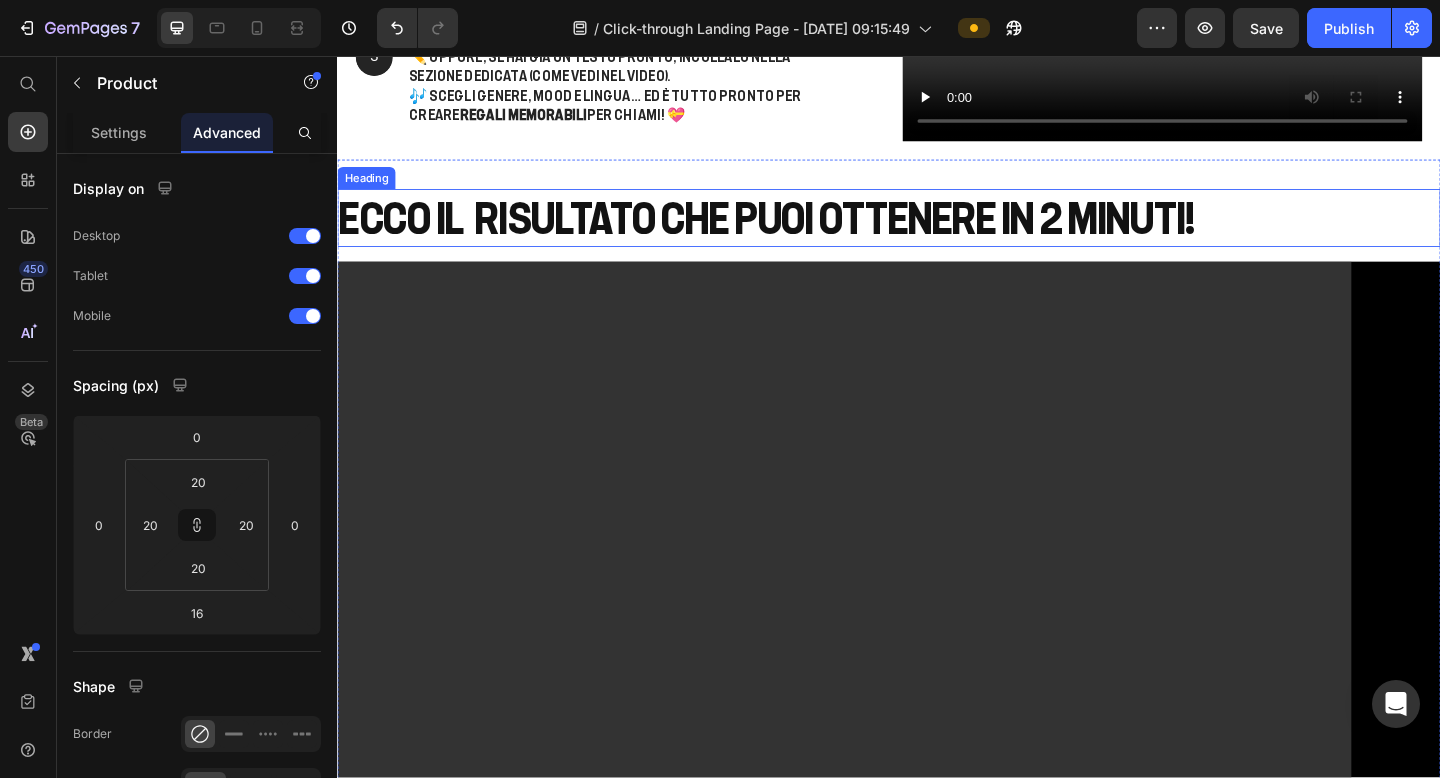click on "ecco il  RISULTATO CHE PUOI OTTENERE IN 2 MINUTI!" at bounding box center (937, 233) 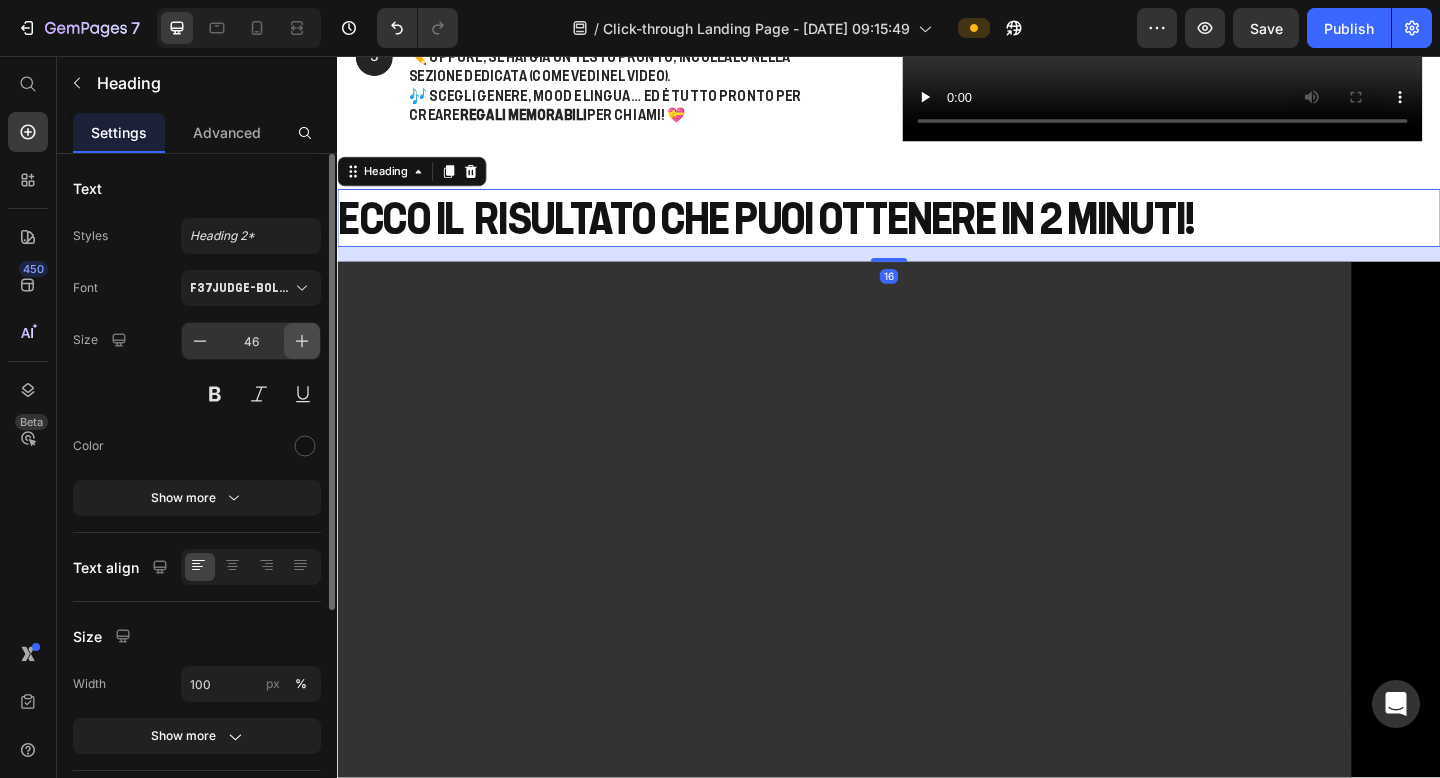 click 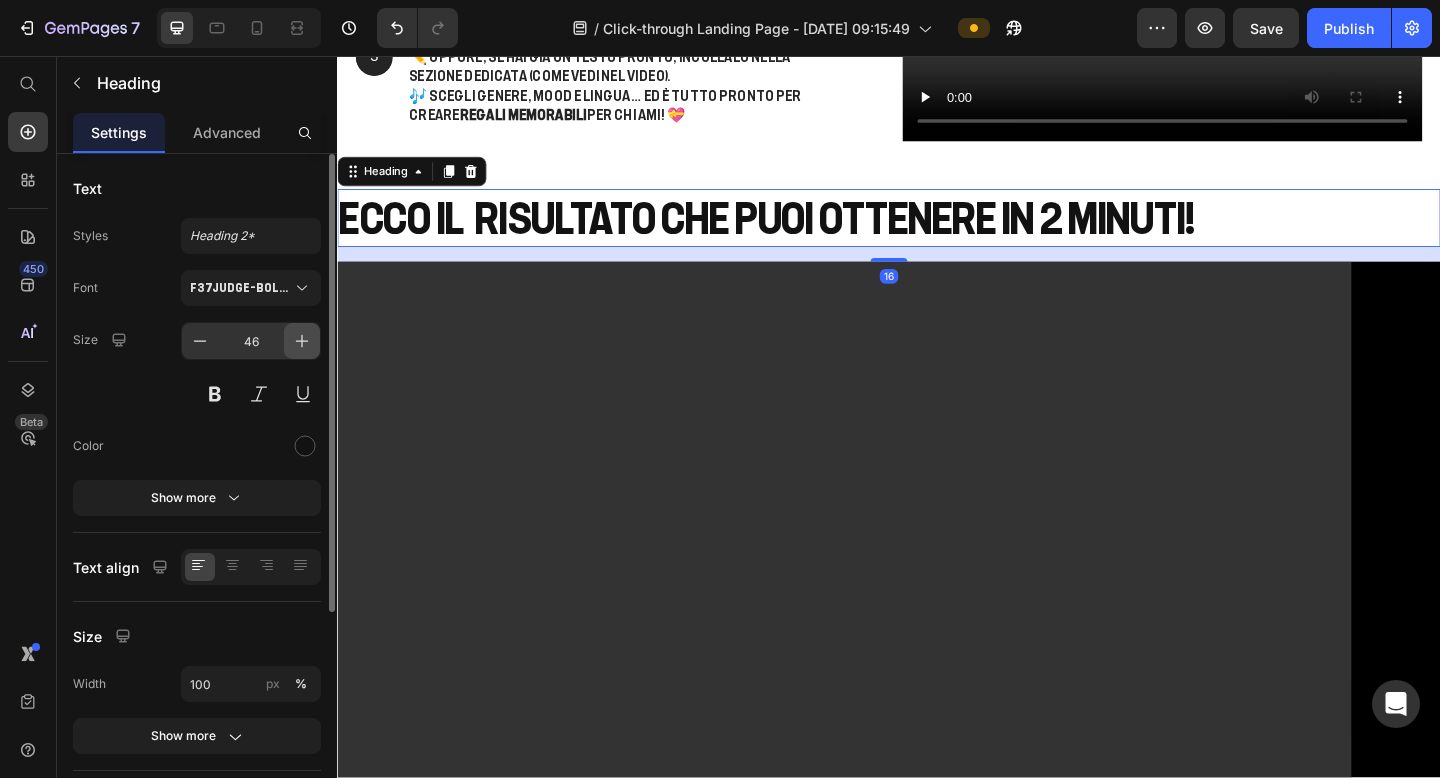click 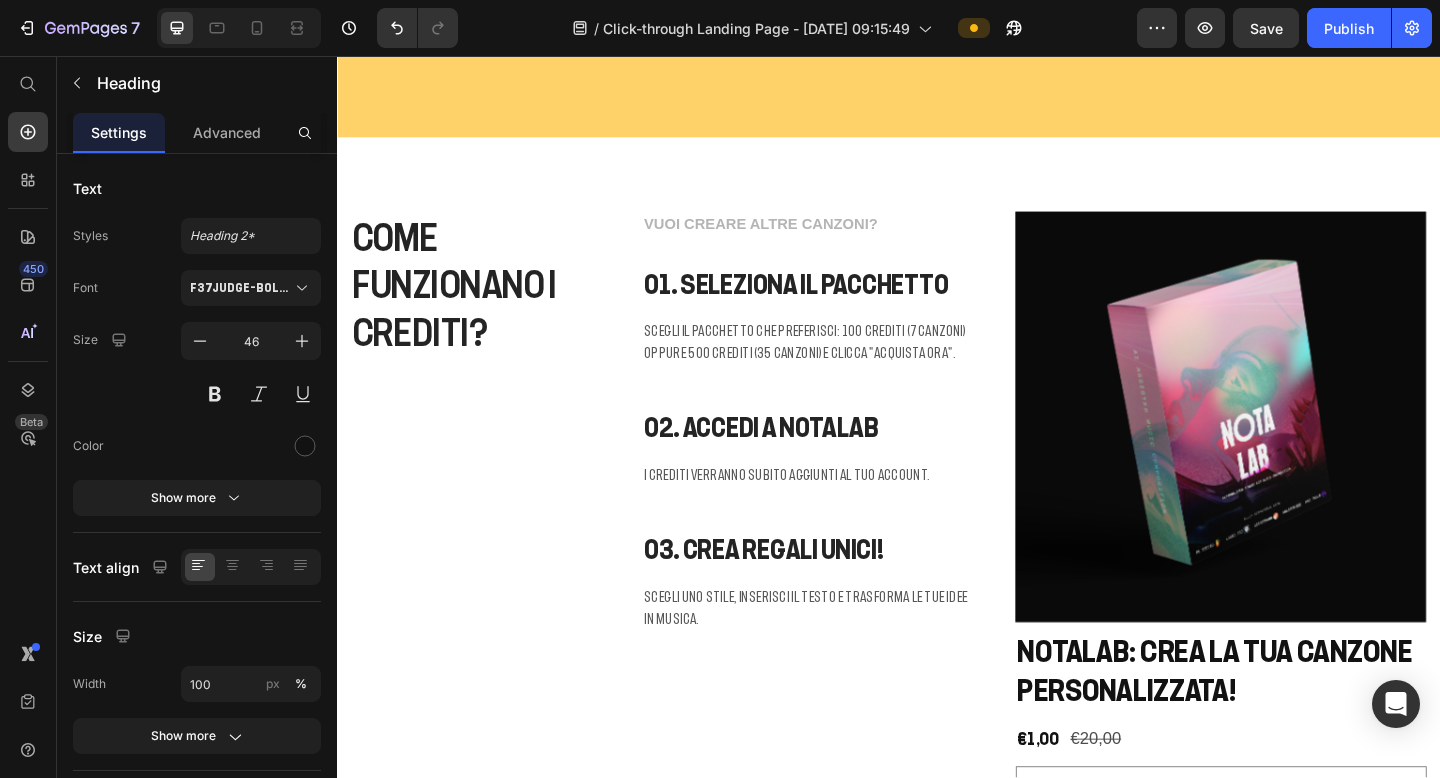 scroll, scrollTop: 6192, scrollLeft: 0, axis: vertical 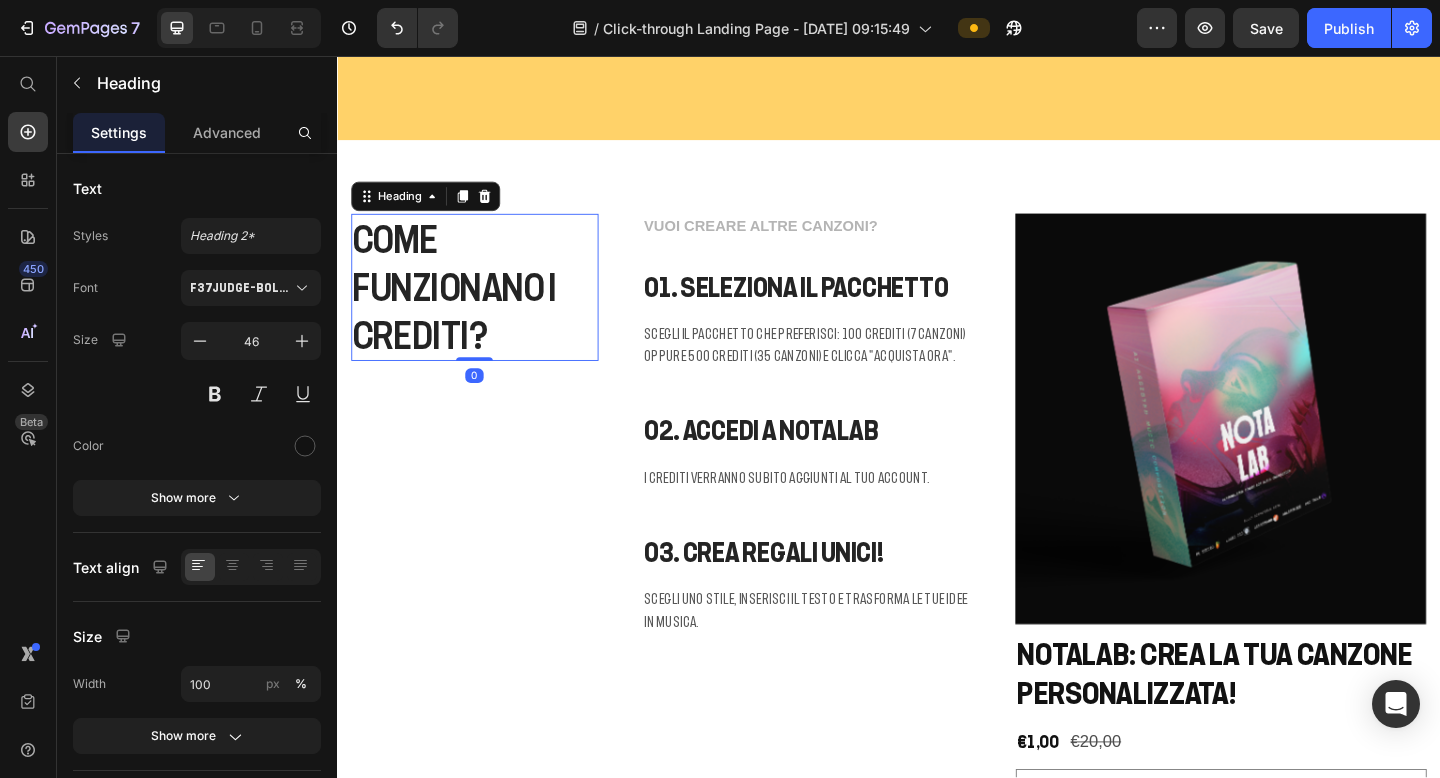 click on "COME FUNZIONANO I CREDITI?" at bounding box center [486, 308] 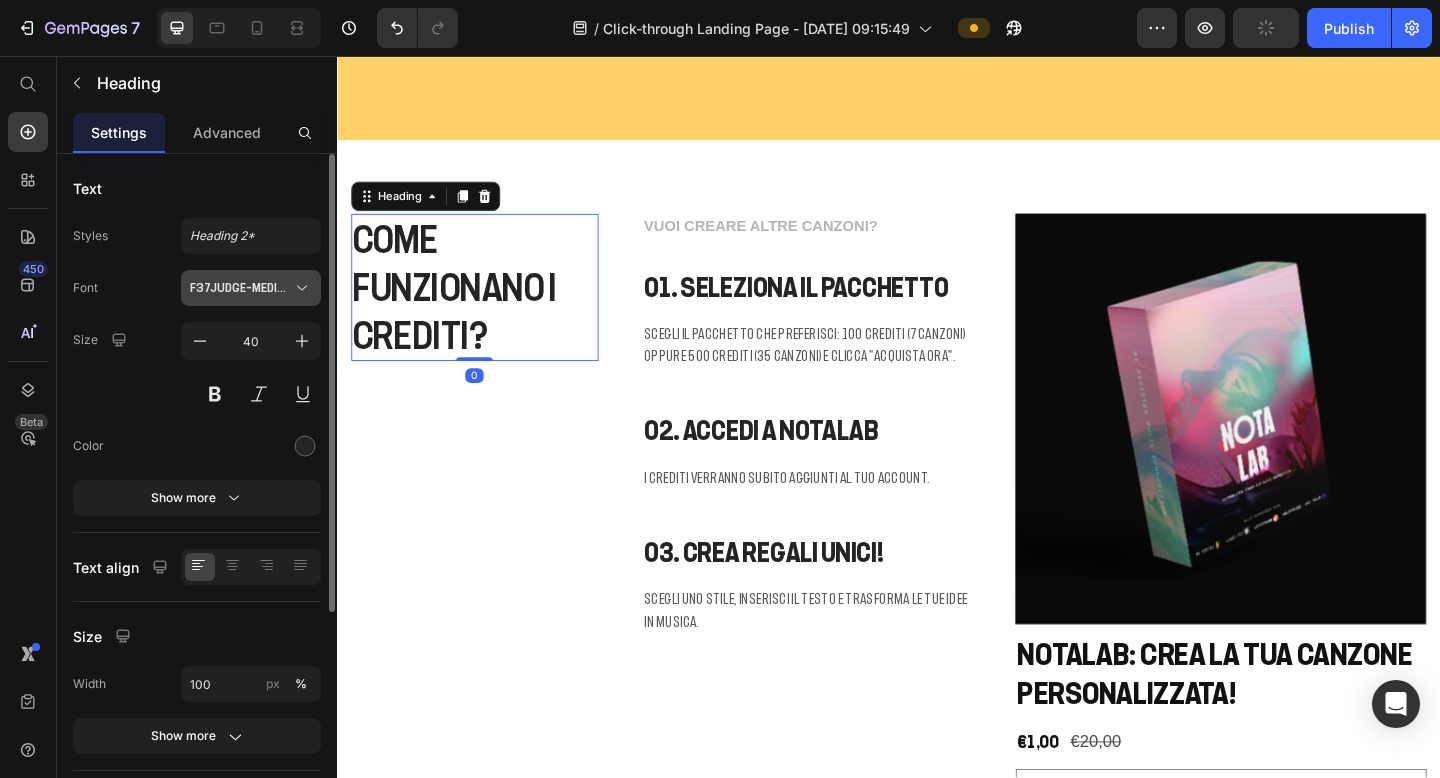 click on "F37Judge-MediumExtended" at bounding box center [241, 288] 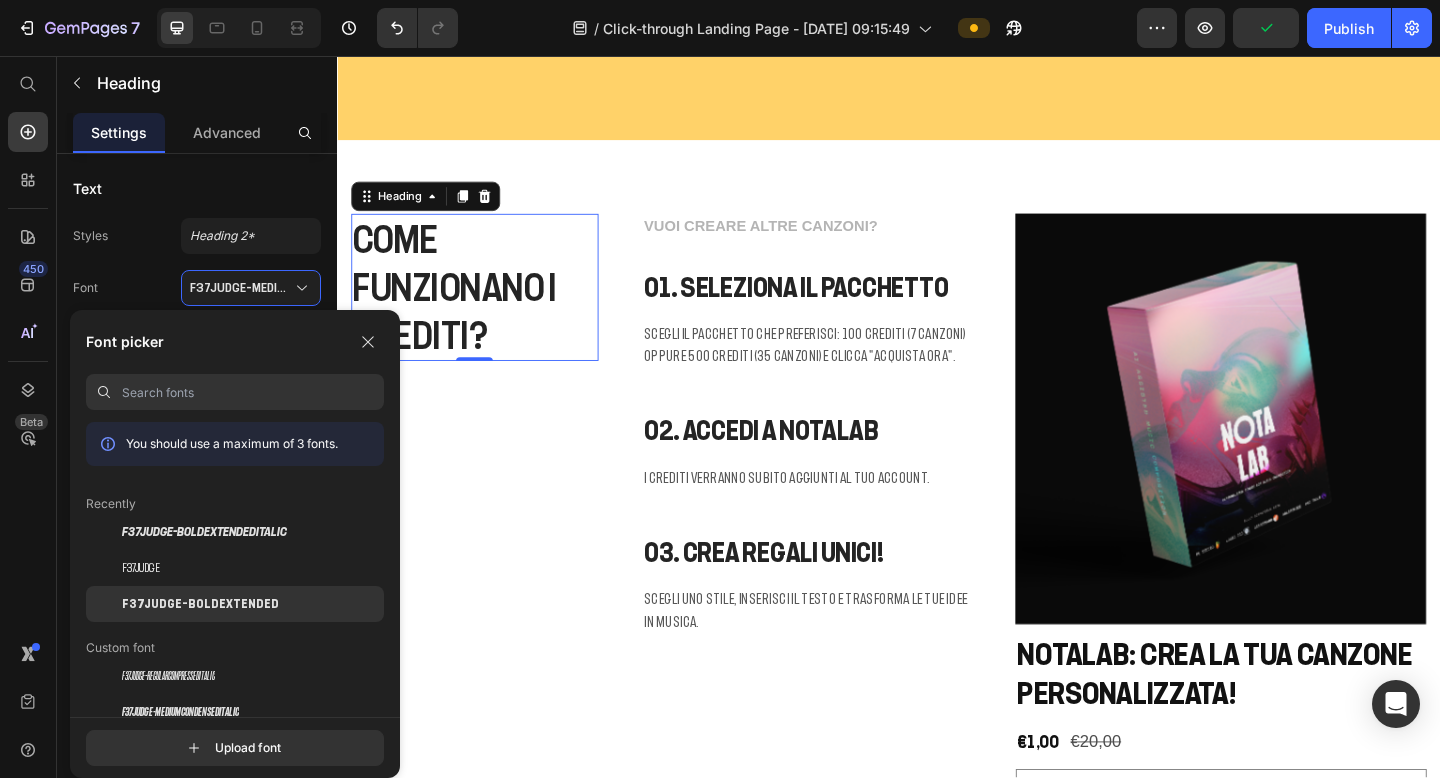 click on "F37Judge-BoldExtended" at bounding box center (200, 604) 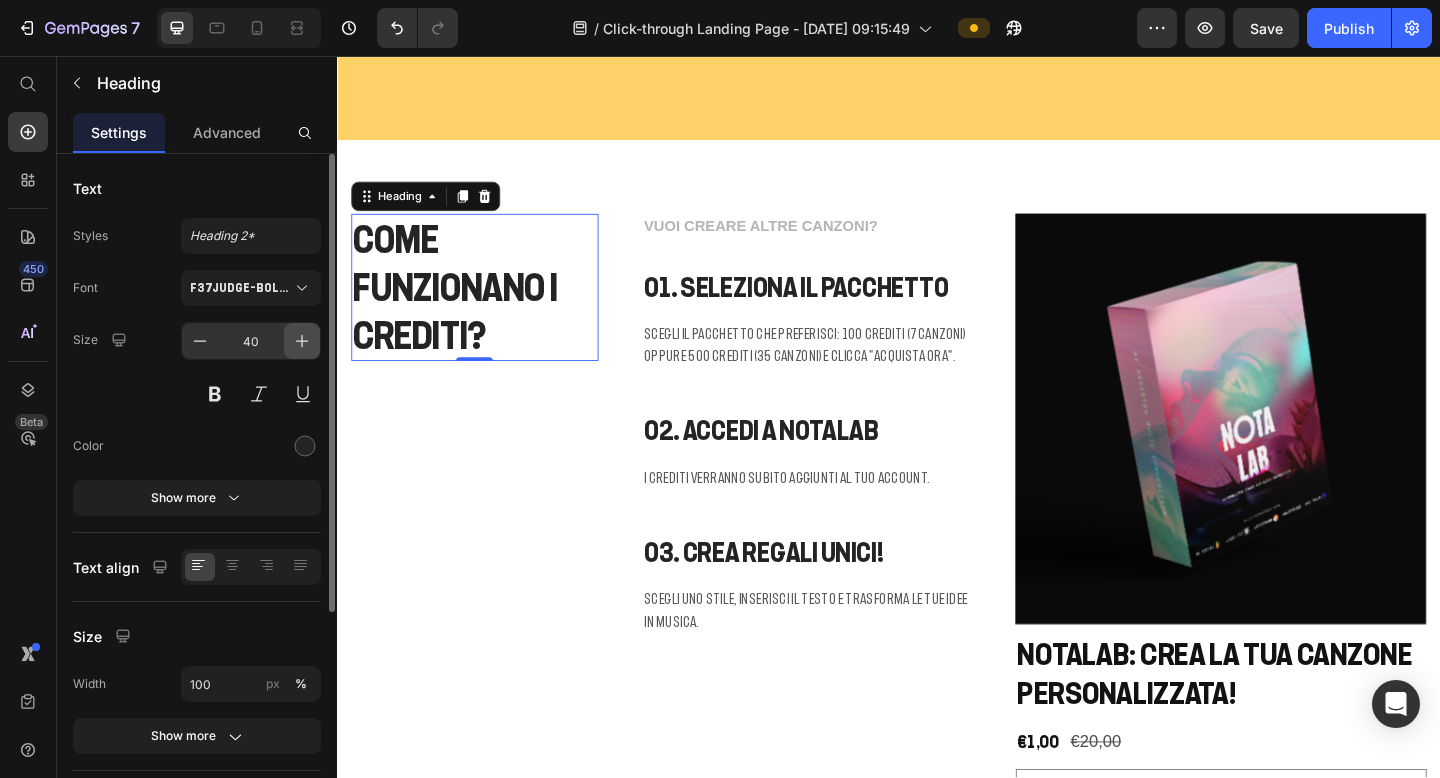 click 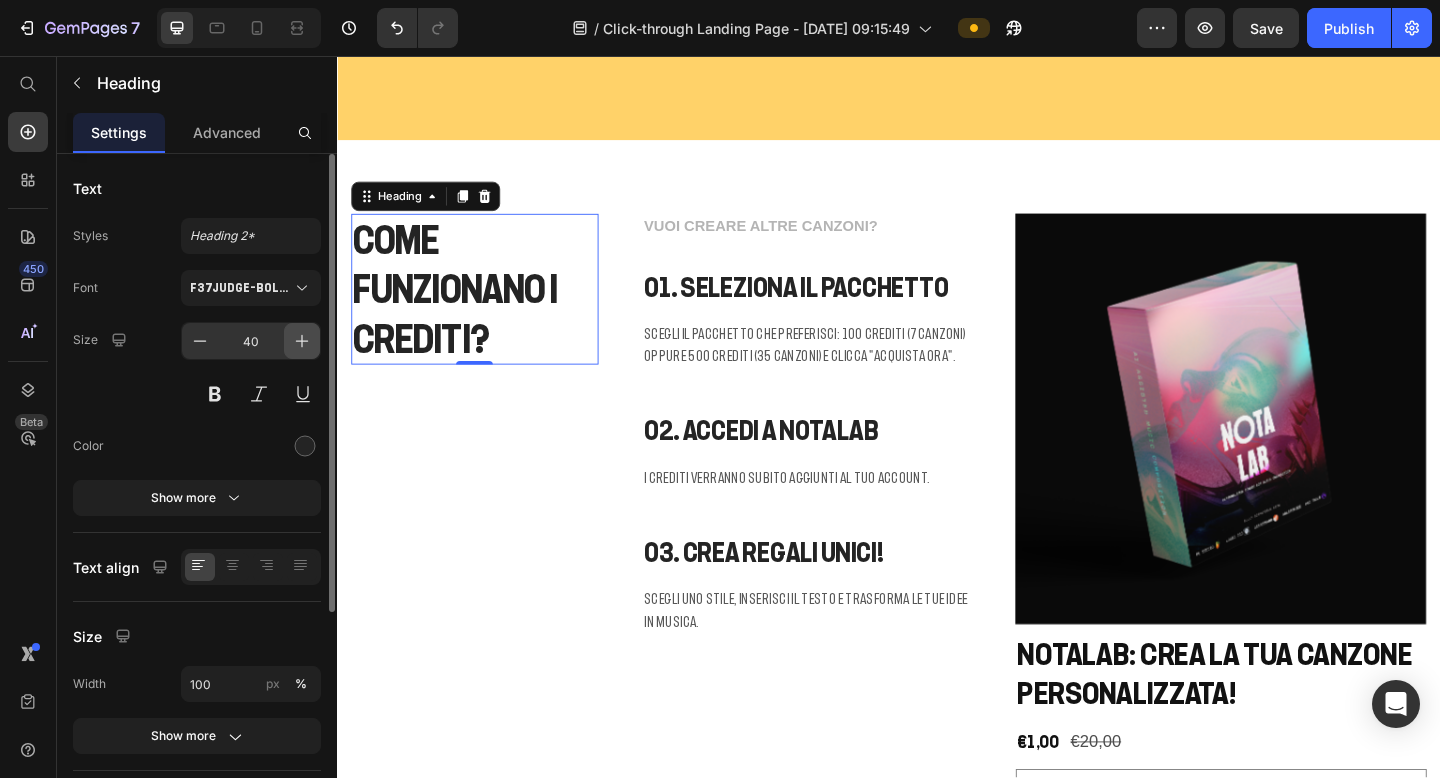 click 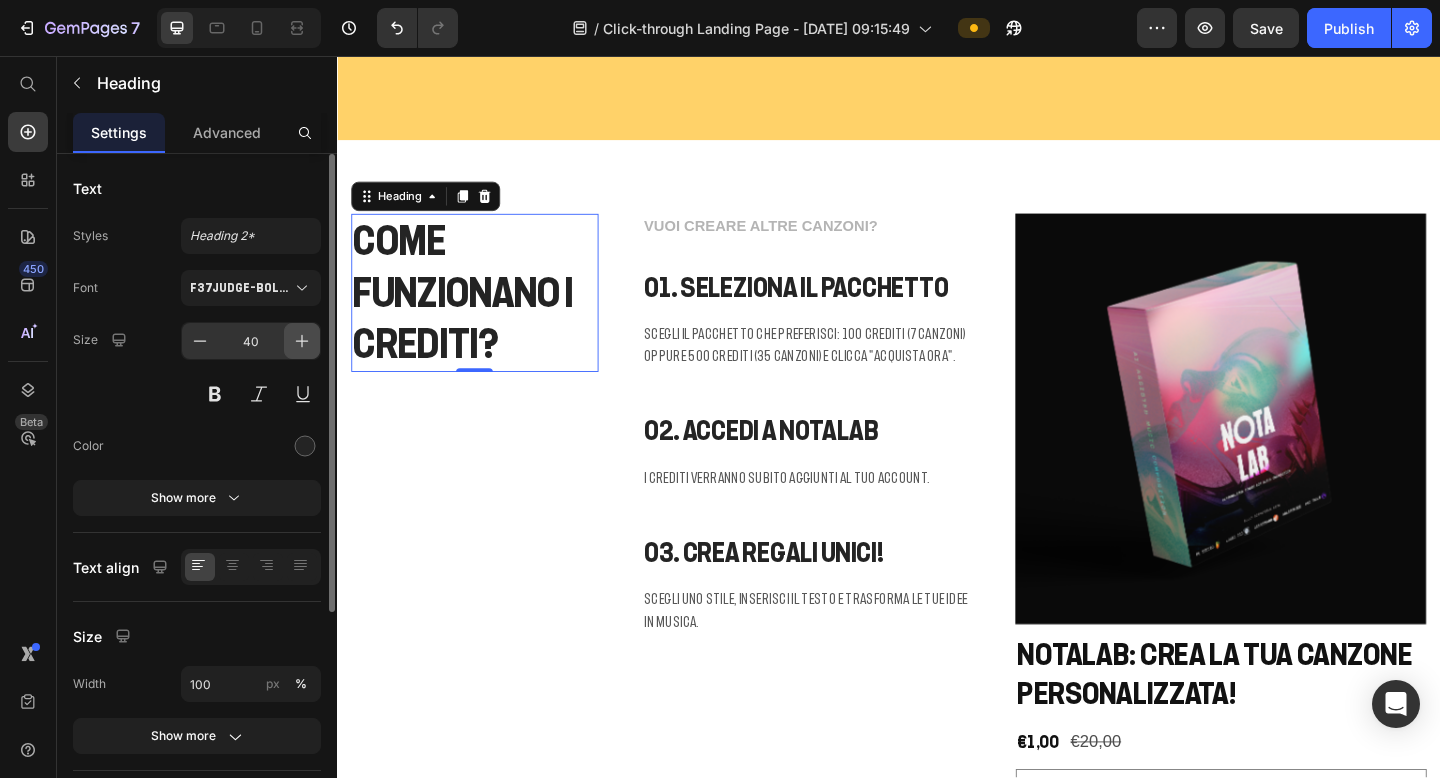 click 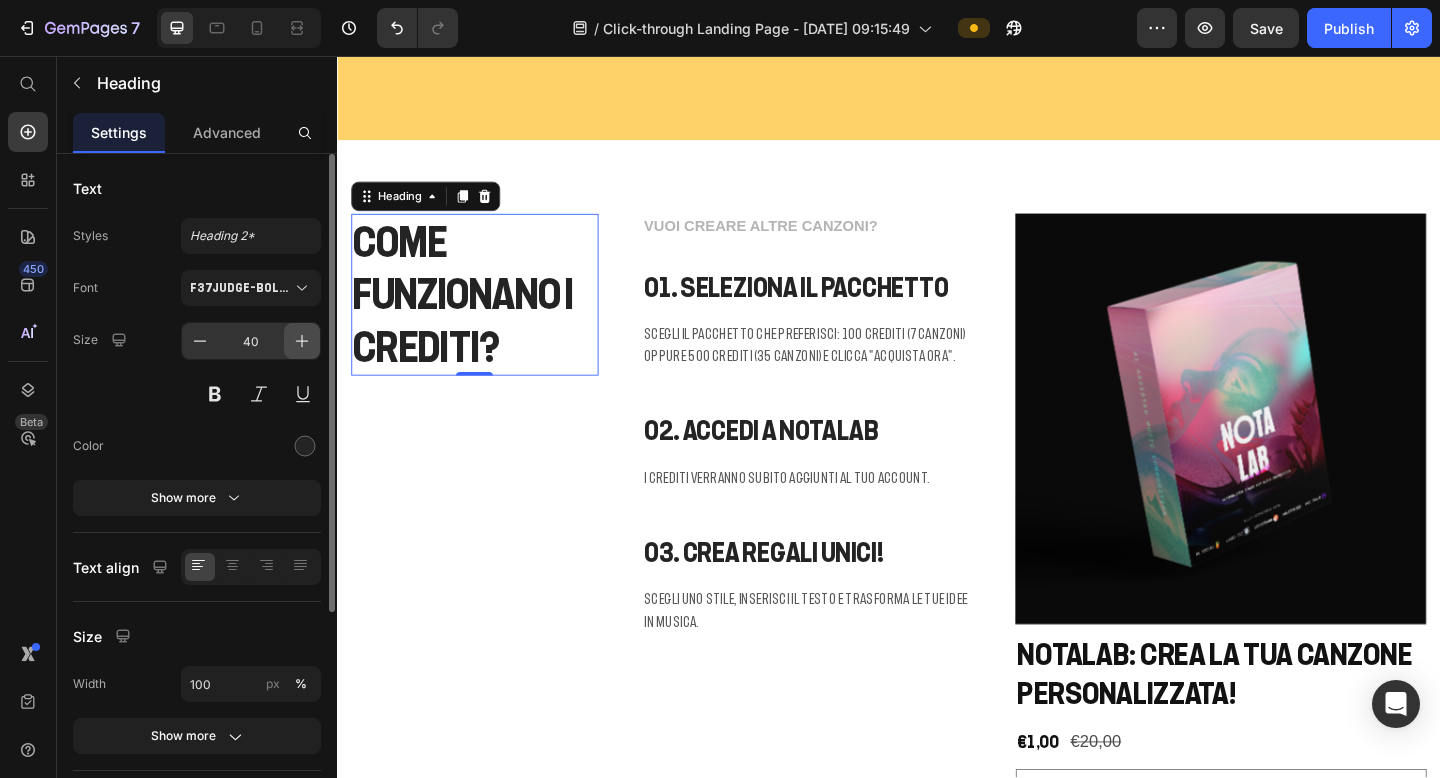click 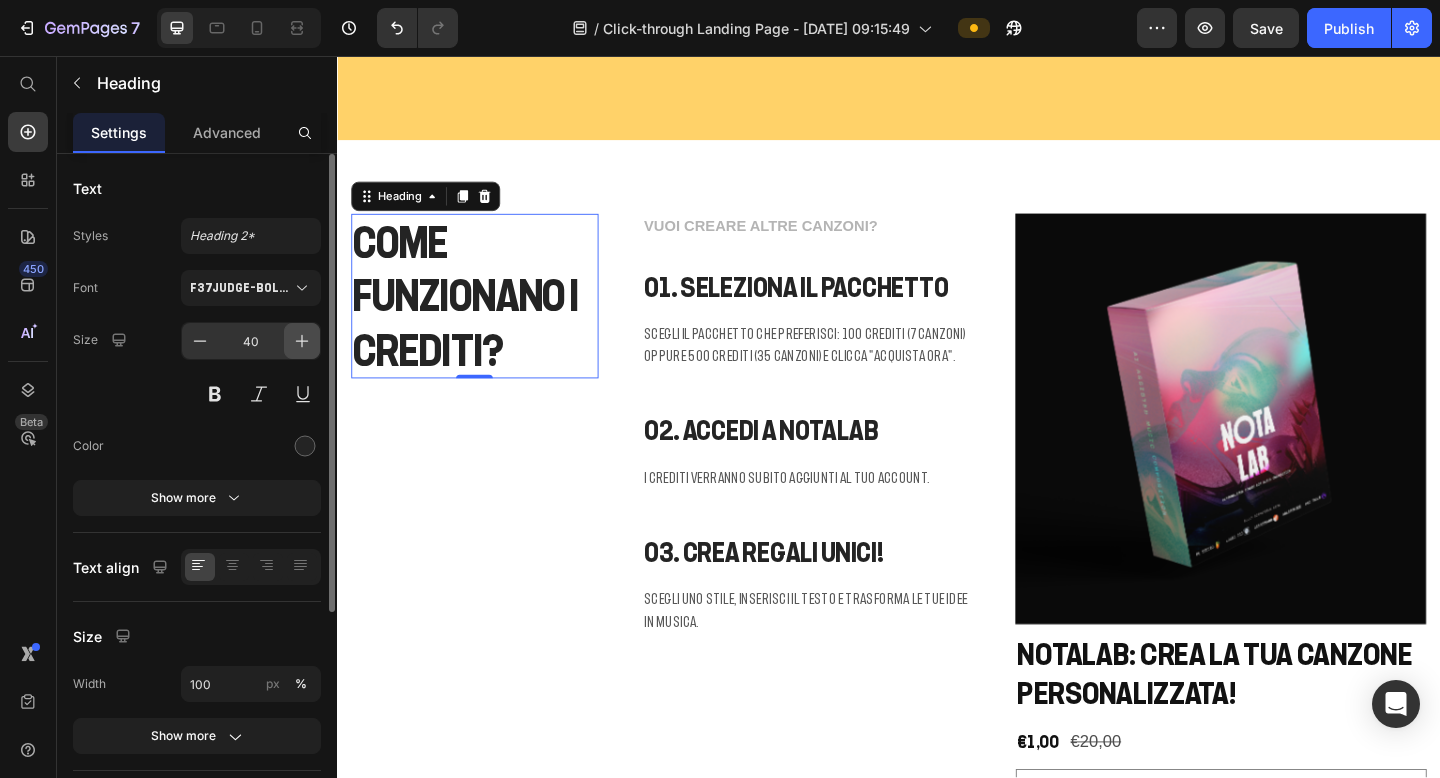 click 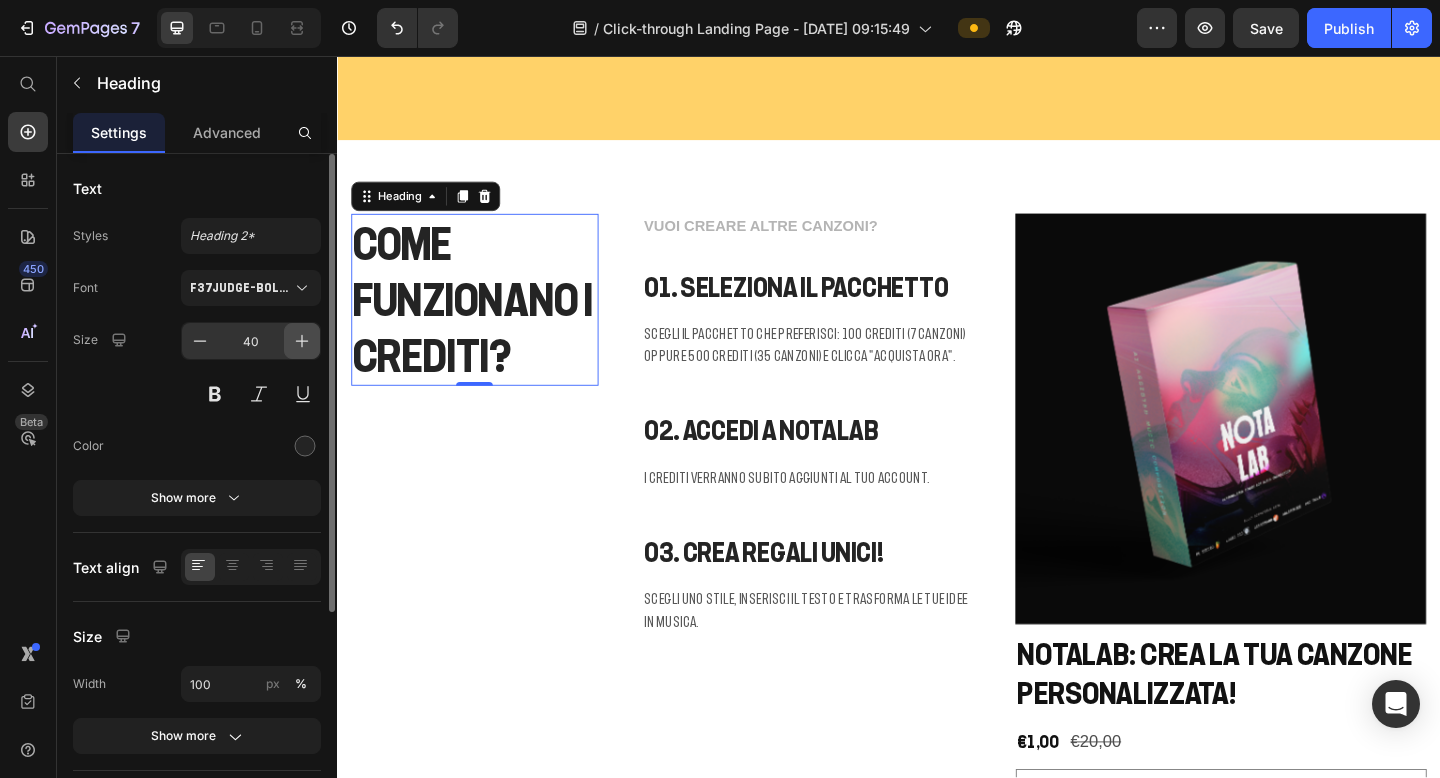 click 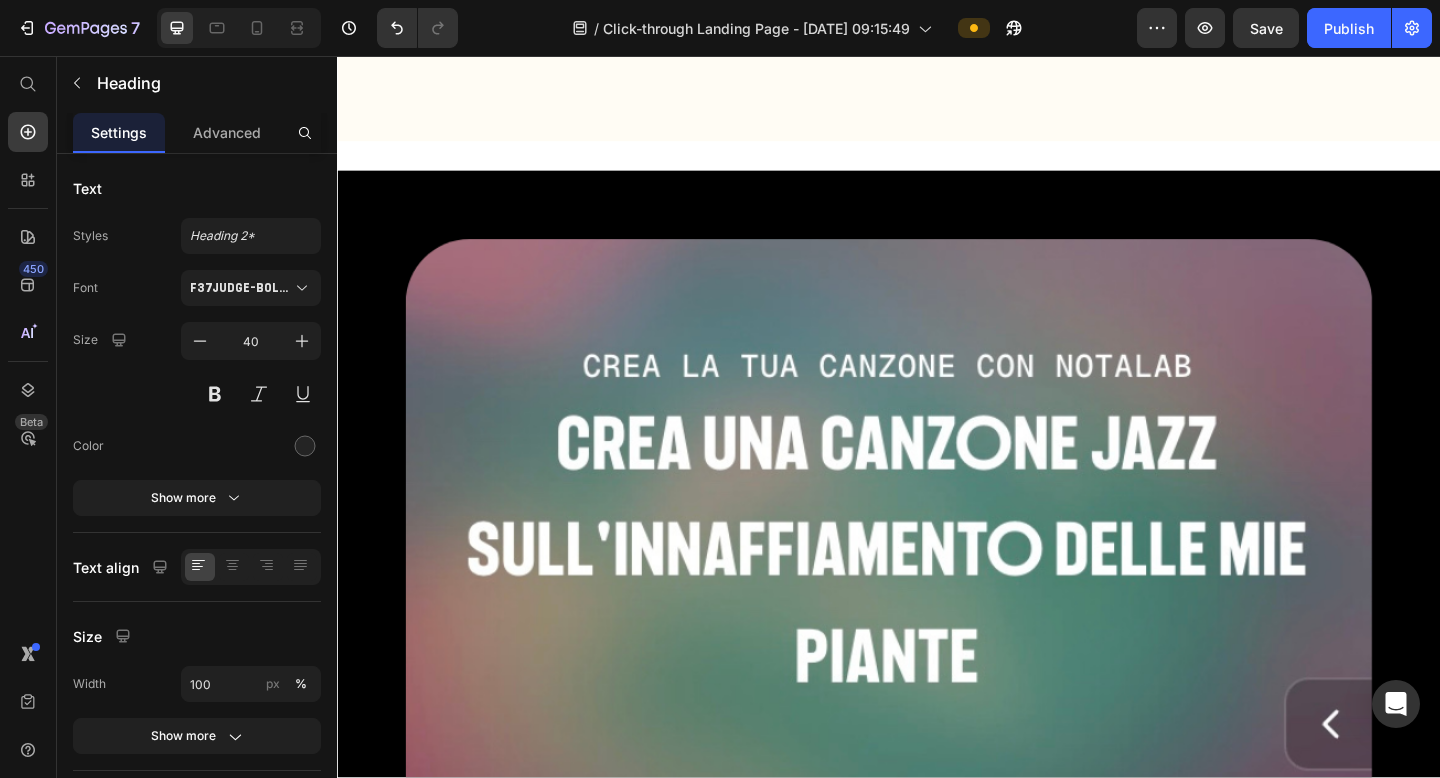 scroll, scrollTop: 9610, scrollLeft: 0, axis: vertical 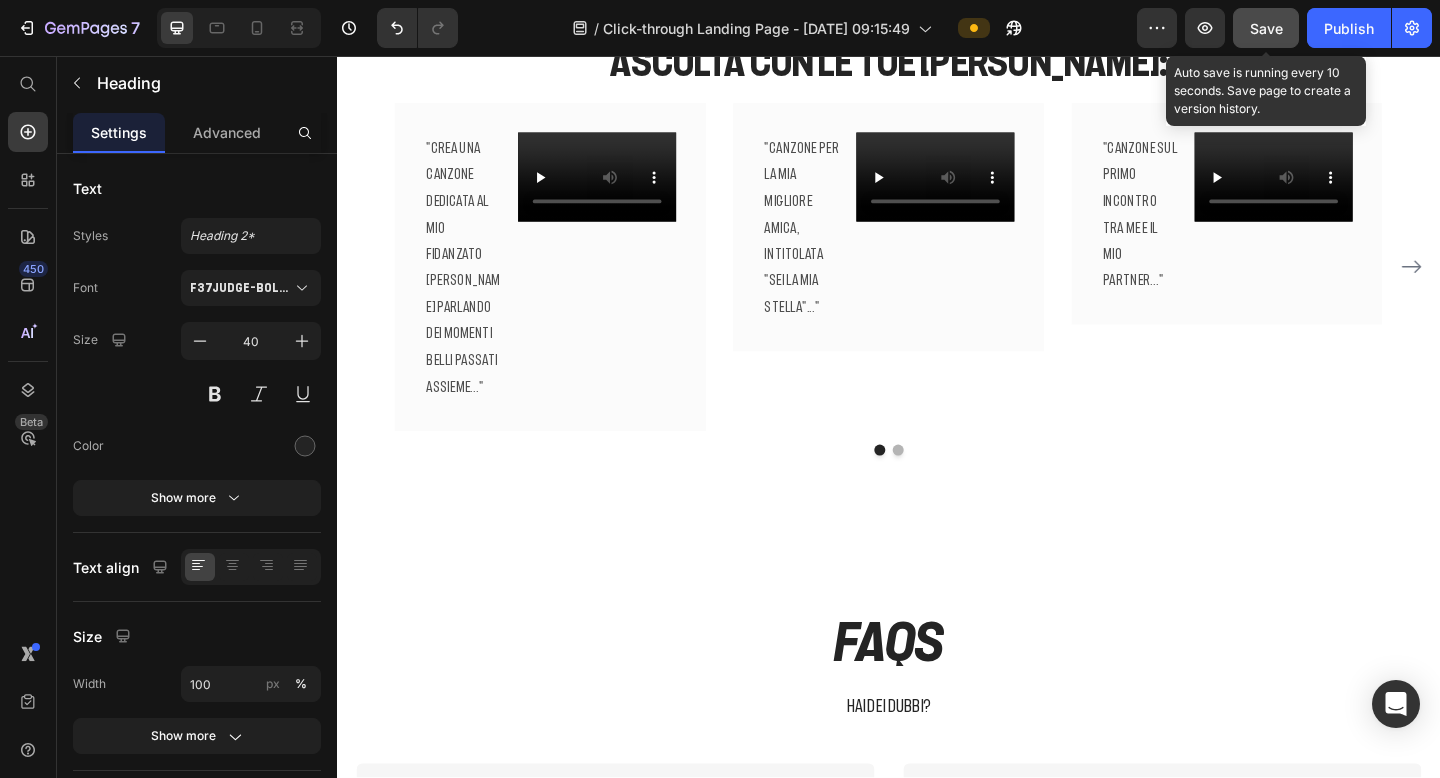 click on "Save" at bounding box center [1266, 28] 